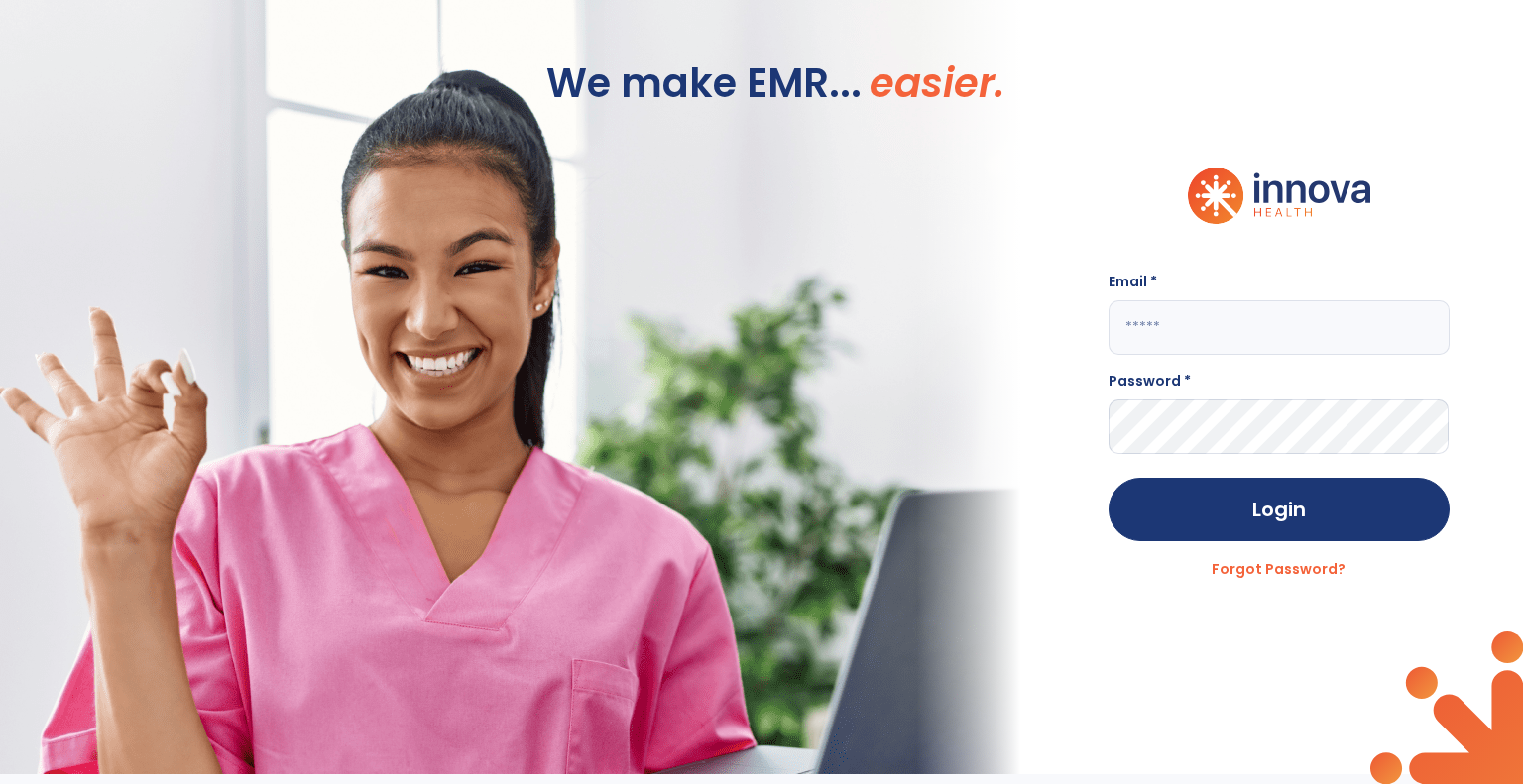 scroll, scrollTop: 0, scrollLeft: 0, axis: both 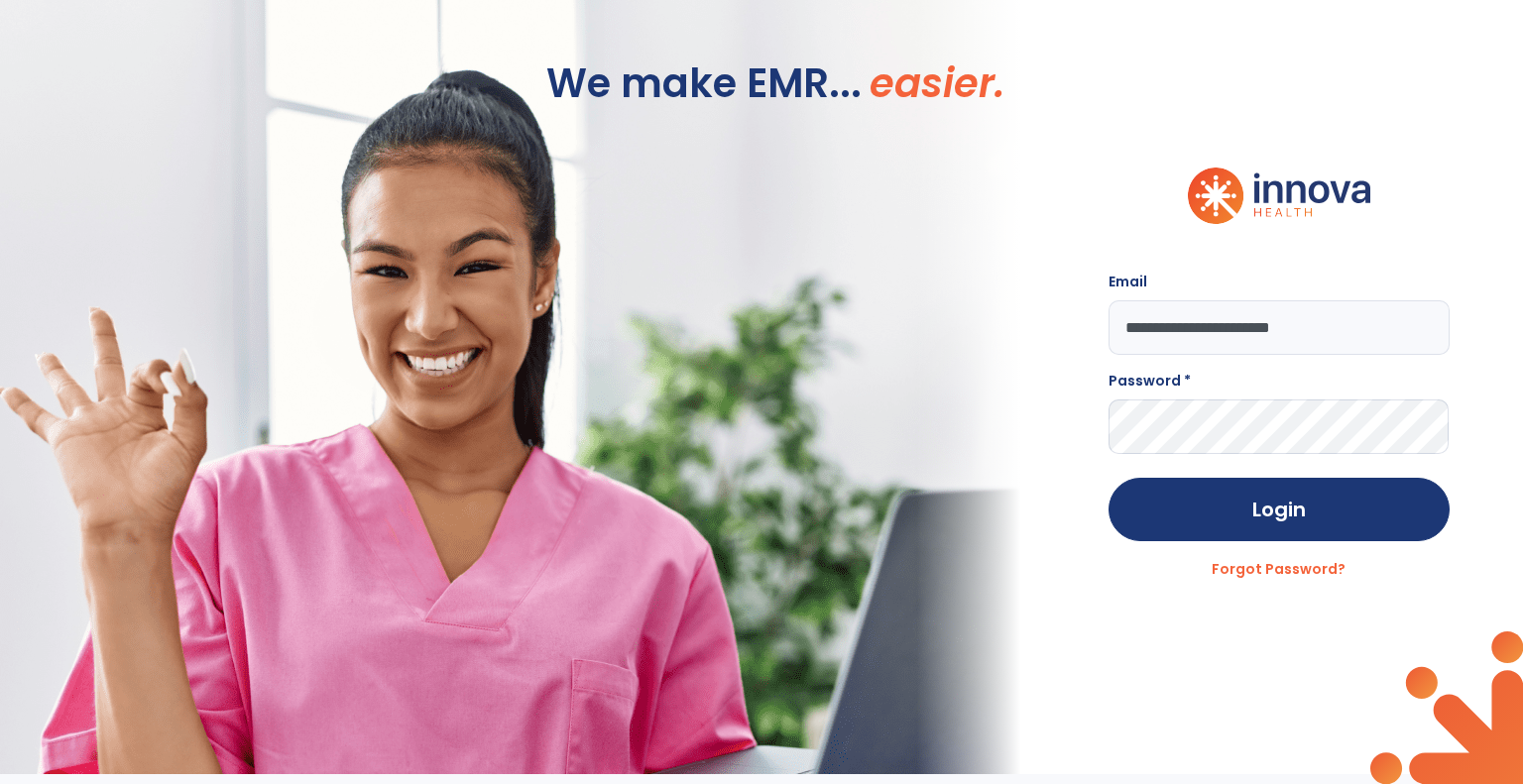 type on "**********" 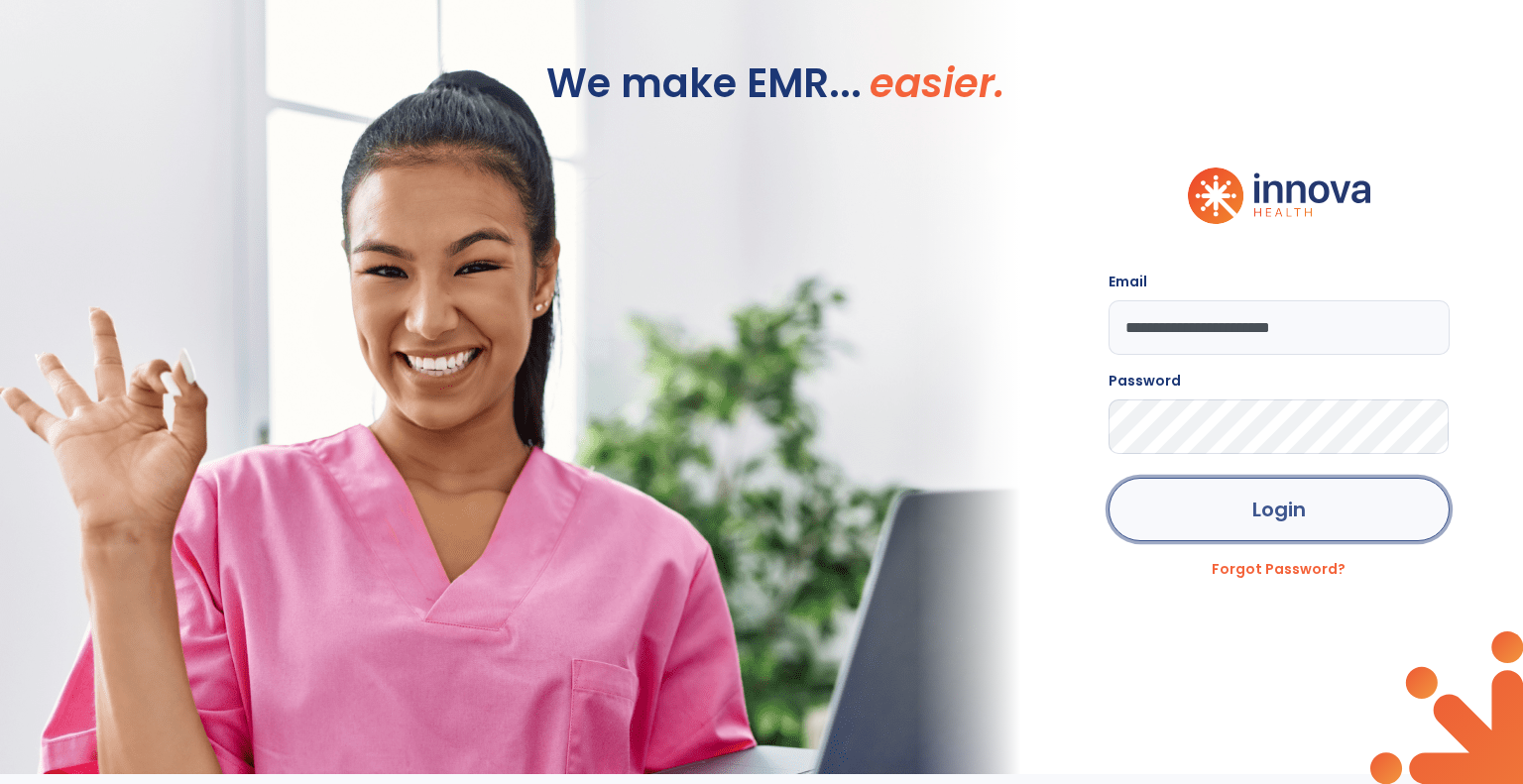 click on "Login" 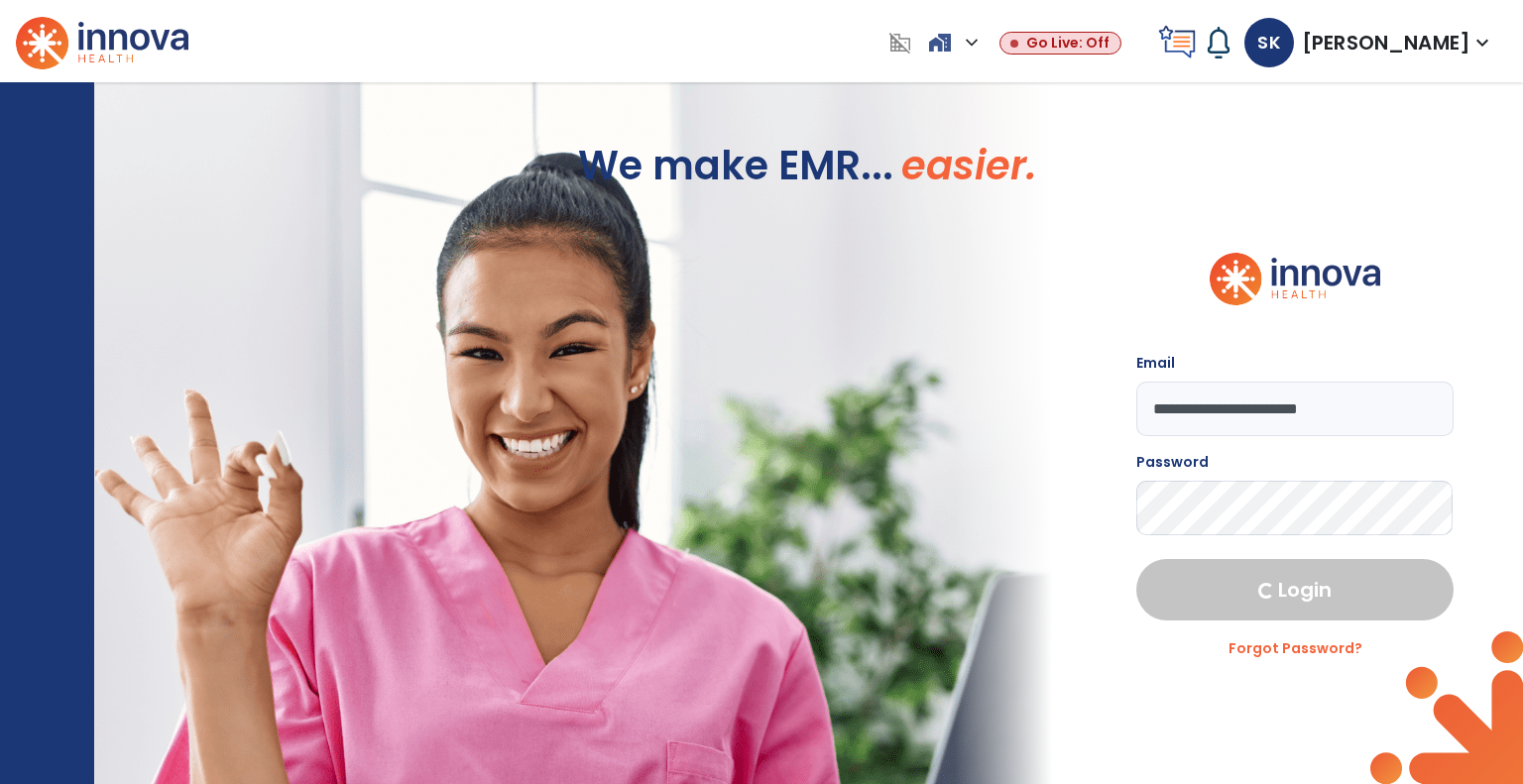 select on "****" 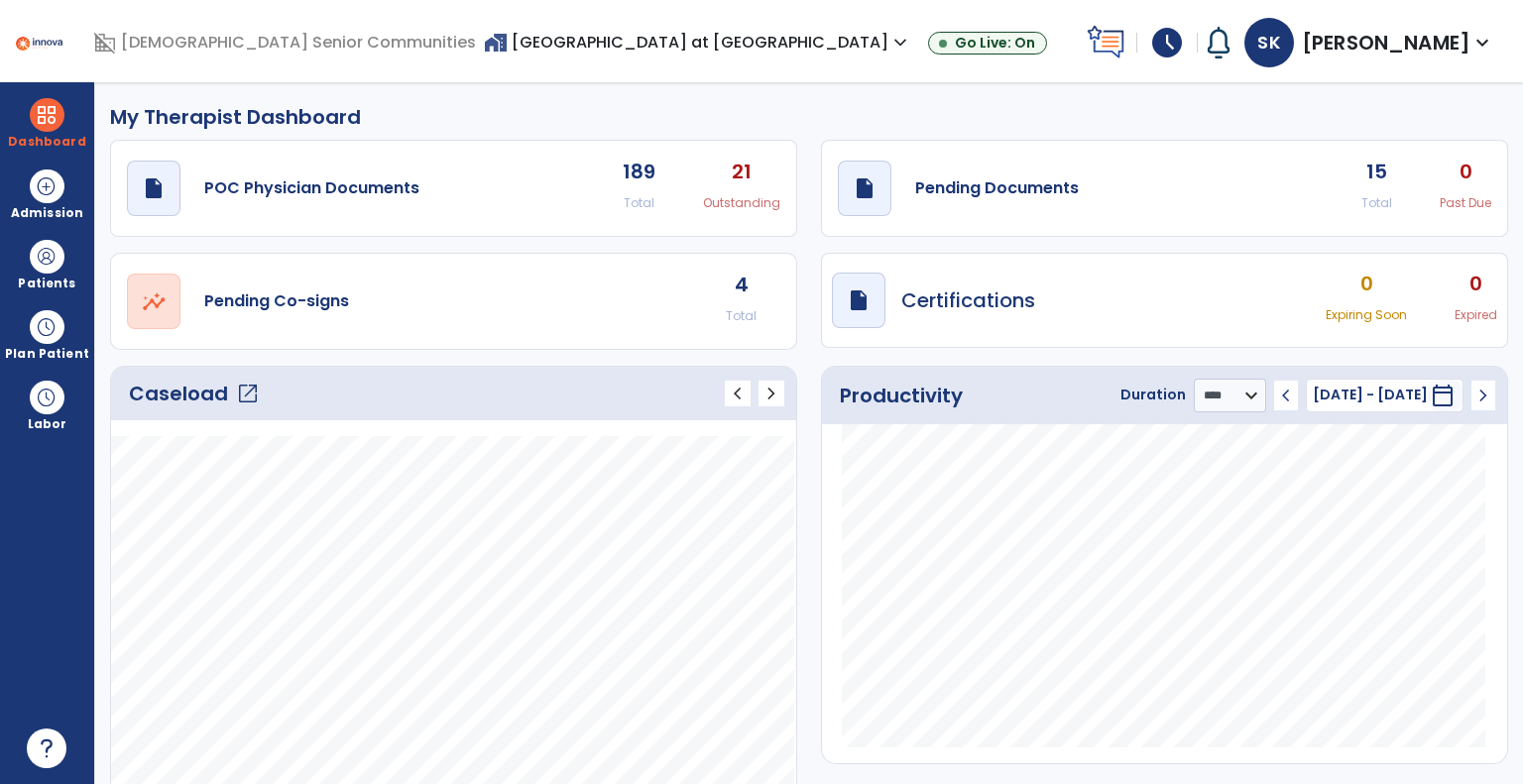 click on "open_in_new" 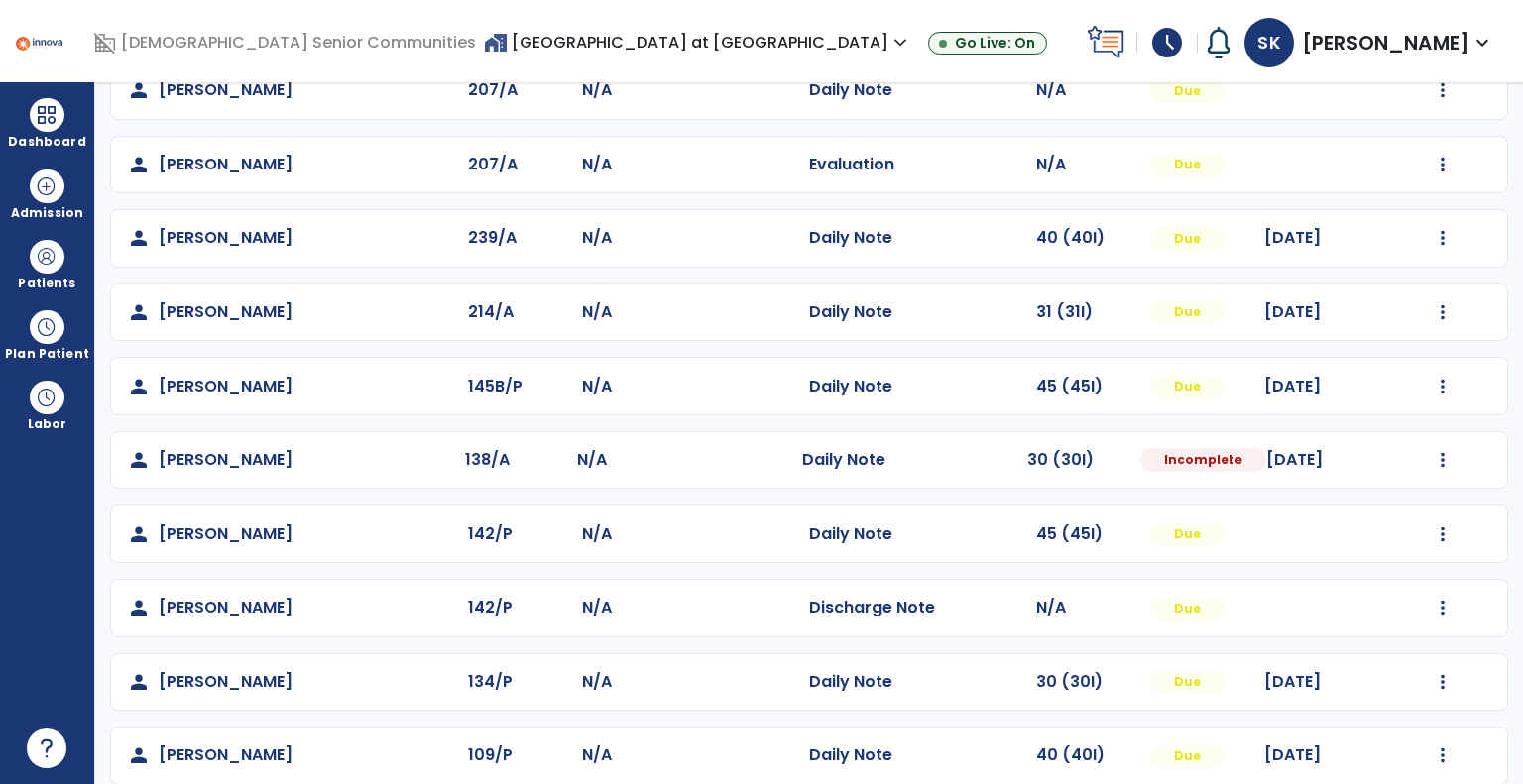 scroll, scrollTop: 734, scrollLeft: 0, axis: vertical 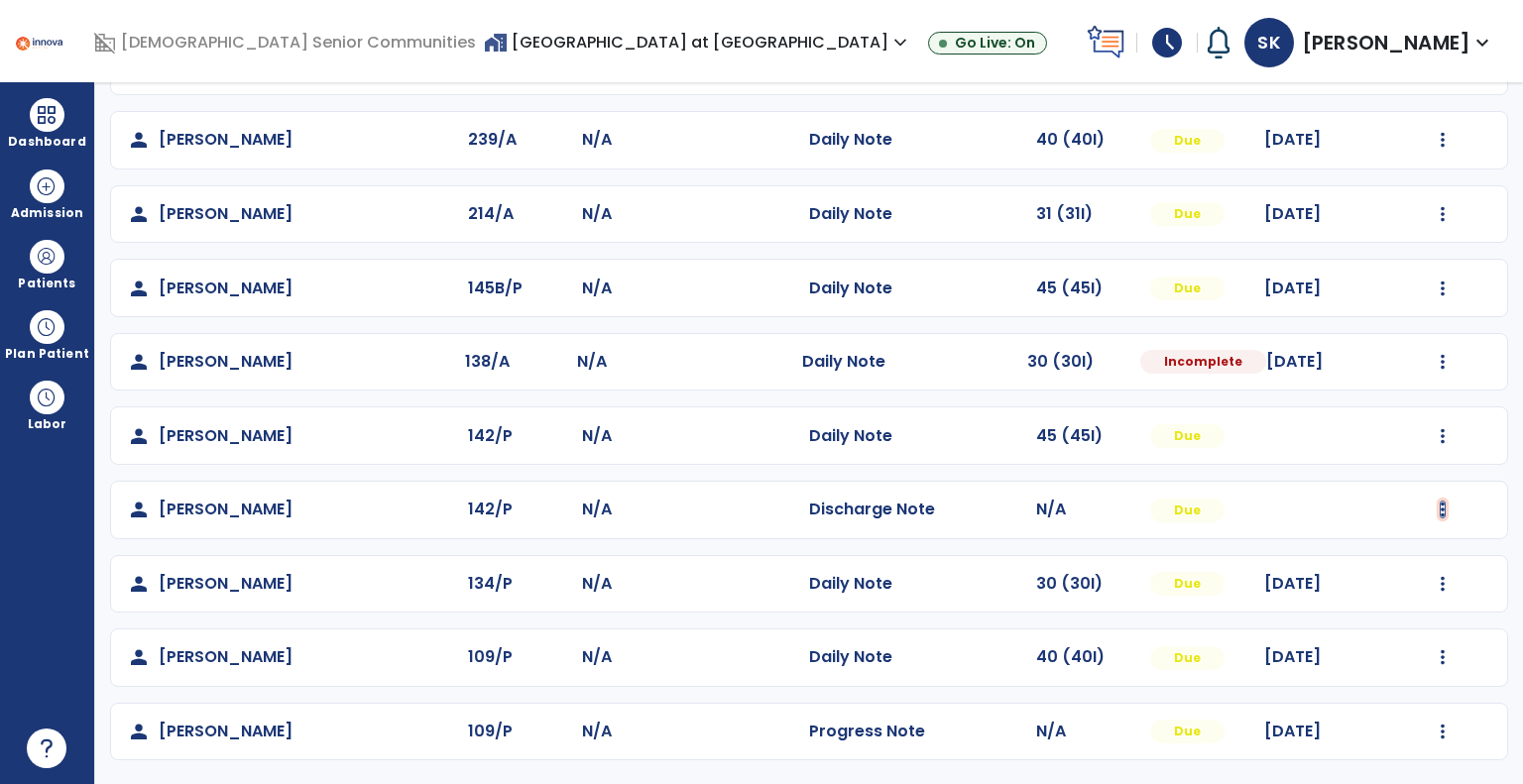 click at bounding box center [1443, -377] 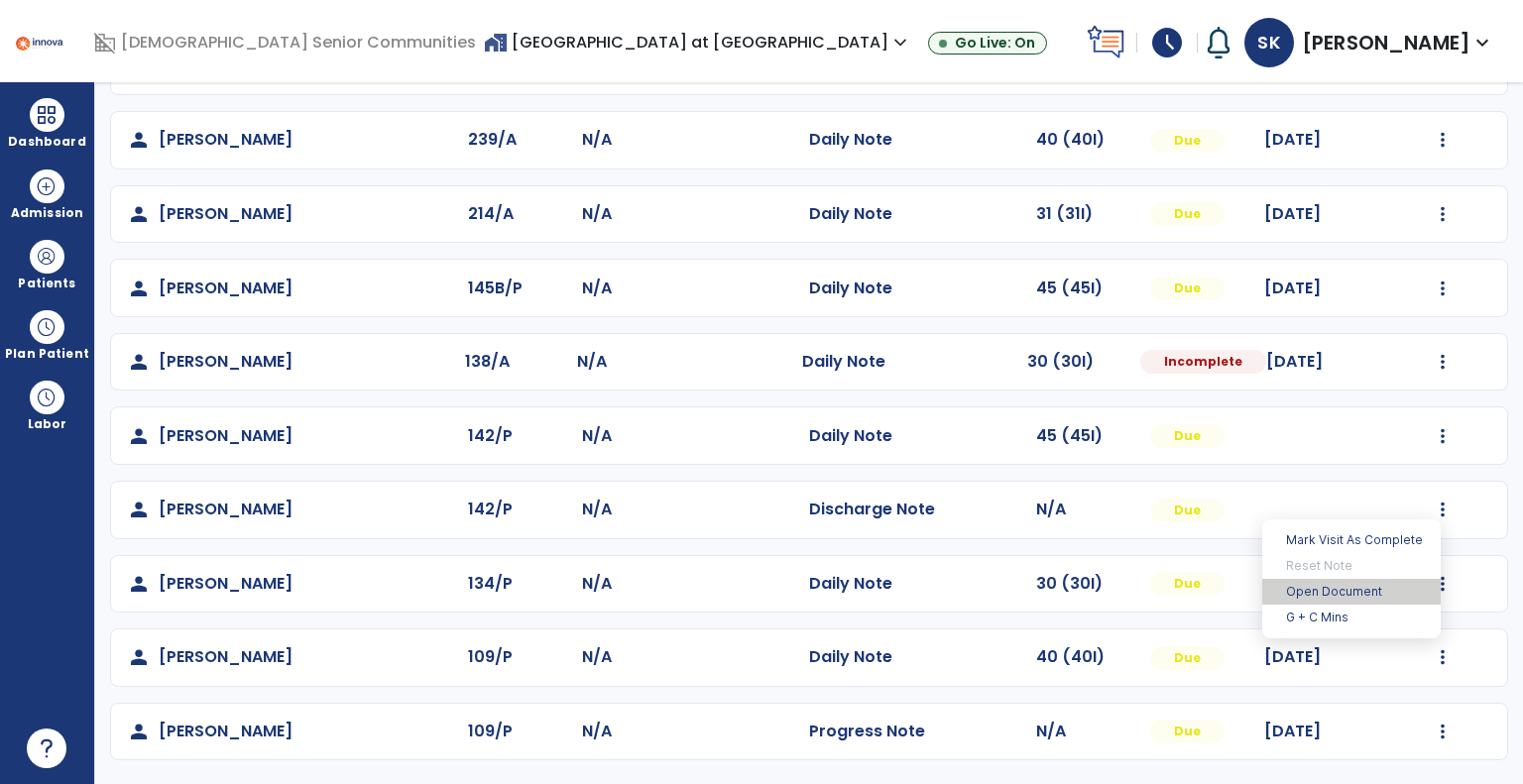 click on "Open Document" at bounding box center (1351, 592) 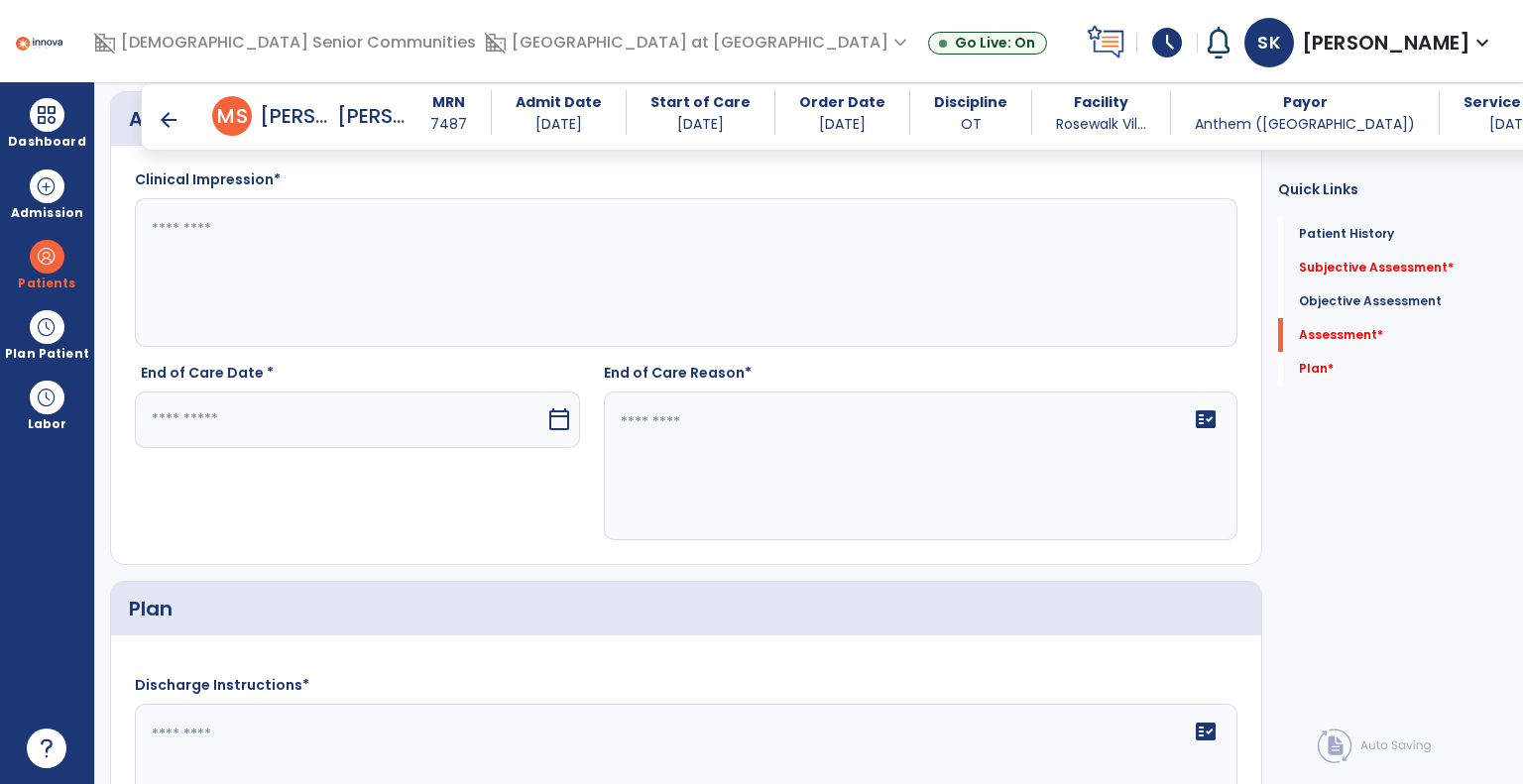 scroll, scrollTop: 2816, scrollLeft: 0, axis: vertical 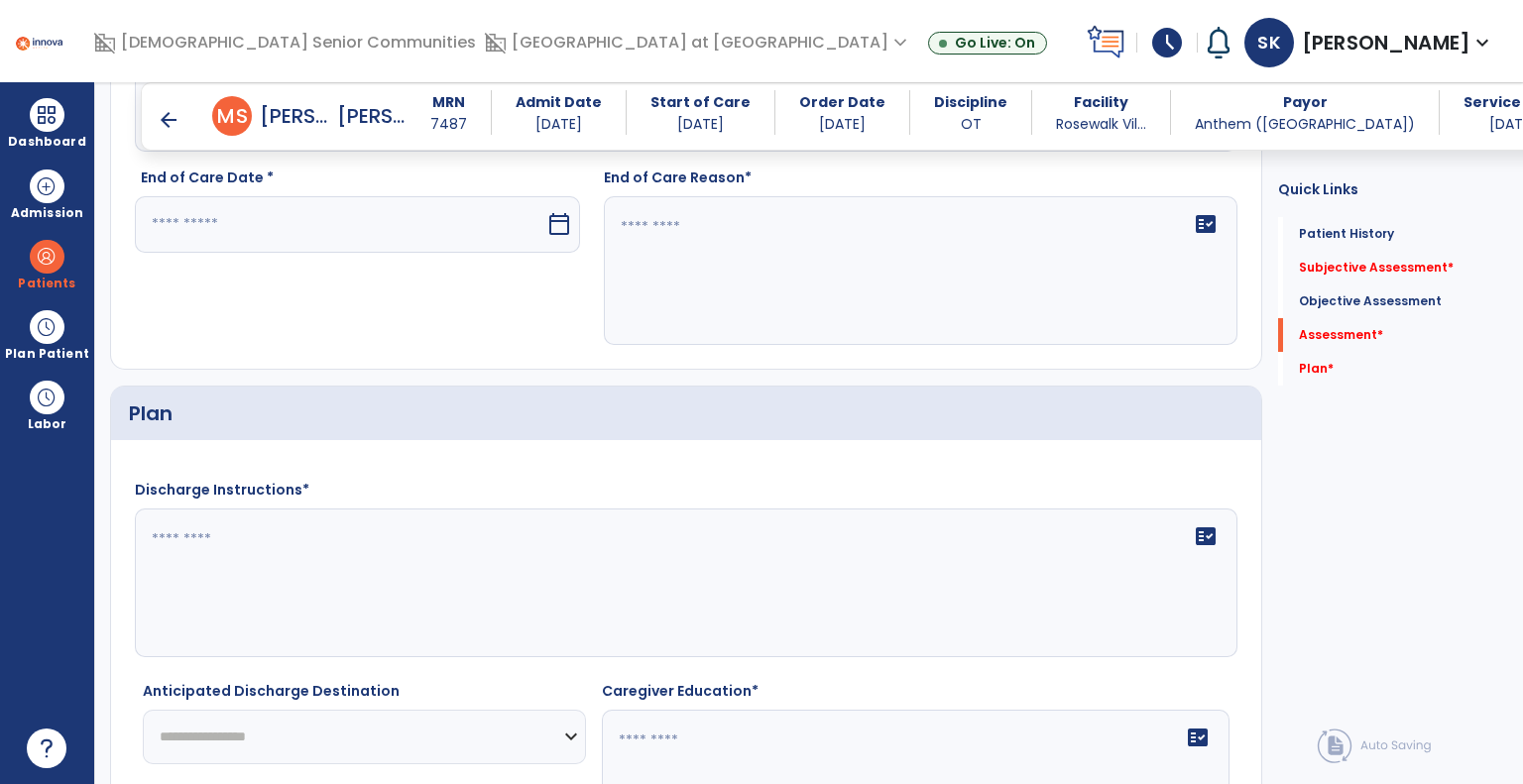 click 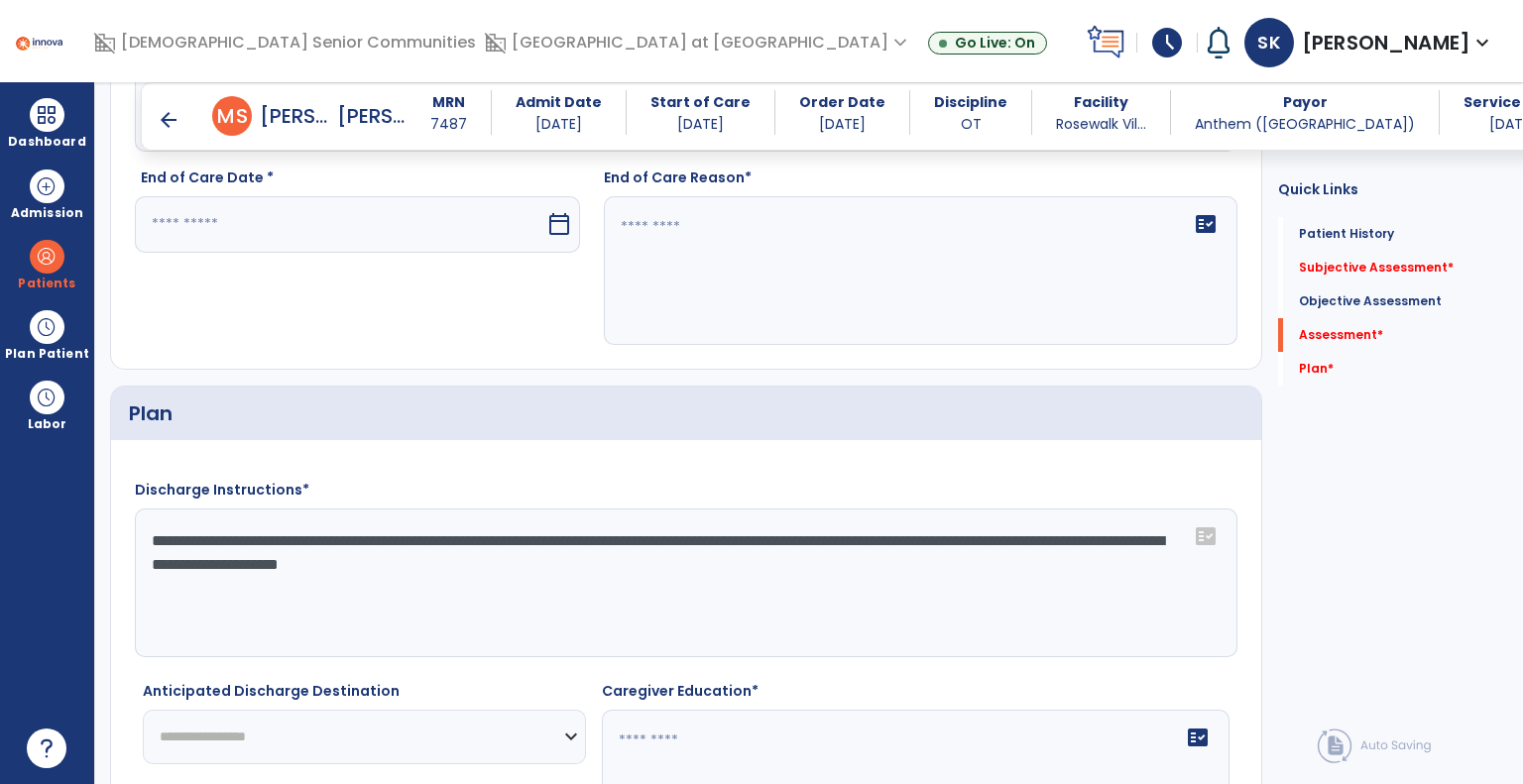 click on "**********" 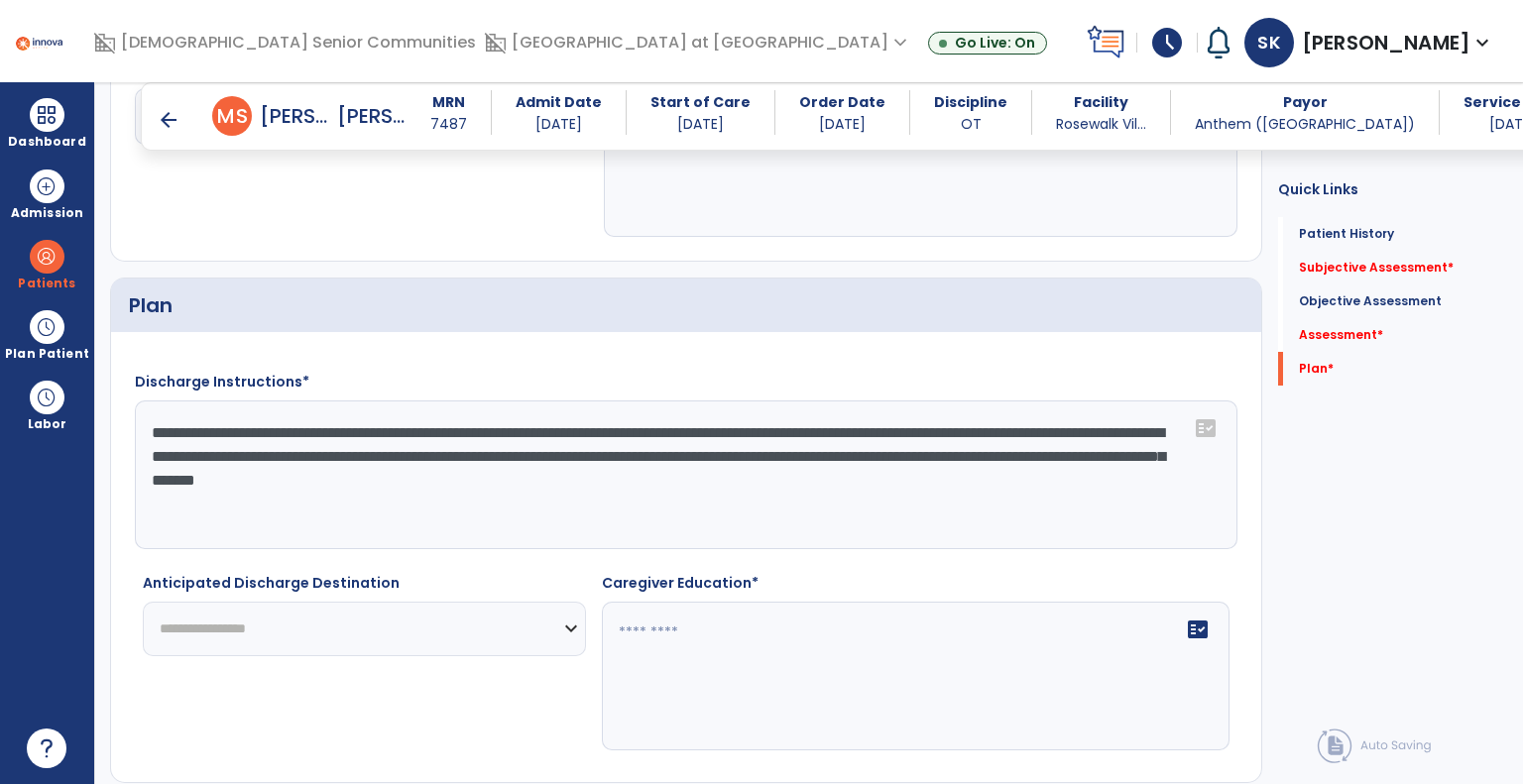 scroll, scrollTop: 2985, scrollLeft: 0, axis: vertical 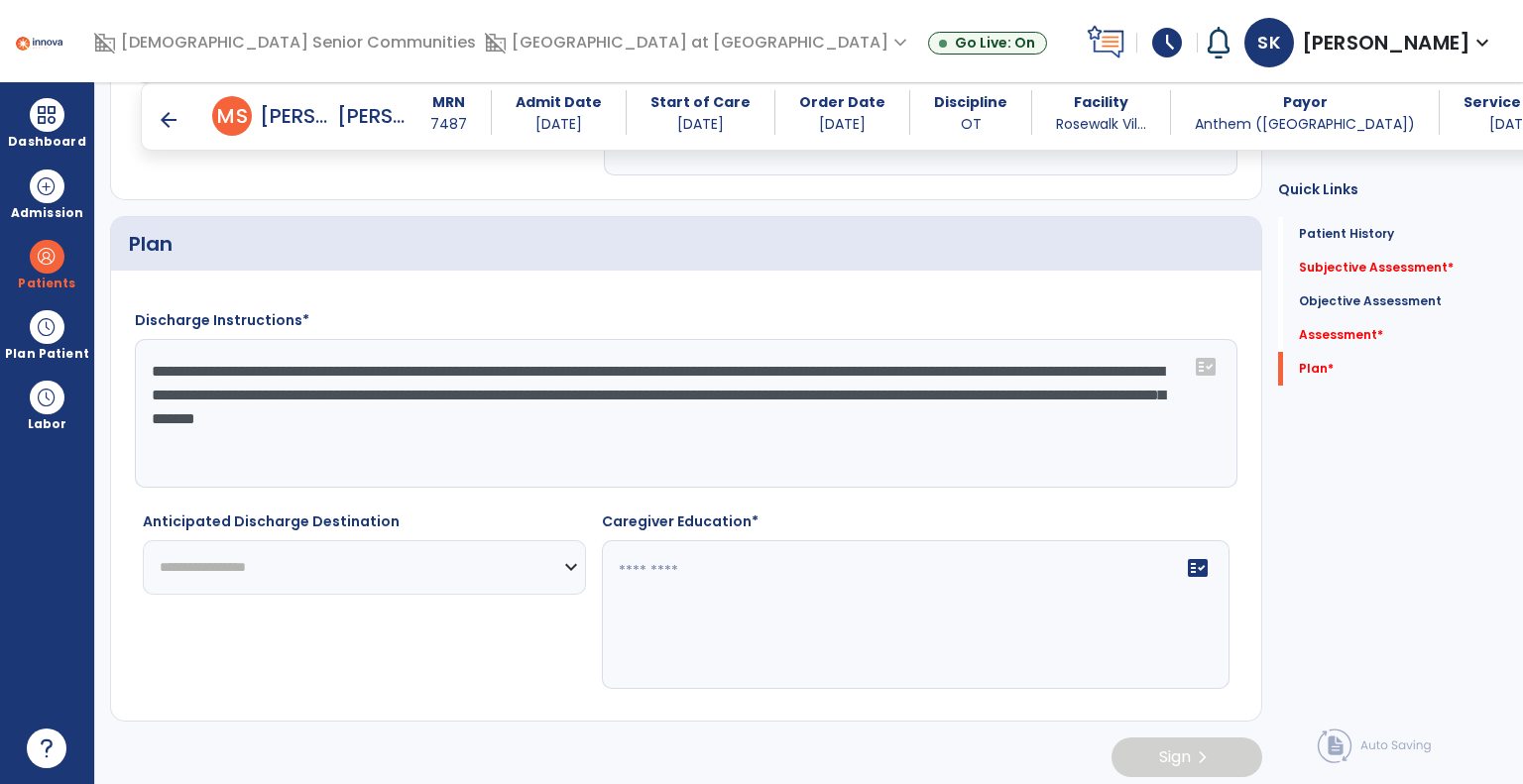 type on "**********" 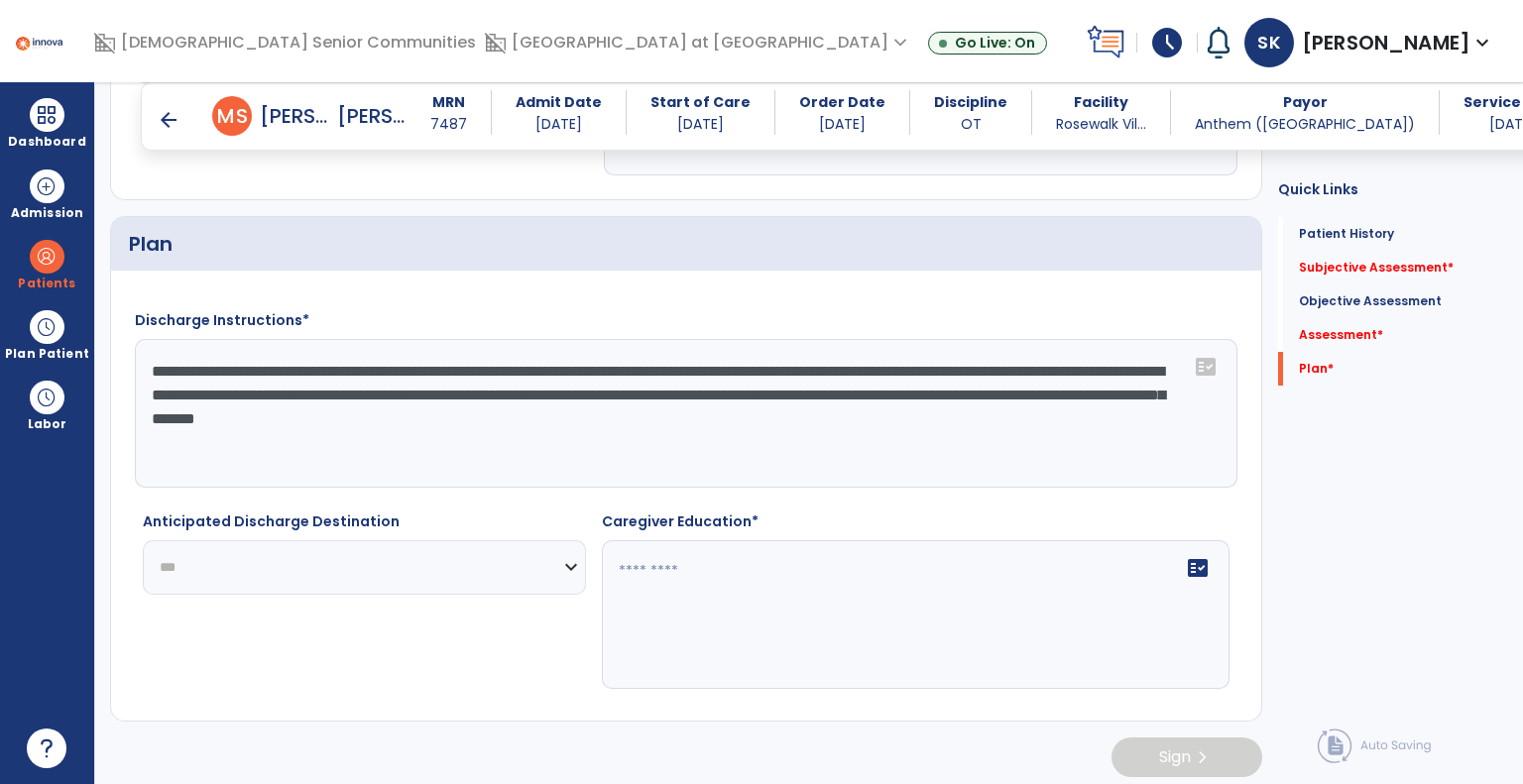 click on "**********" 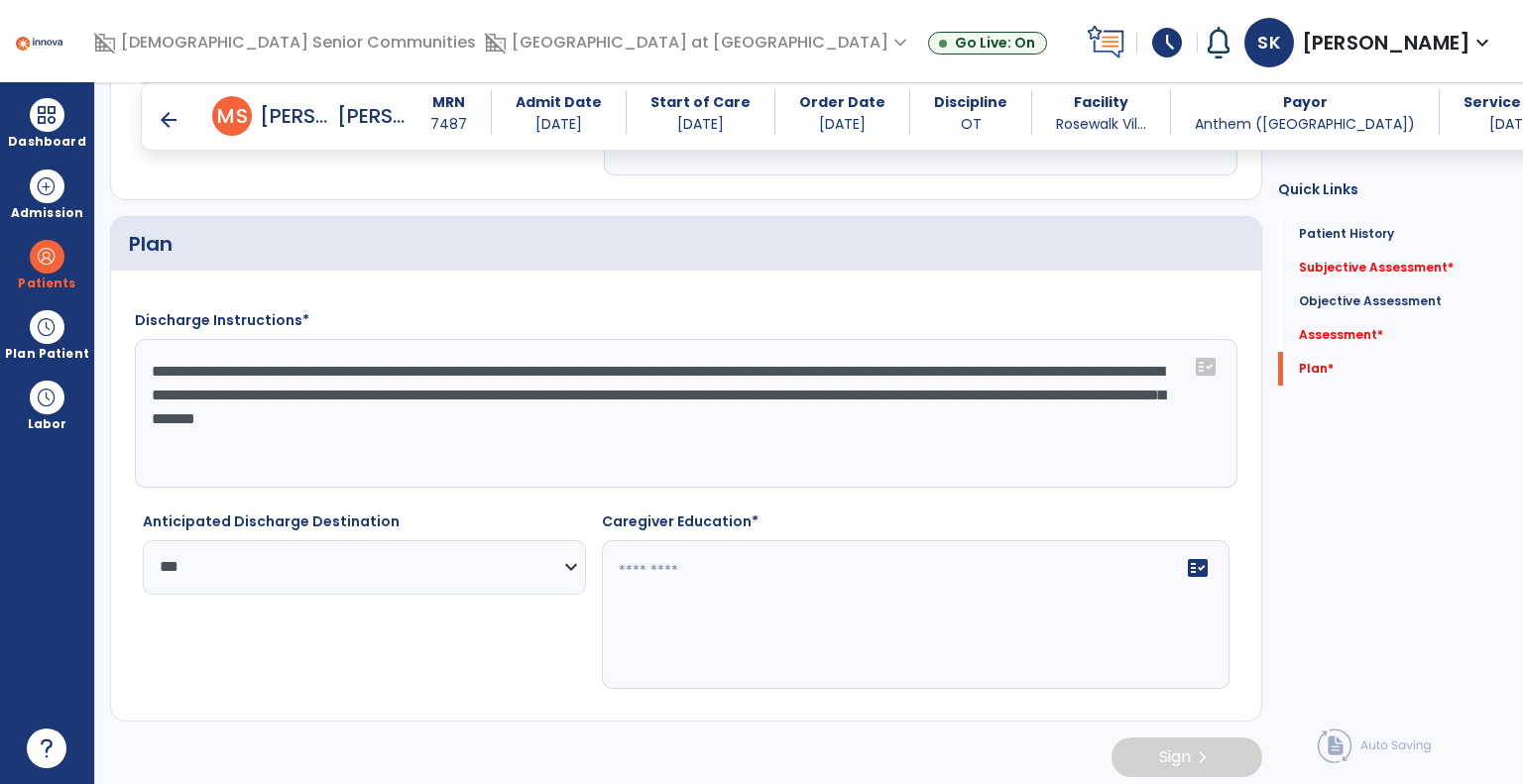click 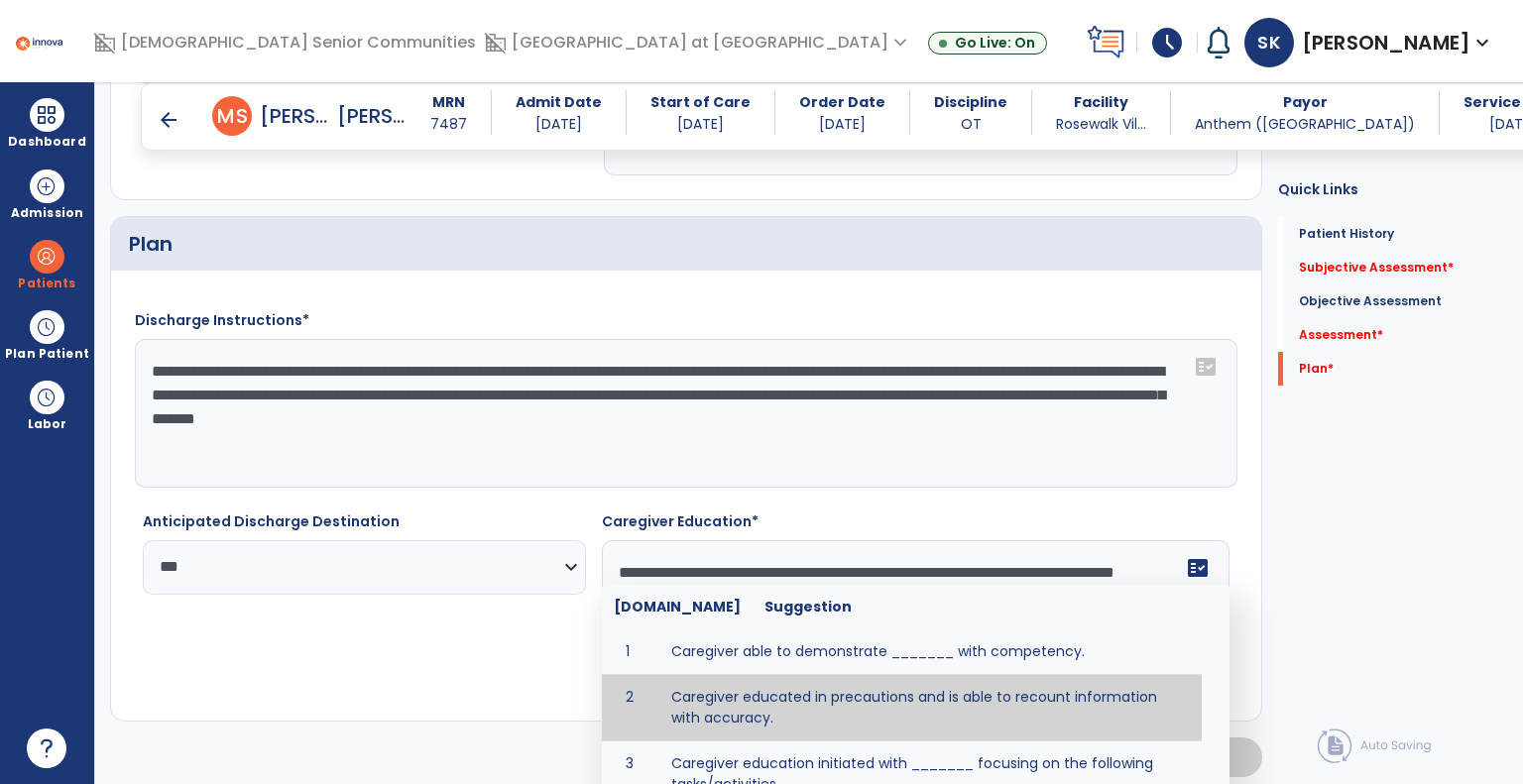 drag, startPoint x: 742, startPoint y: 697, endPoint x: 732, endPoint y: 645, distance: 52.95281 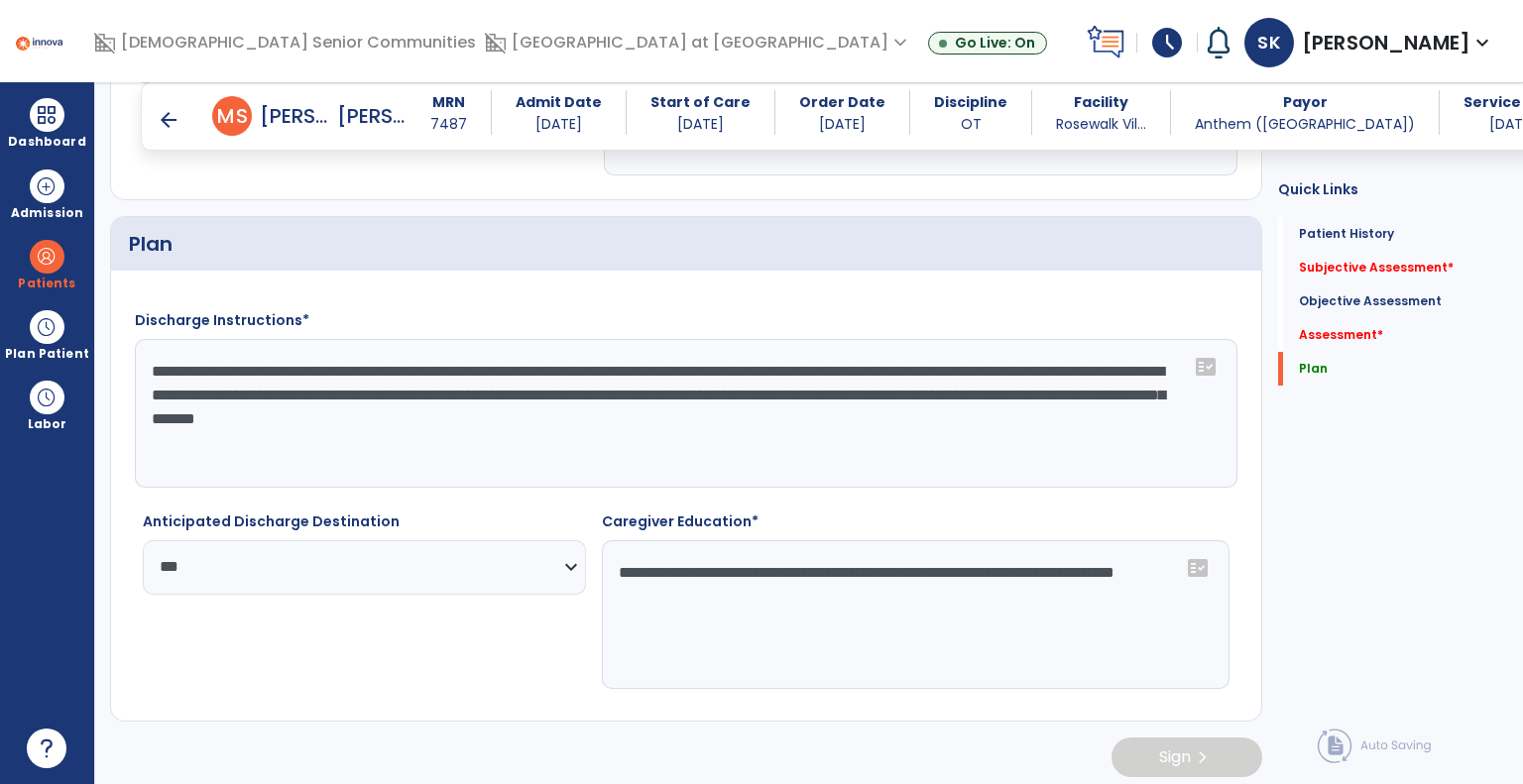 click on "**********" 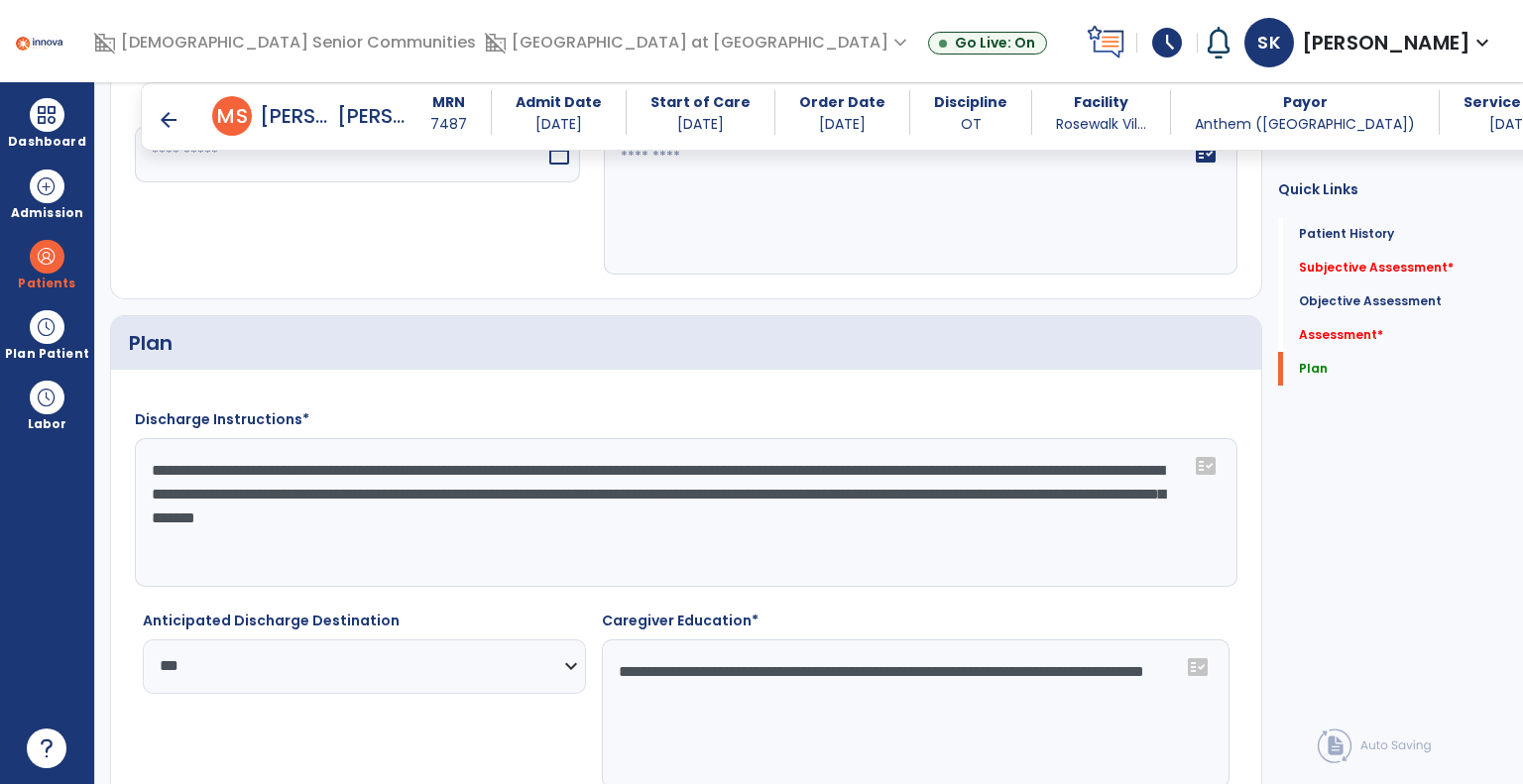 scroll, scrollTop: 2688, scrollLeft: 0, axis: vertical 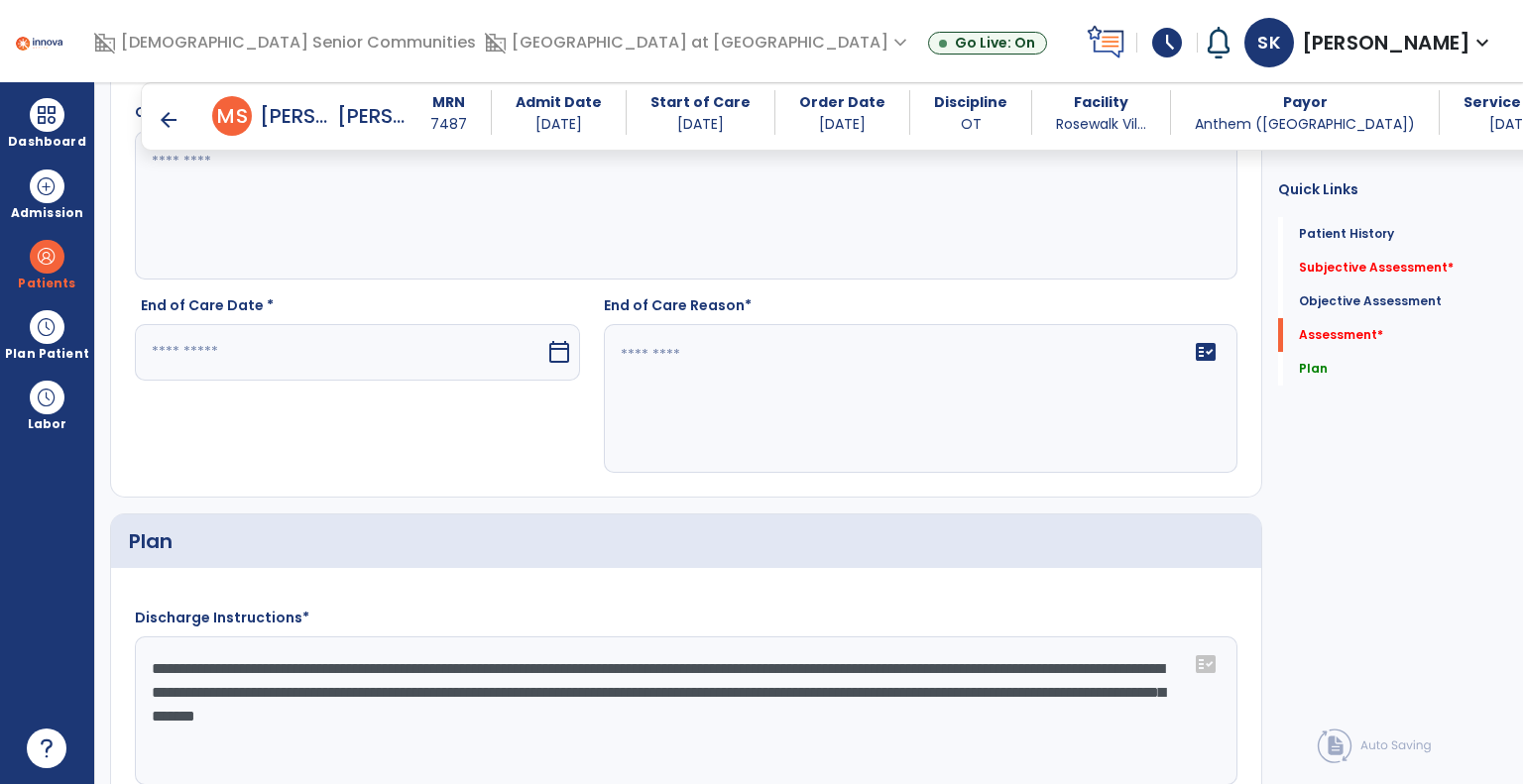 type on "**********" 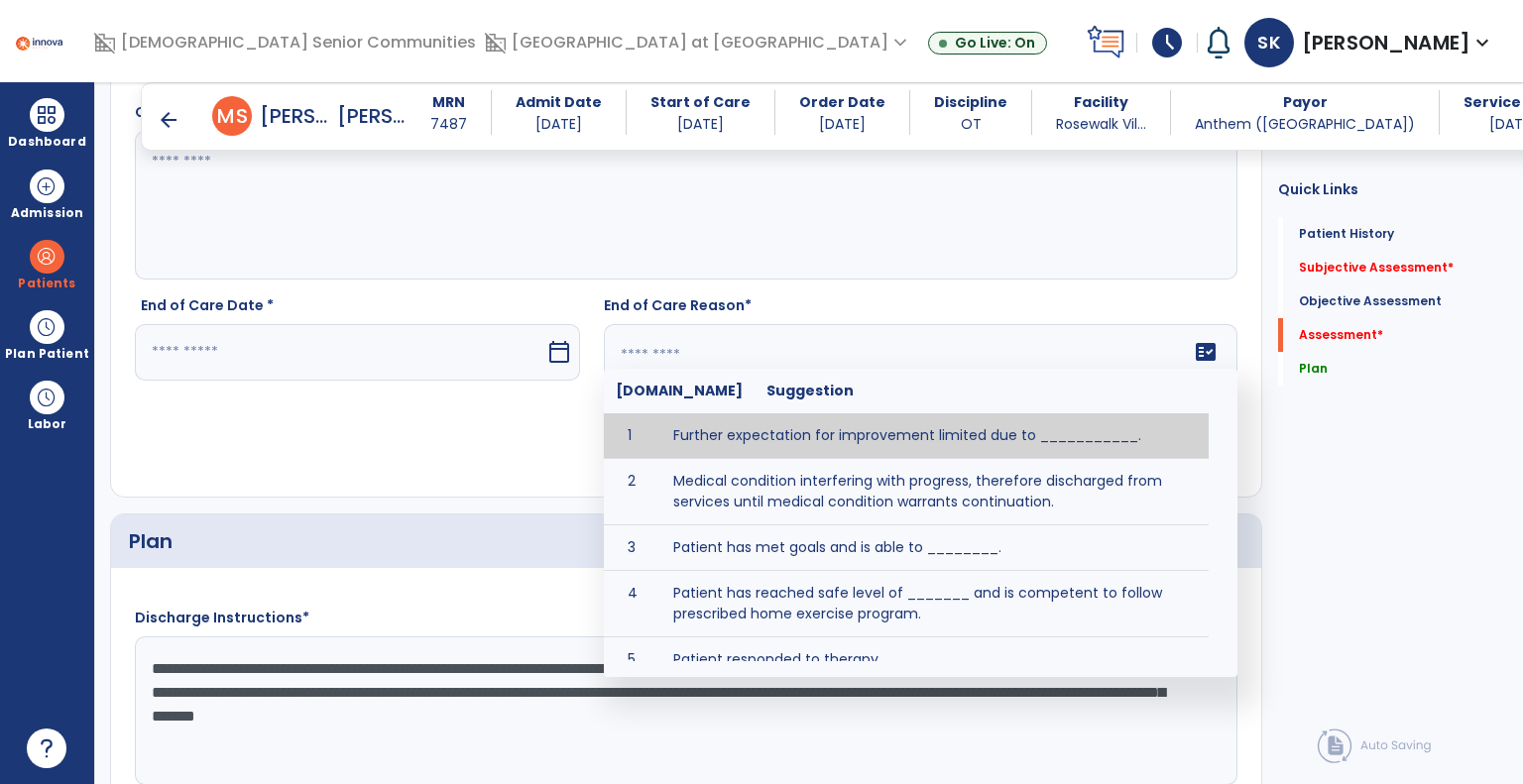 click on "fact_check  [DOMAIN_NAME] Suggestion 1 Further expectation for improvement limited due to ___________. 2 Medical condition interfering with progress, therefore discharged from services until medical condition warrants continuation. 3 Patient has met goals and is able to ________. 4 Patient has reached safe level of _______ and is competent to follow prescribed home exercise program. 5 Patient responded to therapy ____________. 6 Unexpected facility discharge - patient continues to warrant further therapy and will be re-screened upon readmission. 7 Unstable medical condition makes continued services inappropriate at this time." 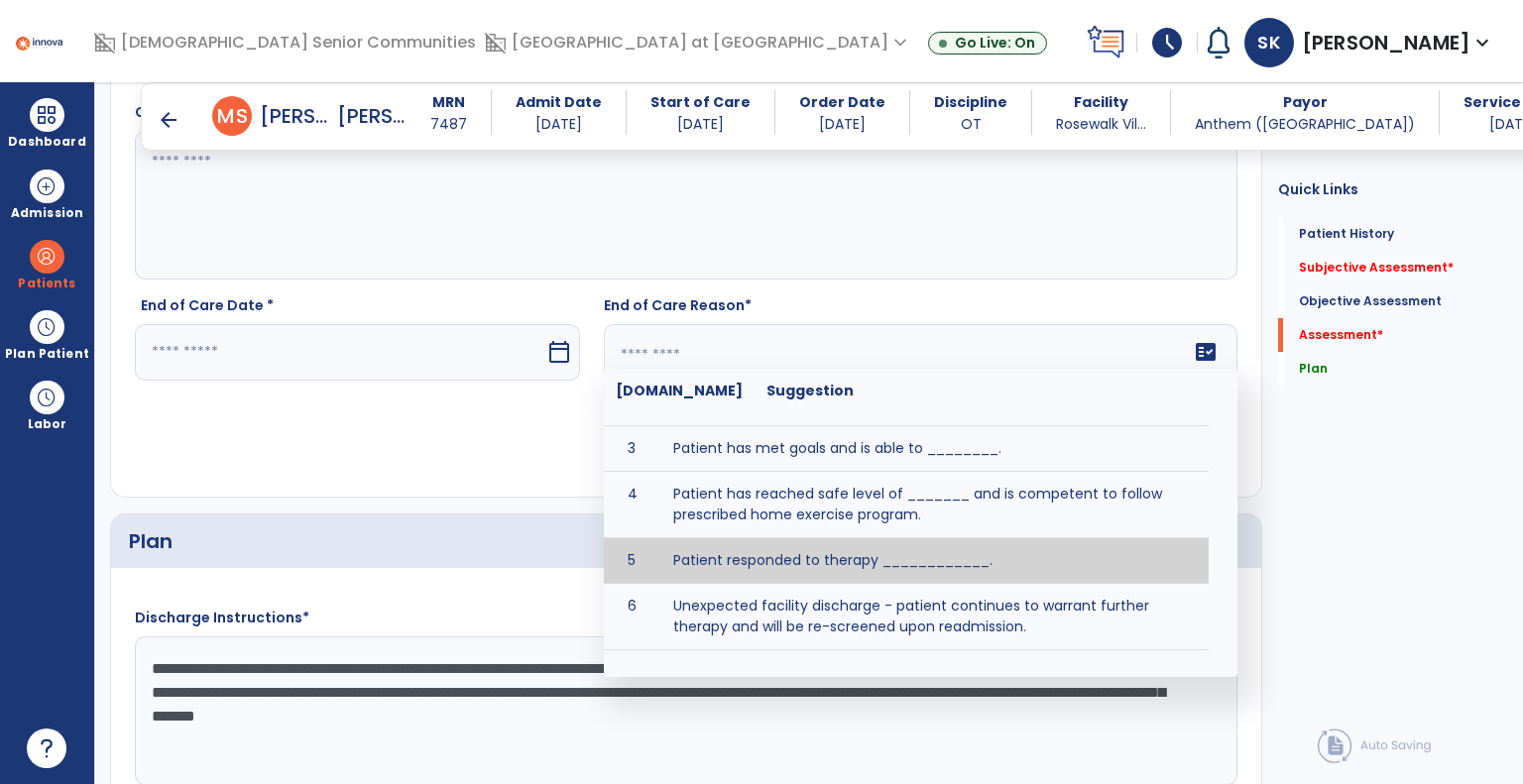 scroll, scrollTop: 0, scrollLeft: 0, axis: both 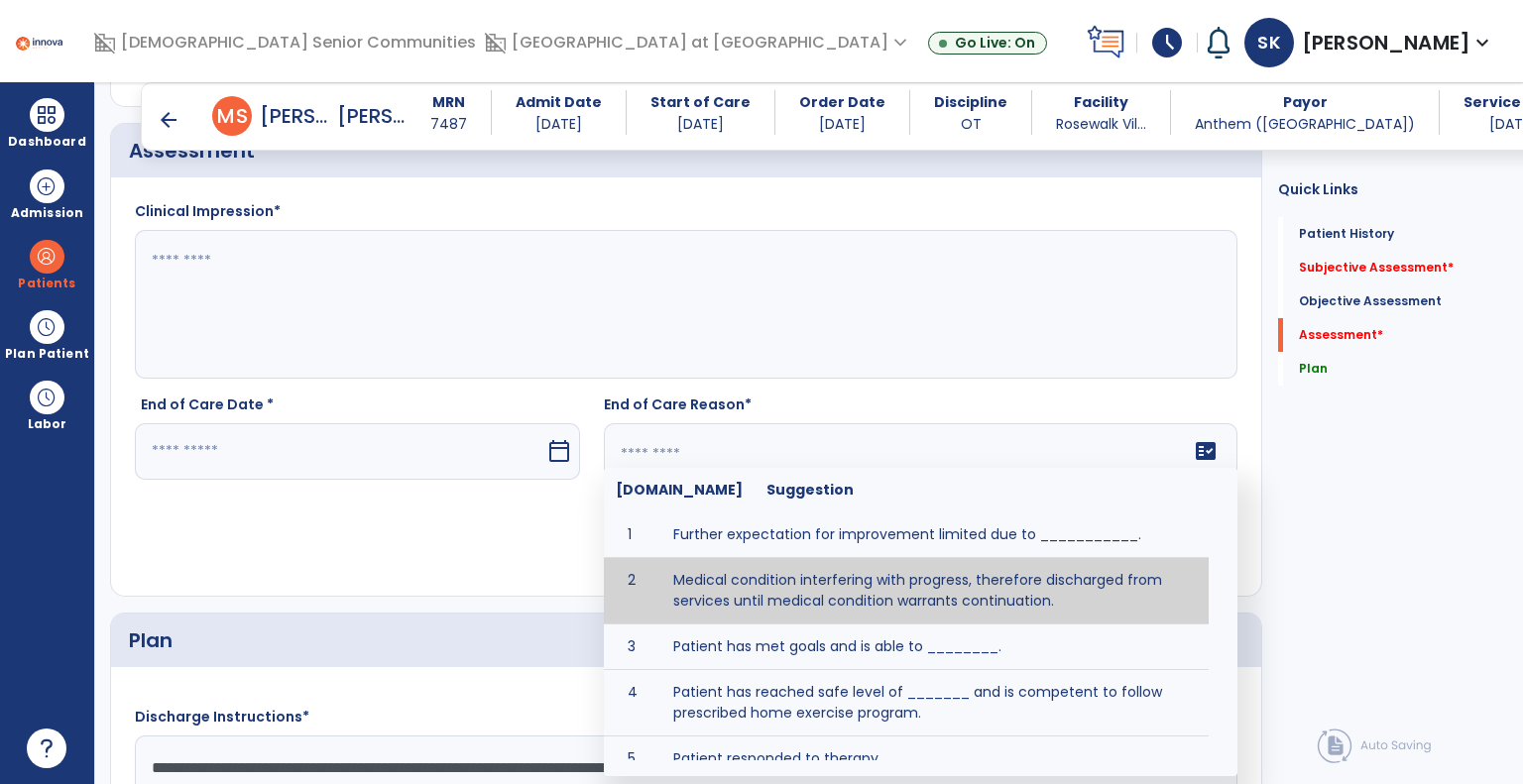 type on "**********" 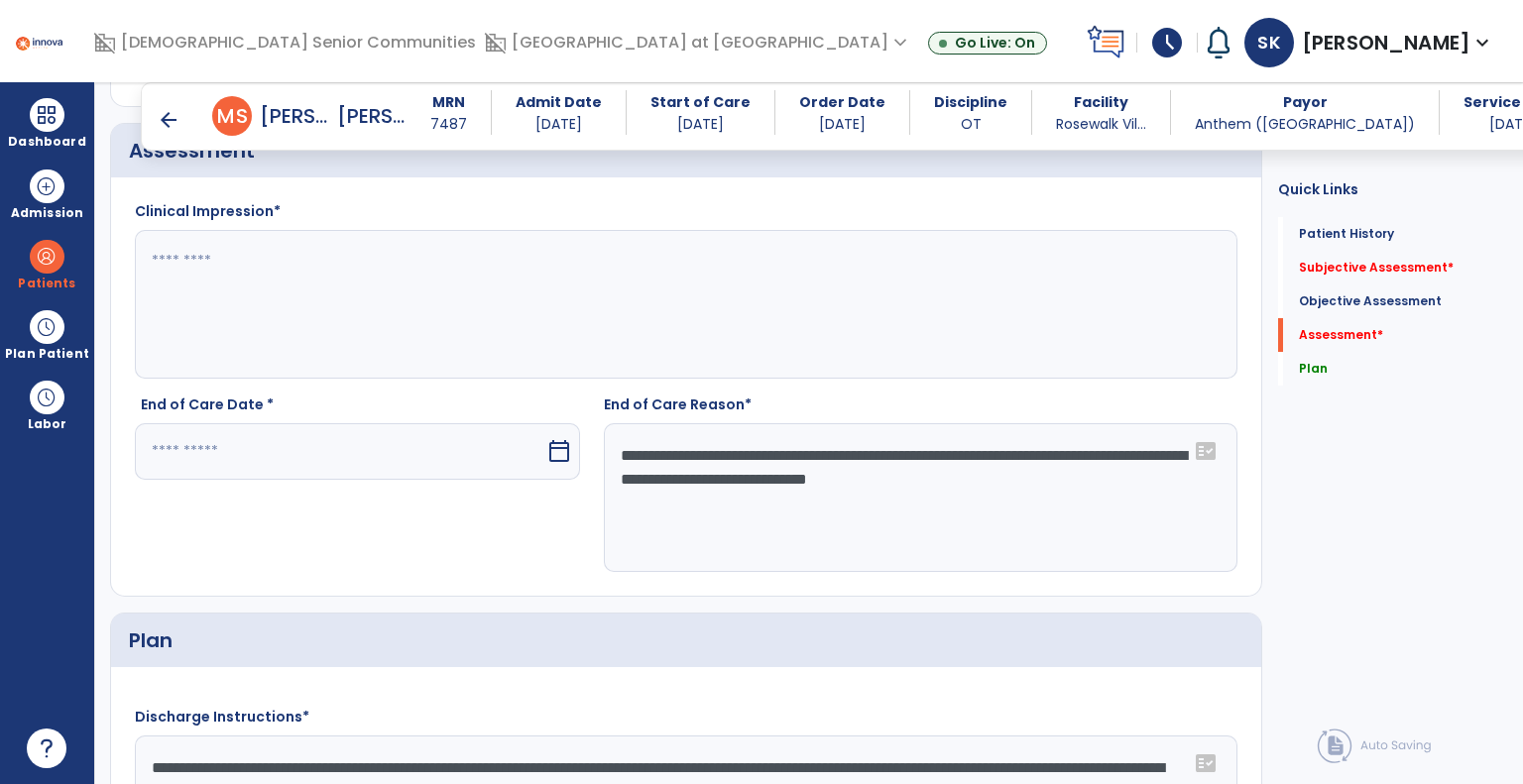 click on "calendar_today" at bounding box center [559, 451] 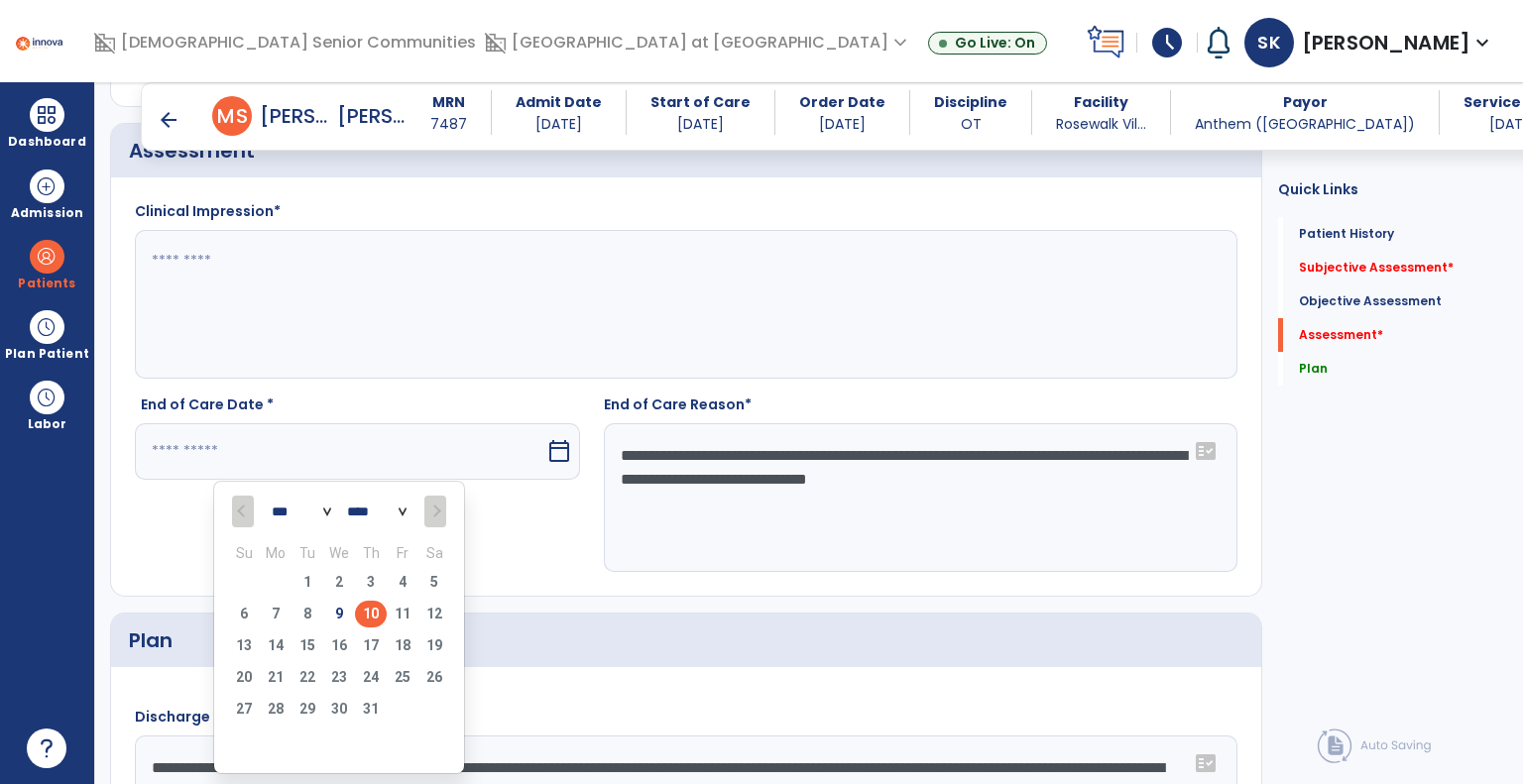 click on "10" at bounding box center (371, 614) 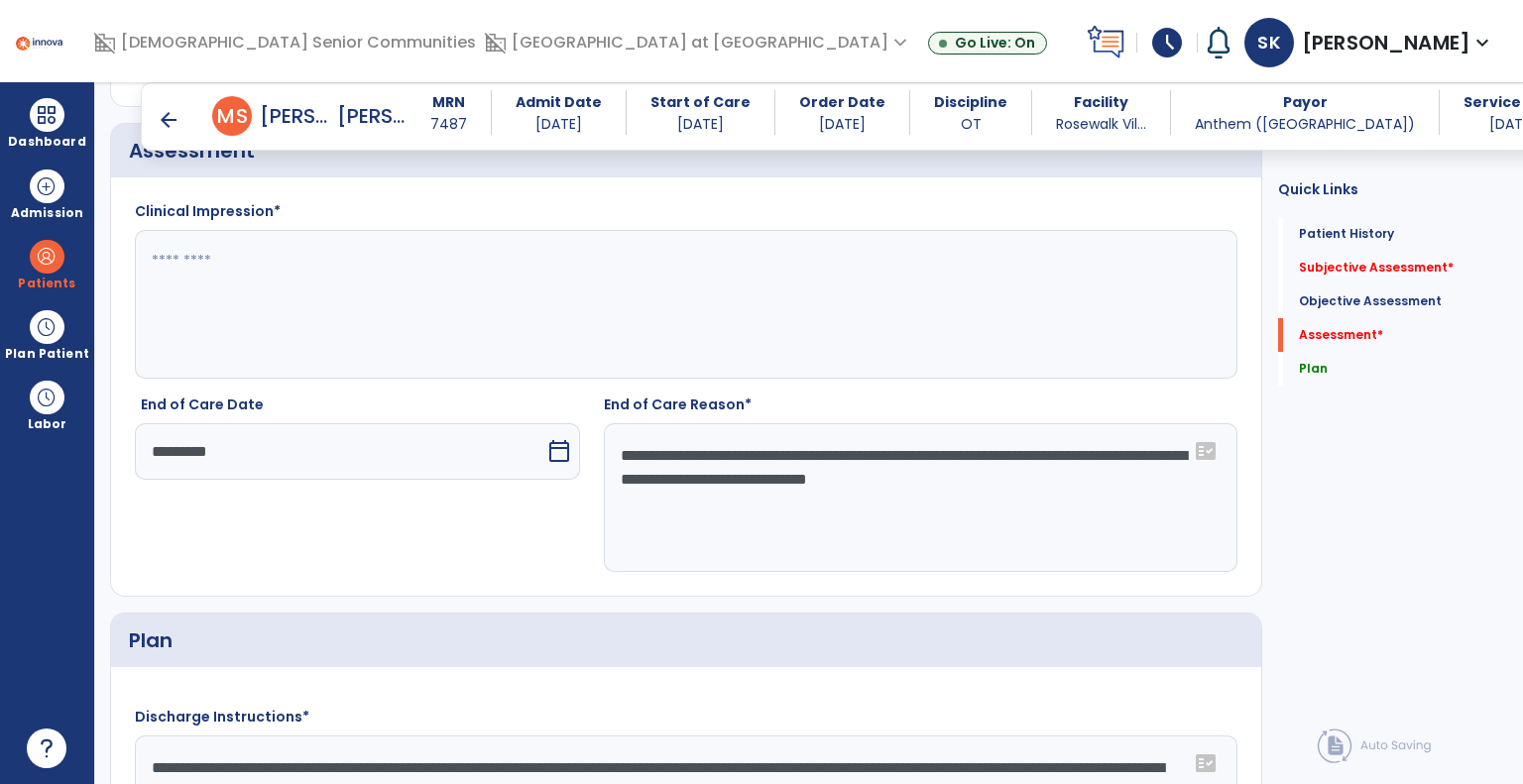 click on "**********" 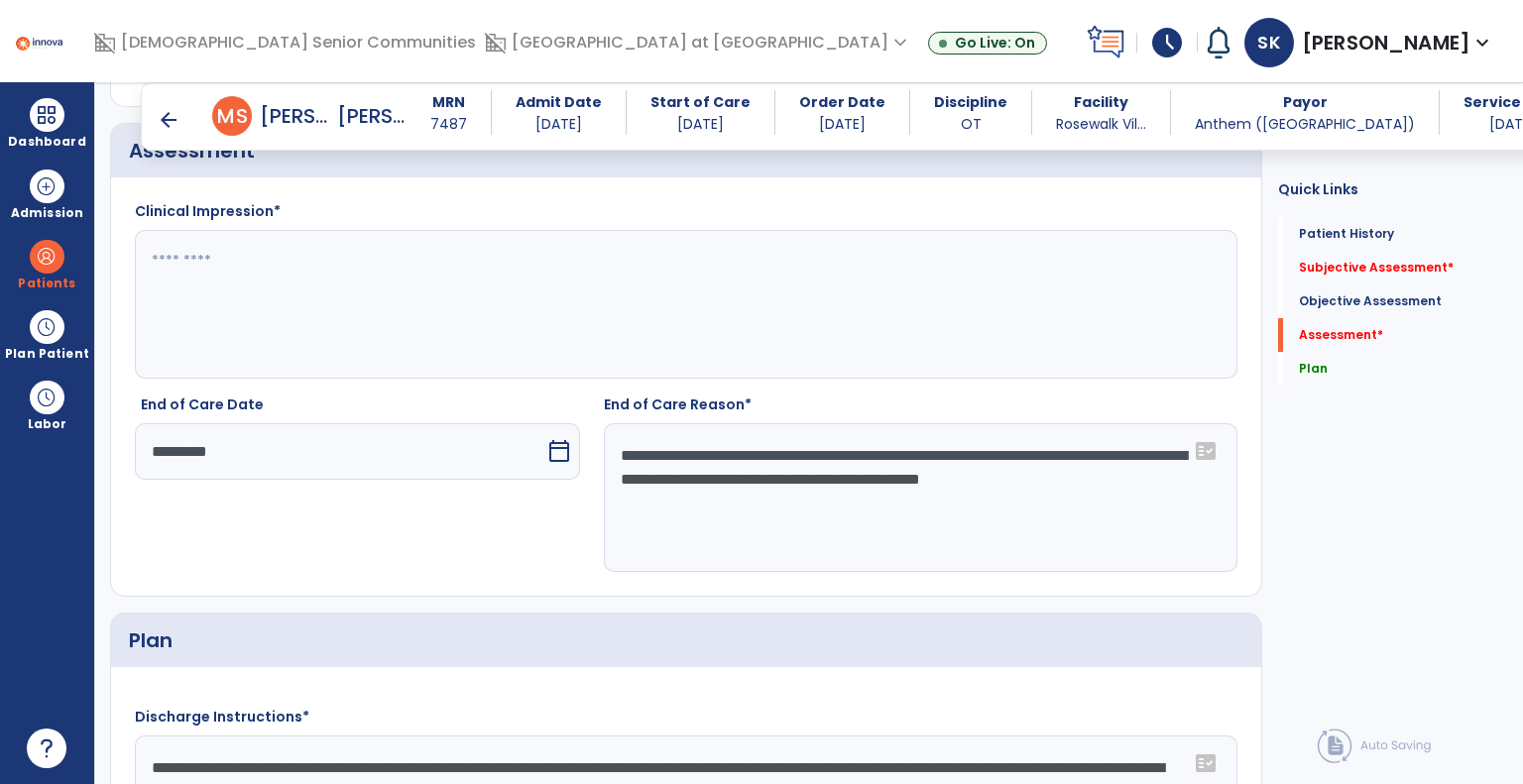 click on "**********" 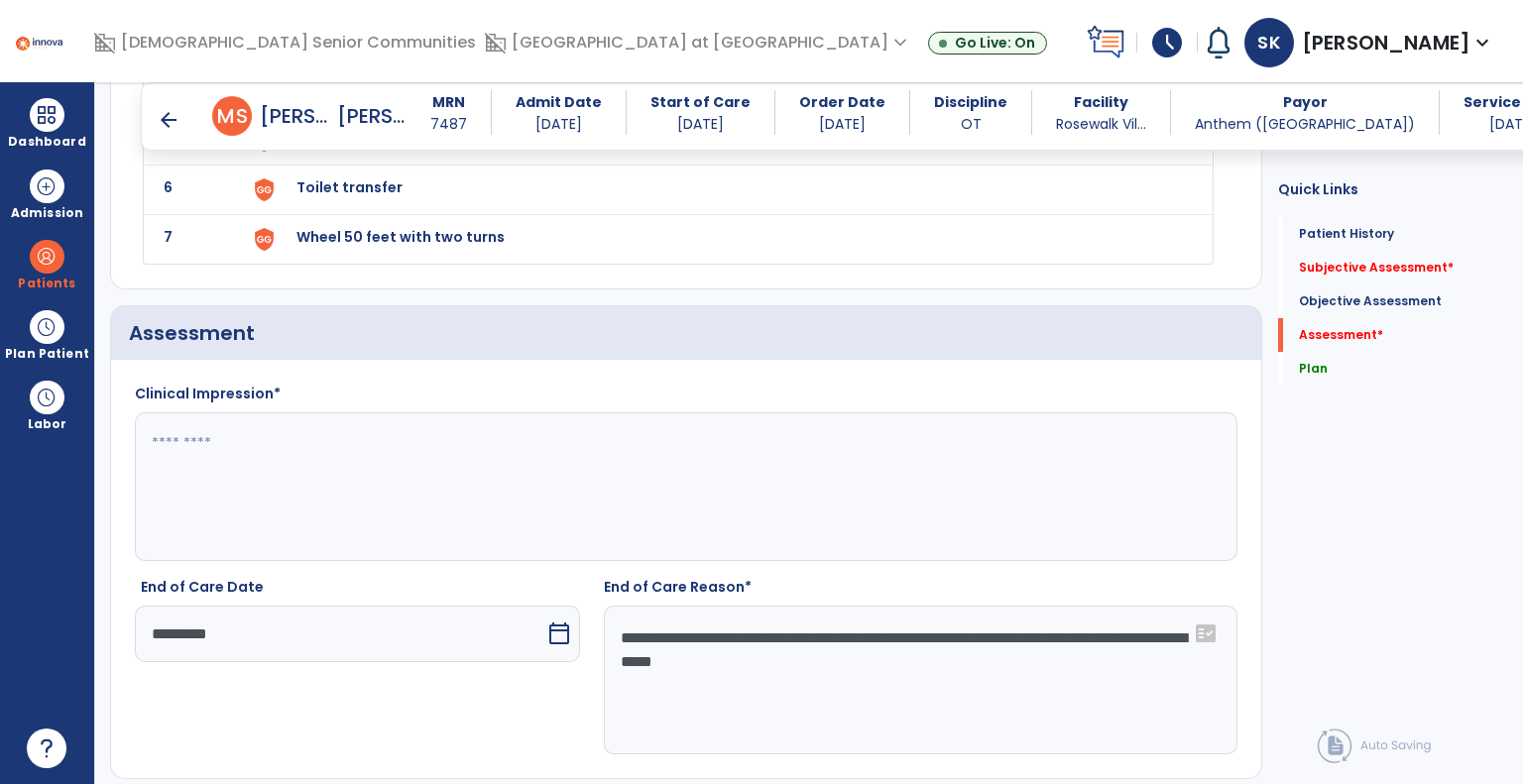 scroll, scrollTop: 2292, scrollLeft: 0, axis: vertical 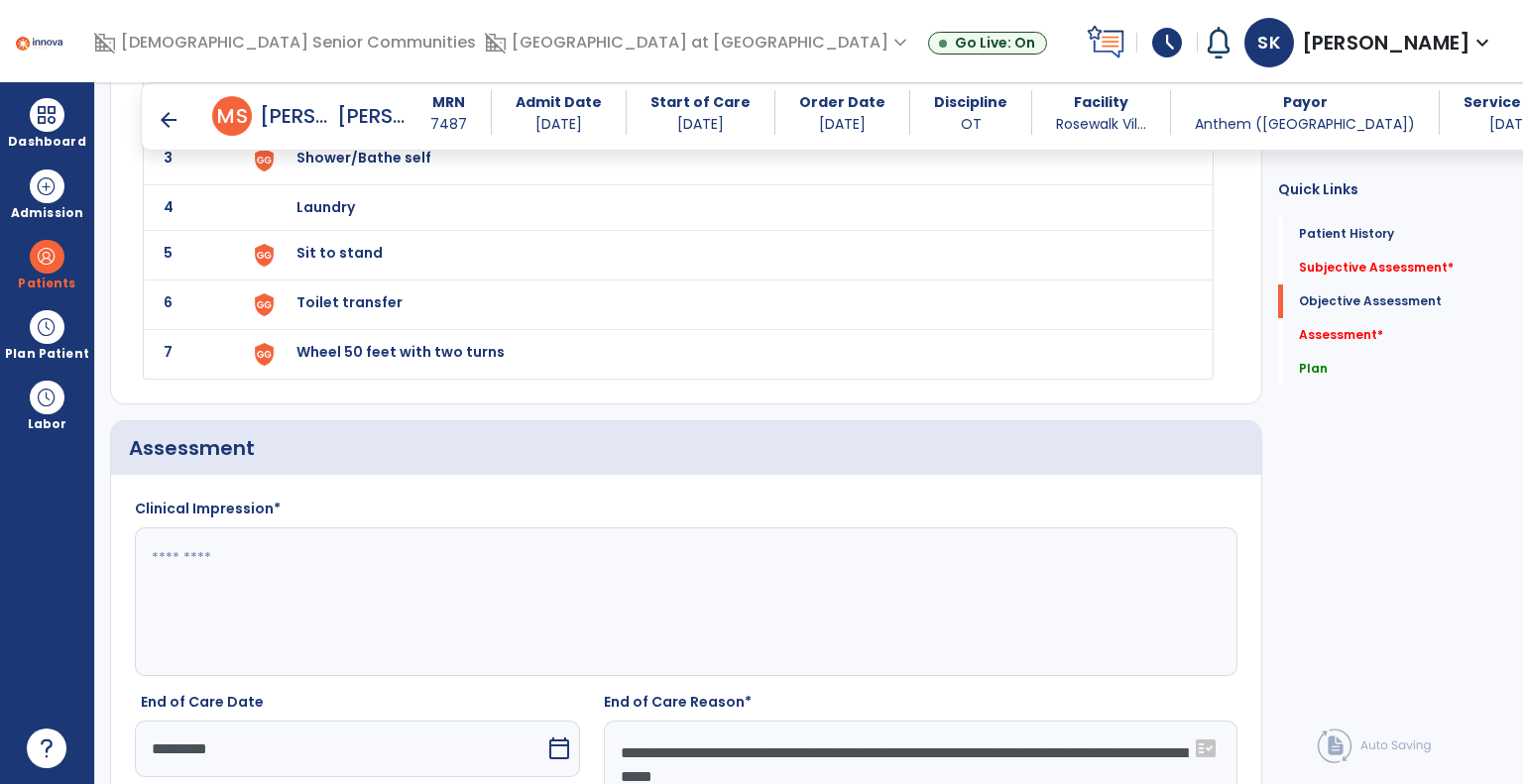 type on "**********" 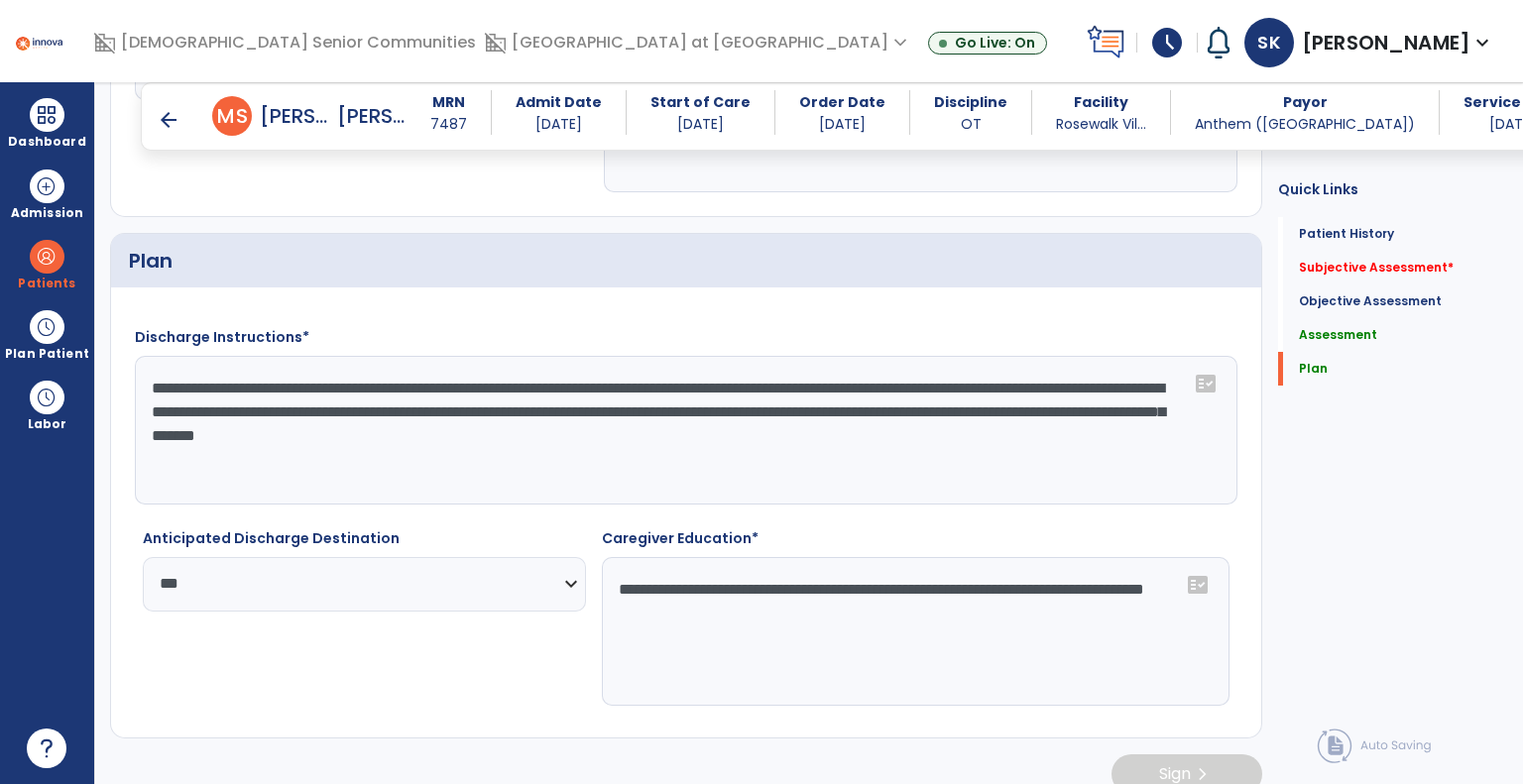 scroll, scrollTop: 2985, scrollLeft: 0, axis: vertical 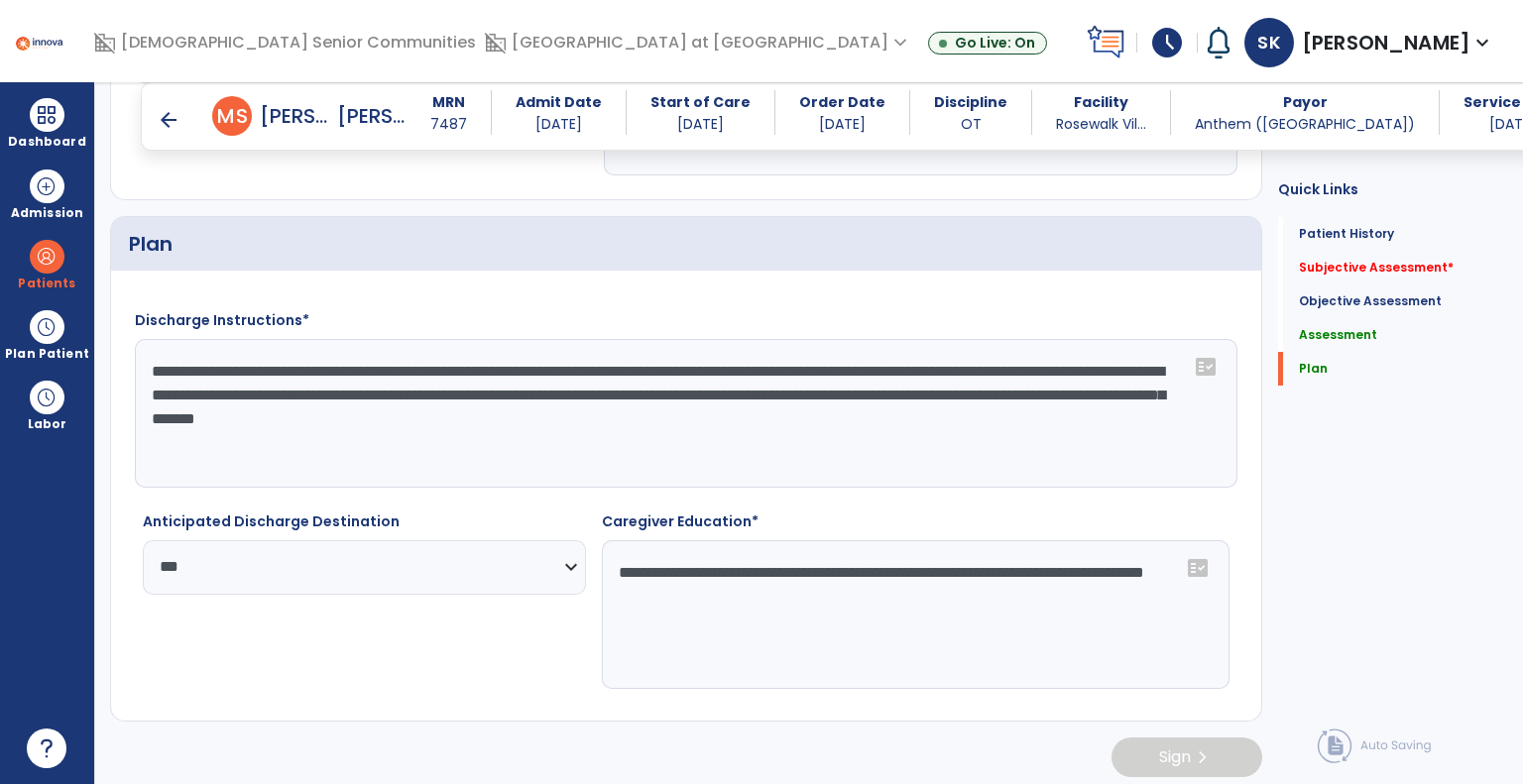 type on "**********" 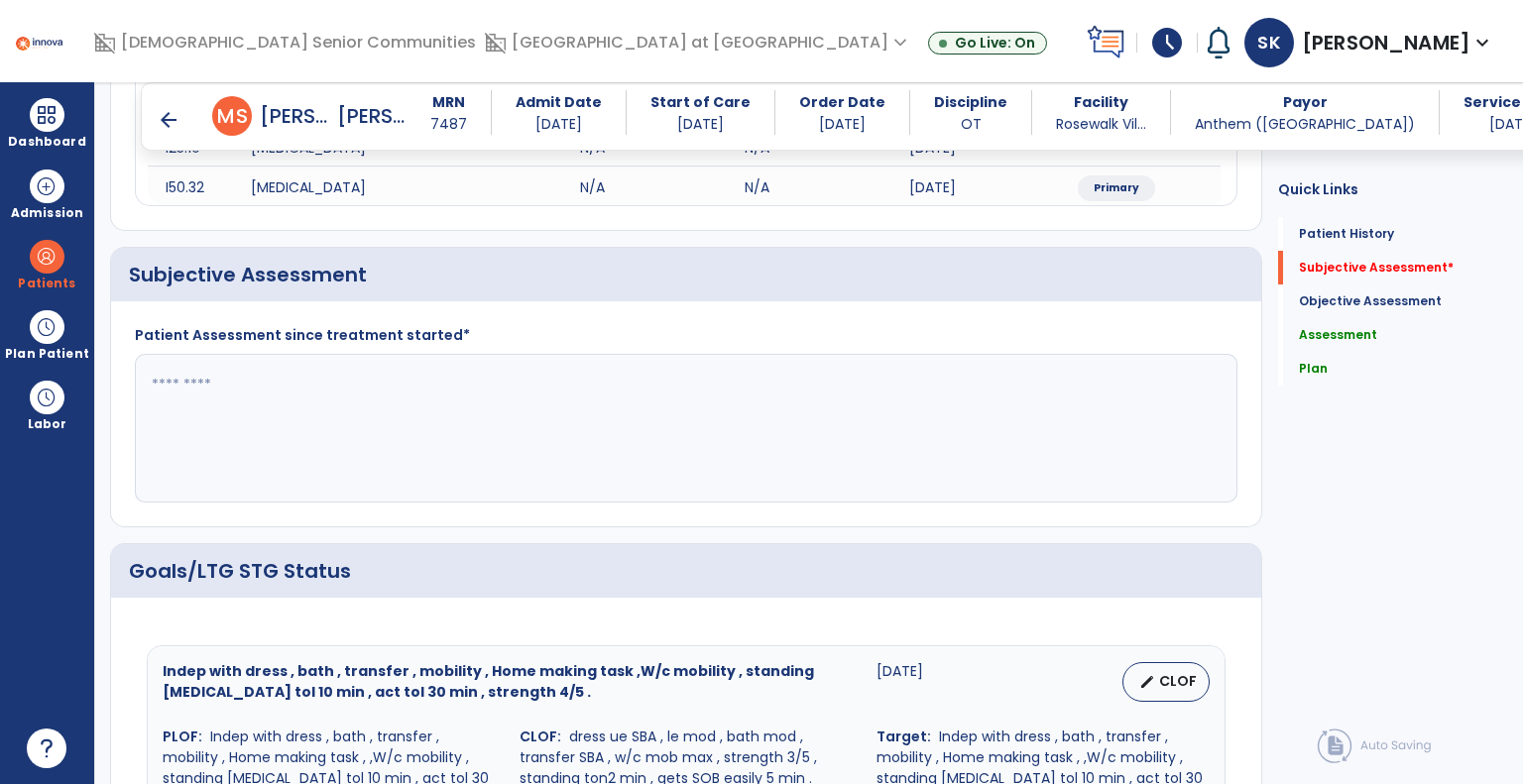 scroll, scrollTop: 309, scrollLeft: 0, axis: vertical 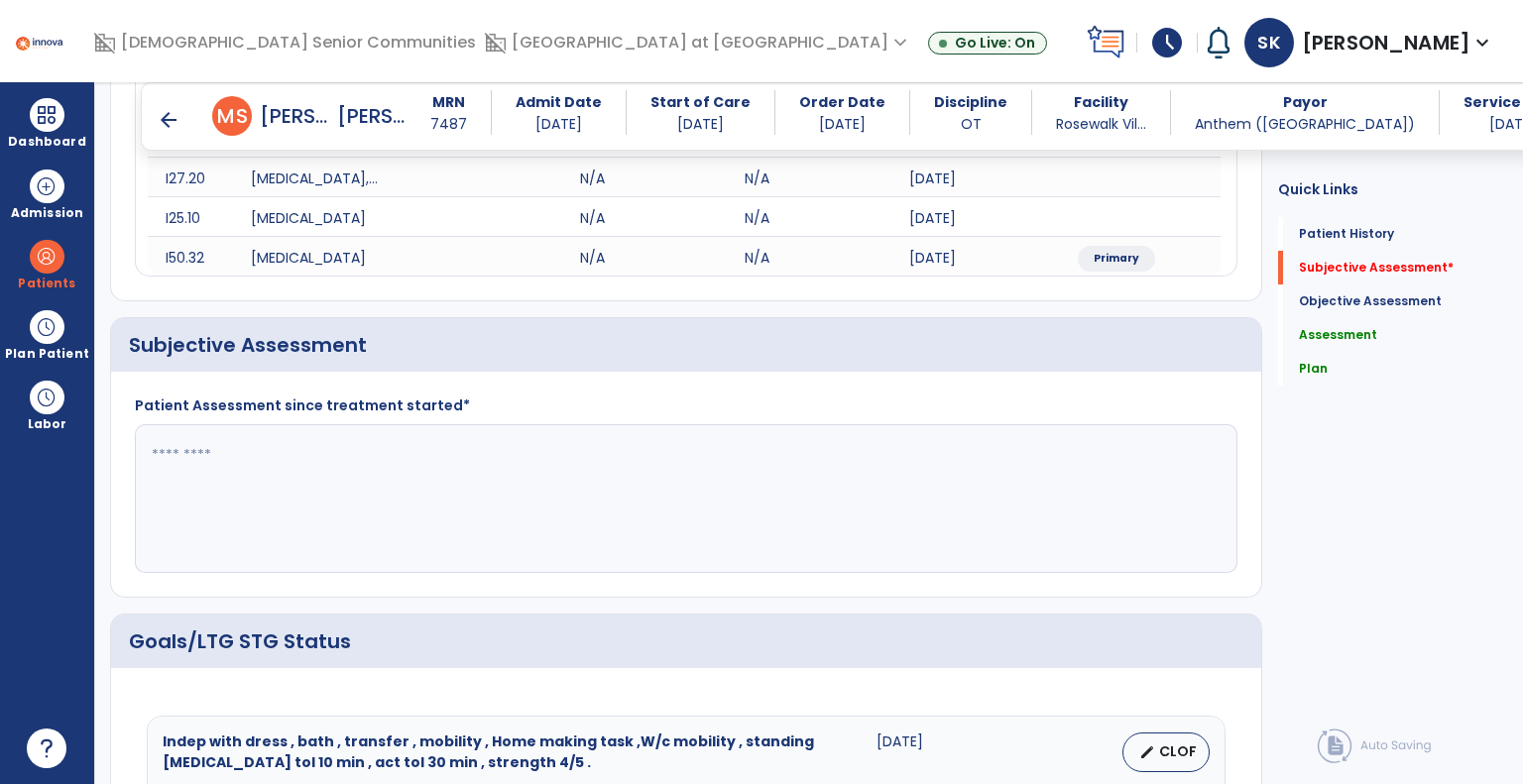 type on "**********" 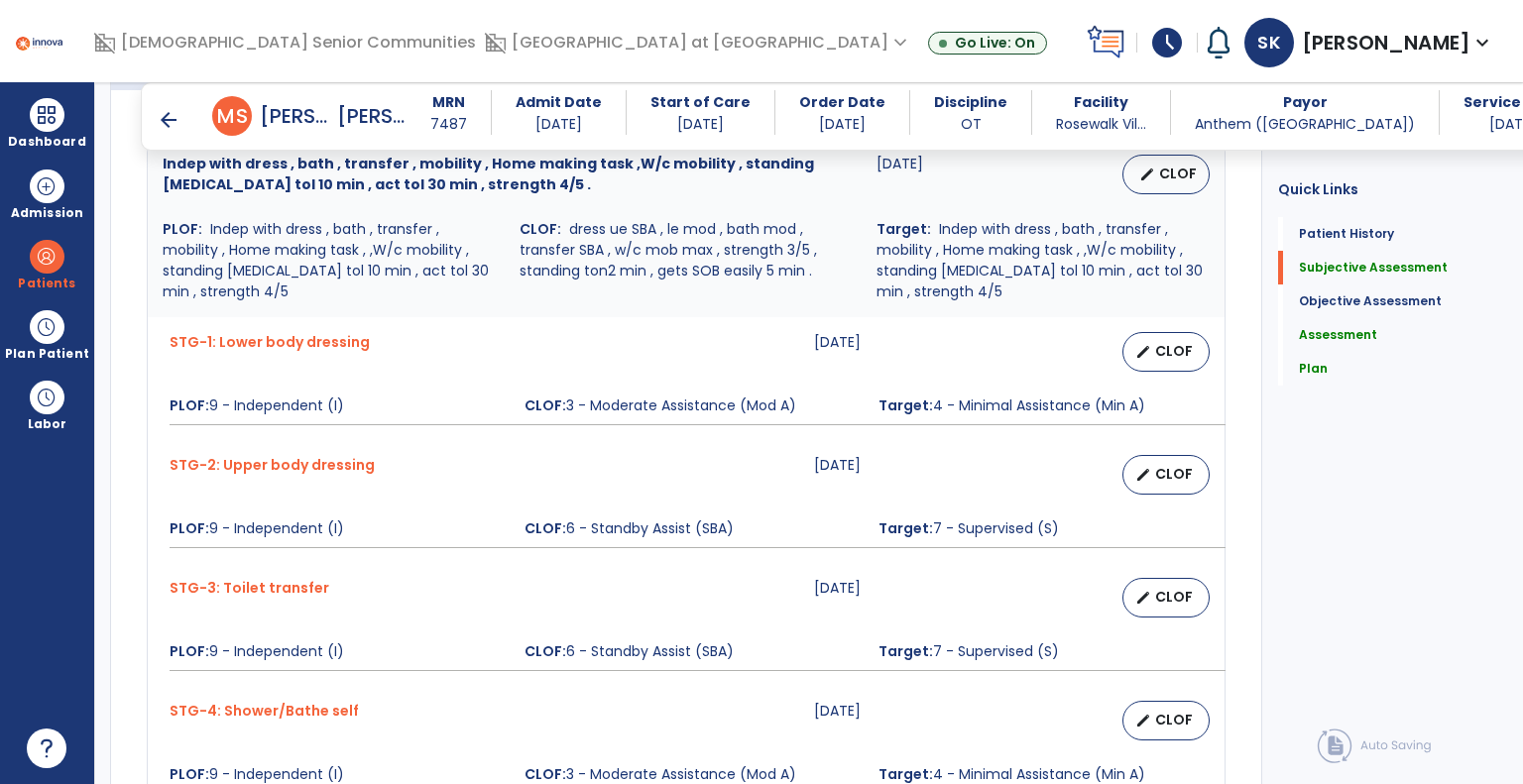 scroll, scrollTop: 805, scrollLeft: 0, axis: vertical 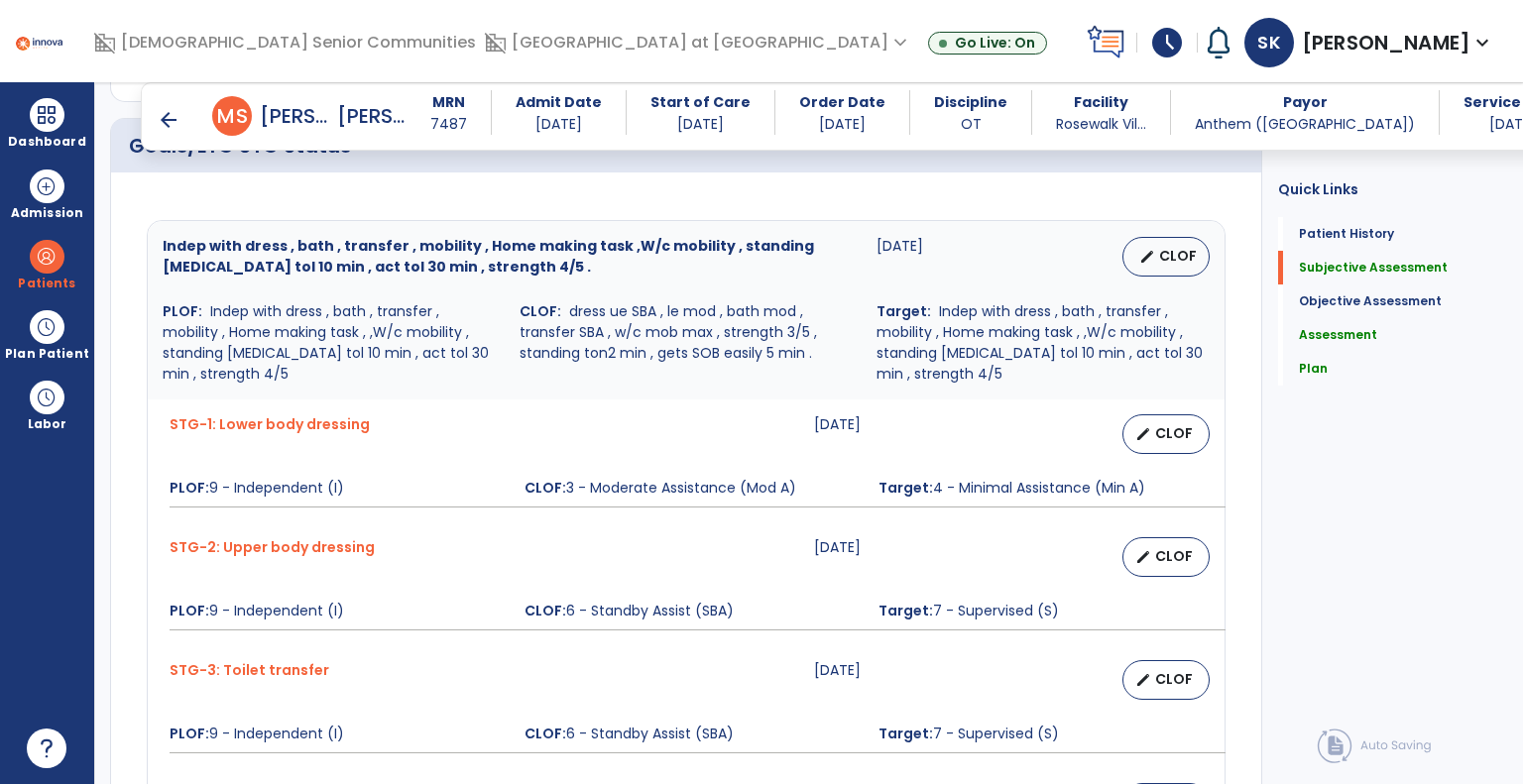 type on "**********" 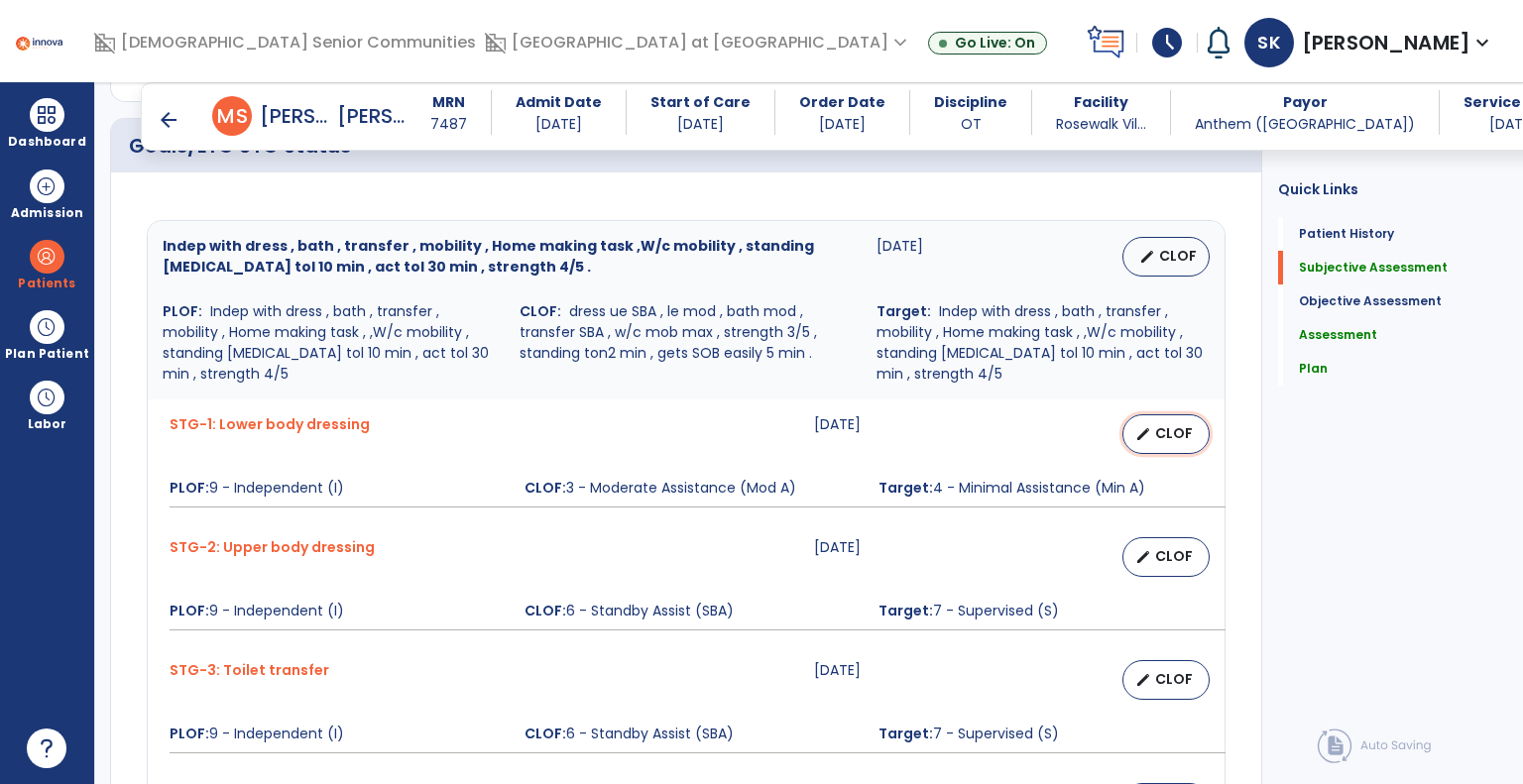 click on "edit   CLOF" at bounding box center [1166, 434] 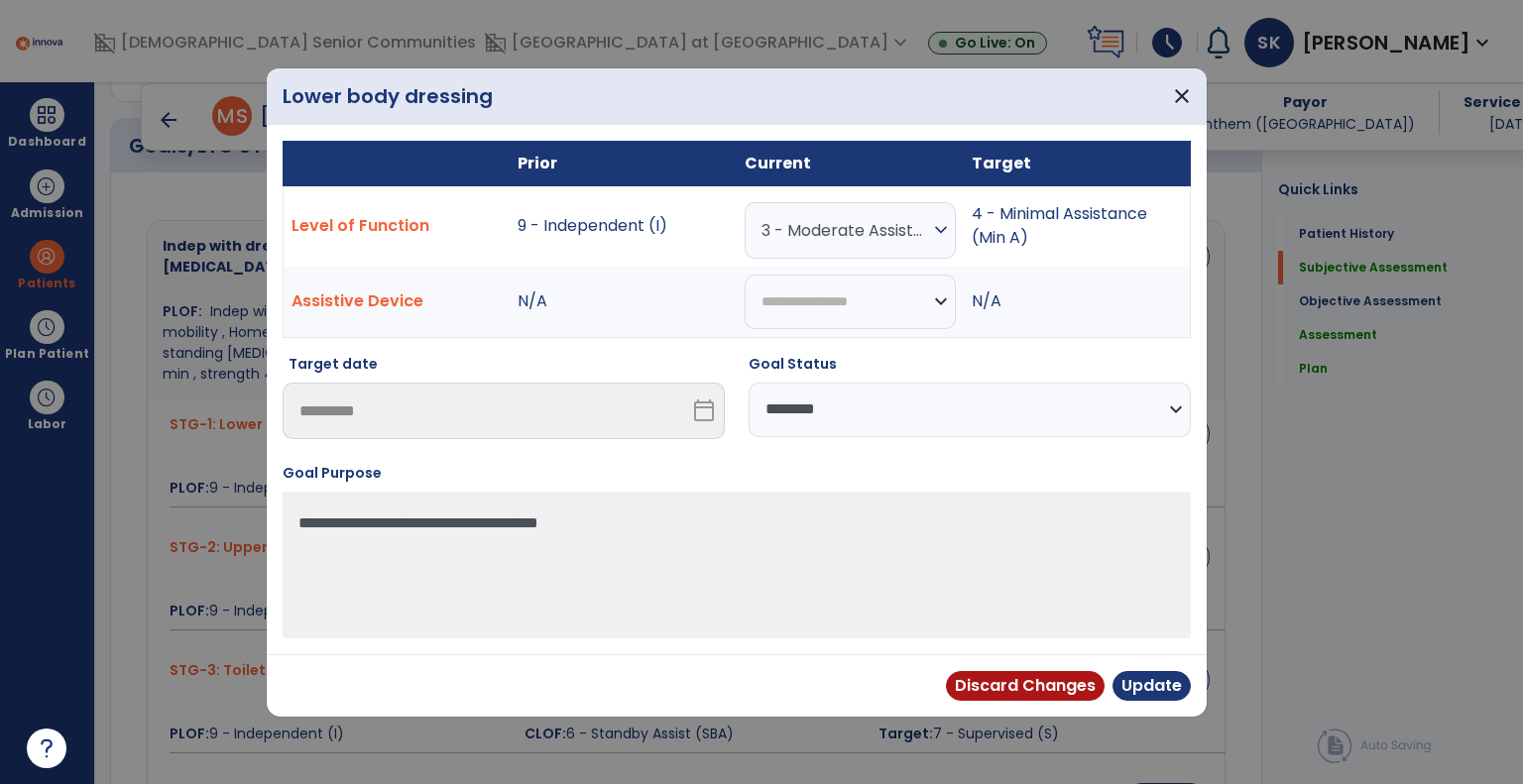 drag, startPoint x: 816, startPoint y: 408, endPoint x: 821, endPoint y: 418, distance: 11.18034 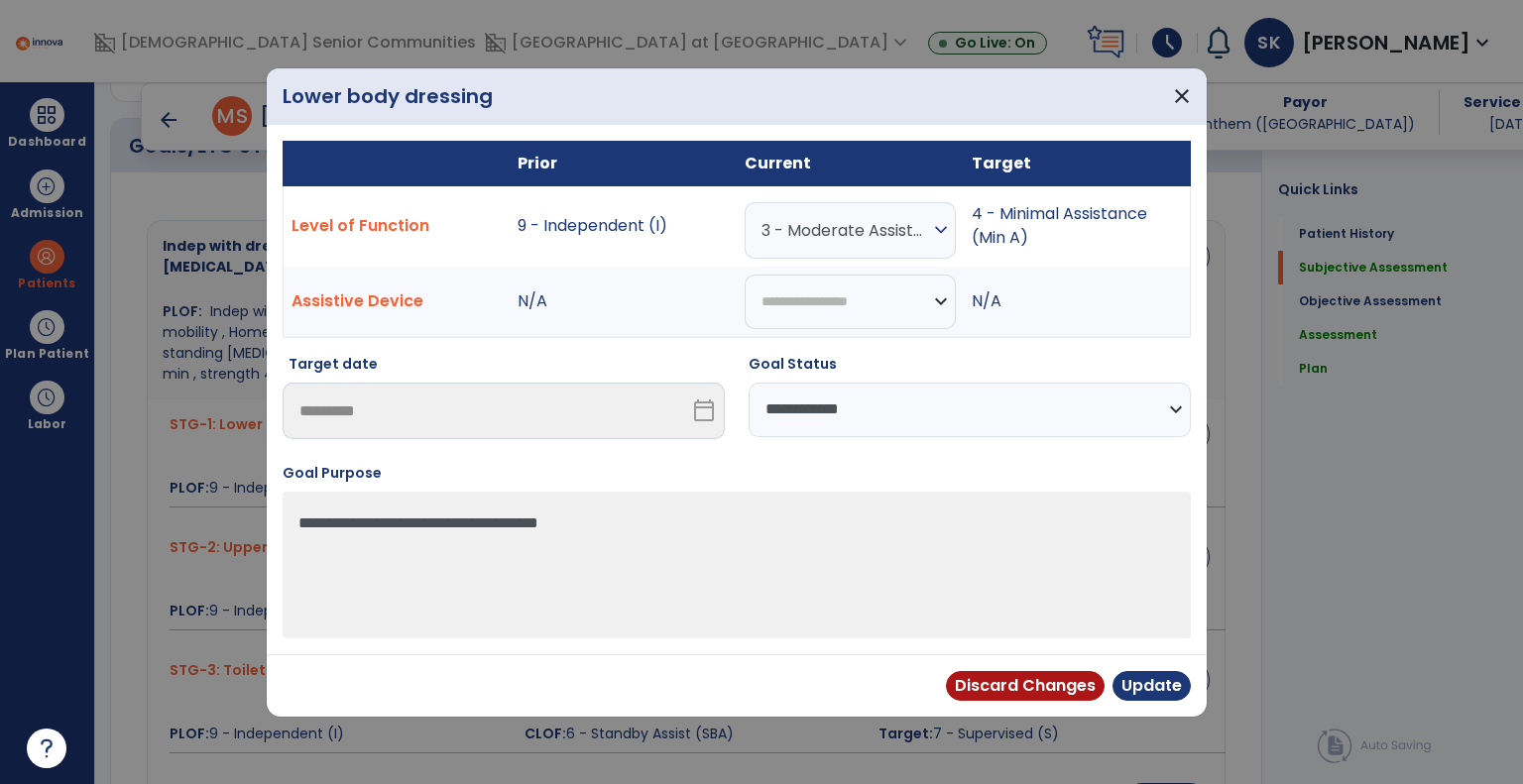 click on "**********" at bounding box center (970, 409) 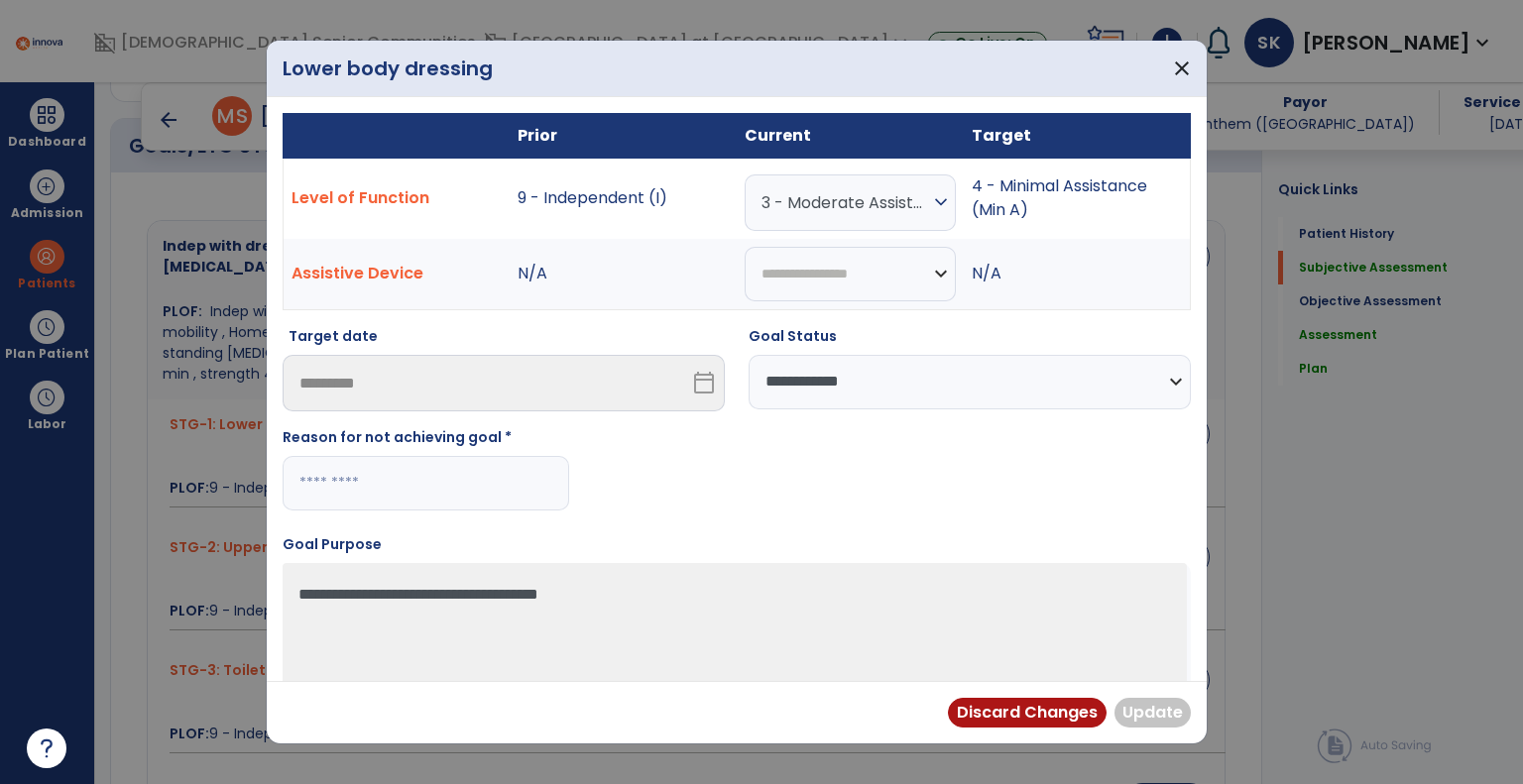 click at bounding box center [425, 483] 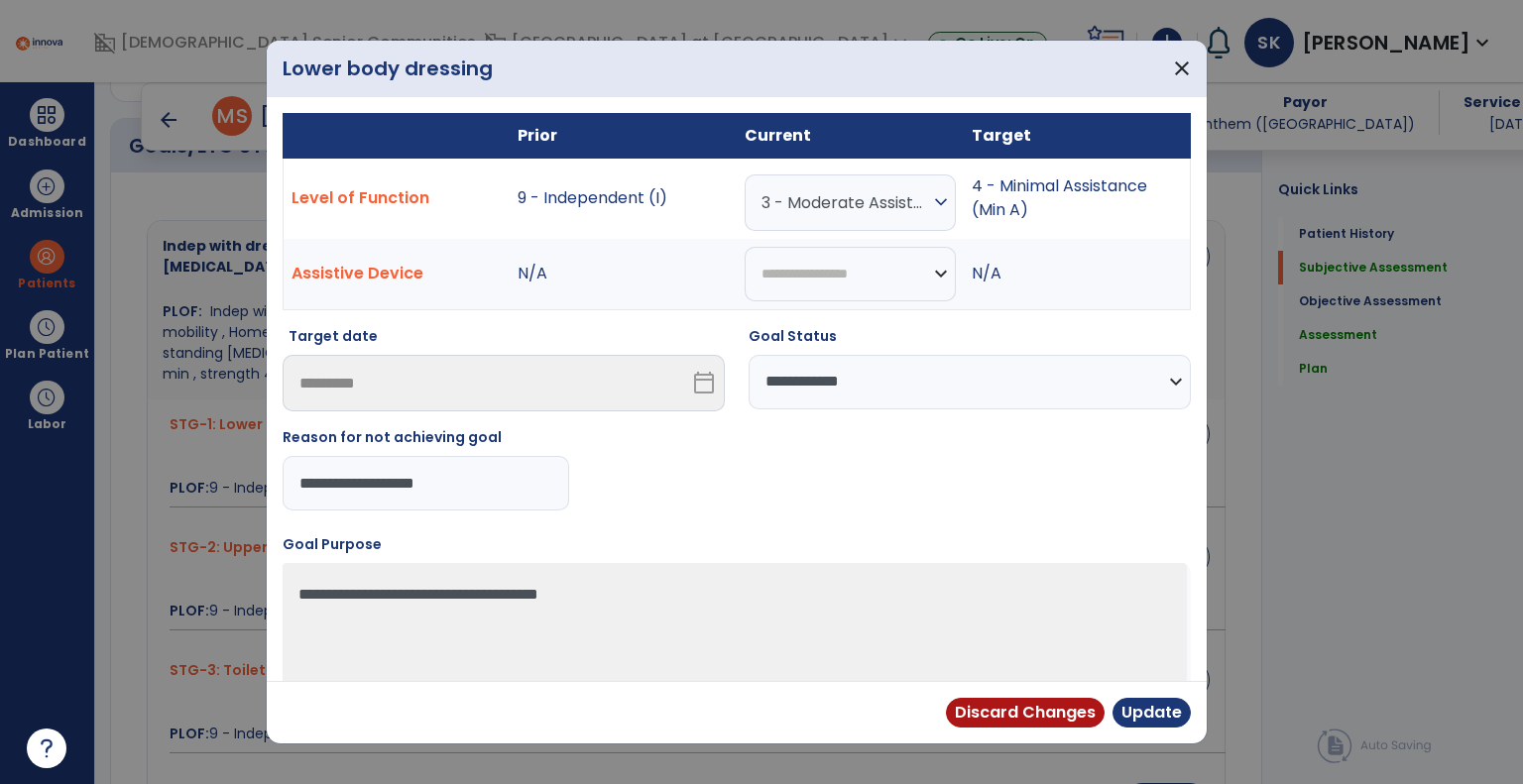 drag, startPoint x: 301, startPoint y: 478, endPoint x: 459, endPoint y: 484, distance: 158.11388 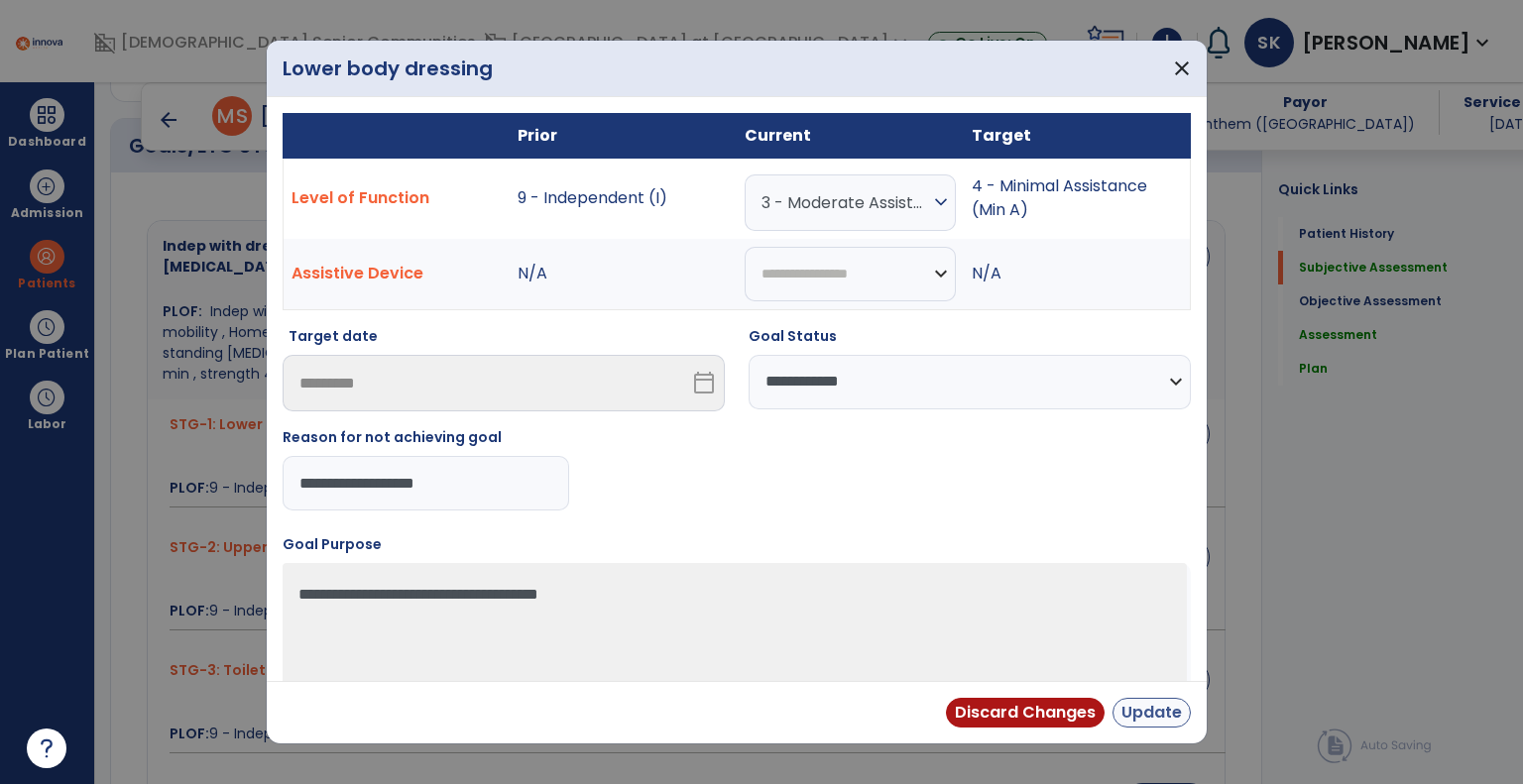 type on "**********" 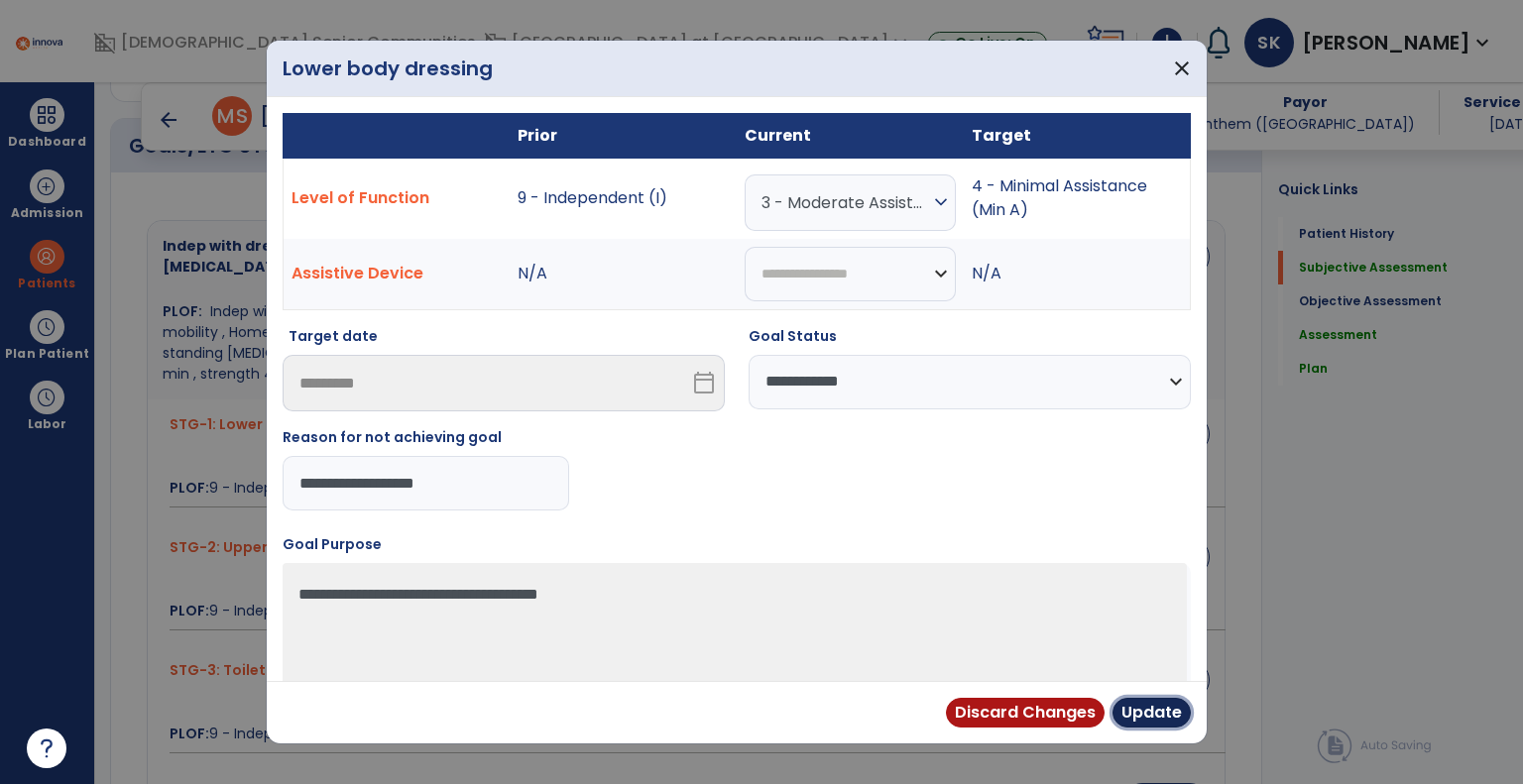 click on "Update" at bounding box center [1151, 713] 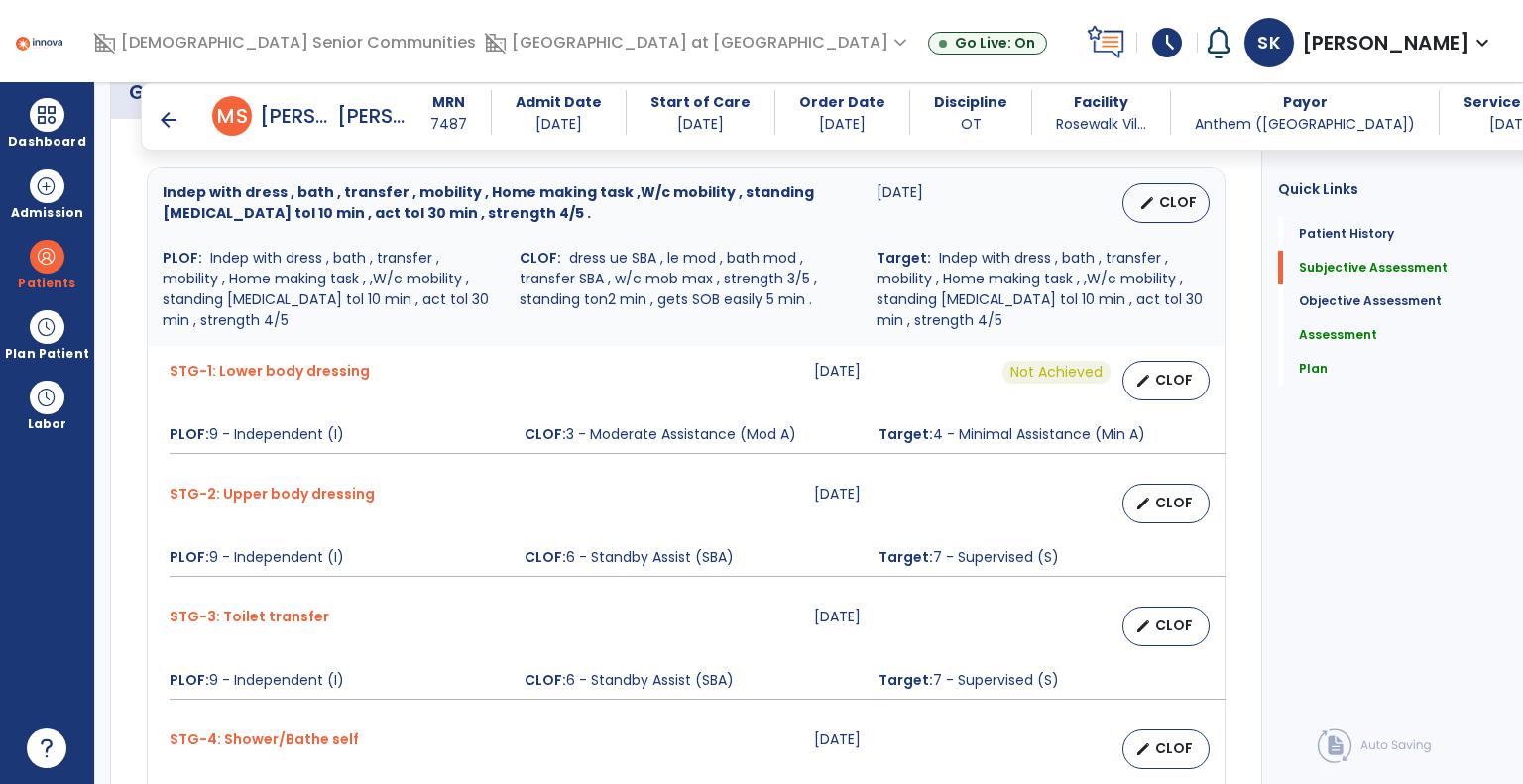 scroll, scrollTop: 904, scrollLeft: 0, axis: vertical 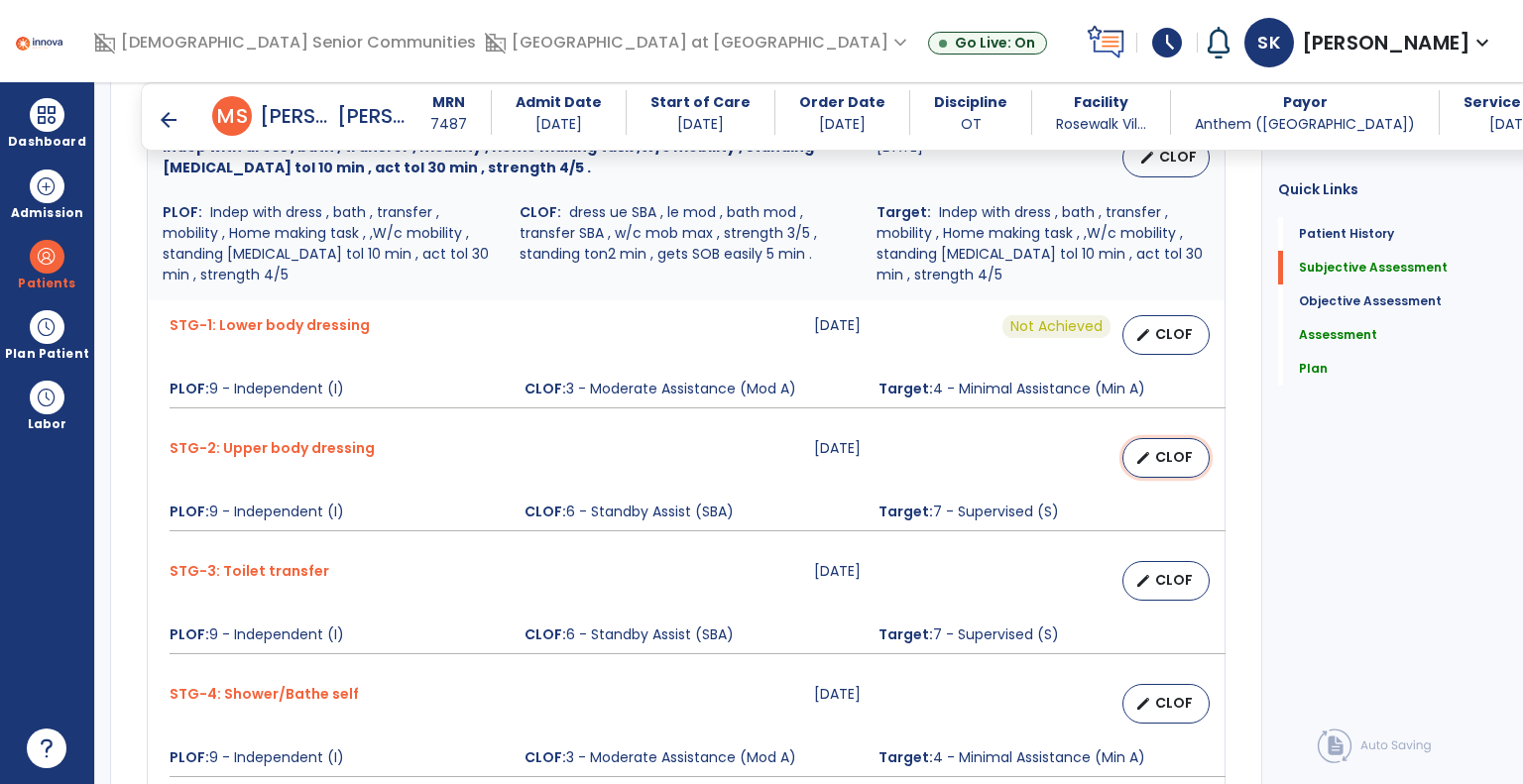 click on "CLOF" at bounding box center [1174, 457] 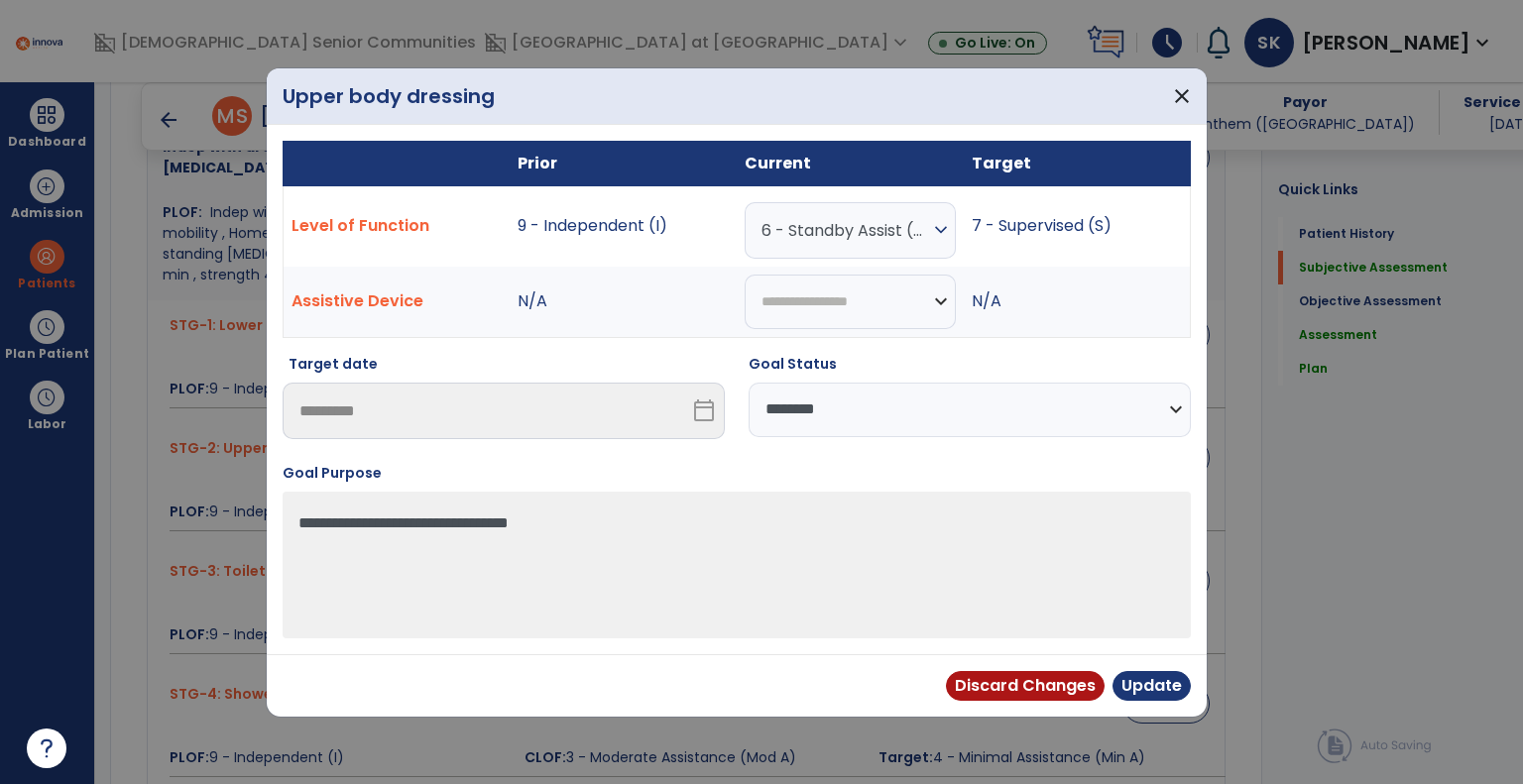 click on "6 - Standby Assist (SBA)" at bounding box center [845, 230] 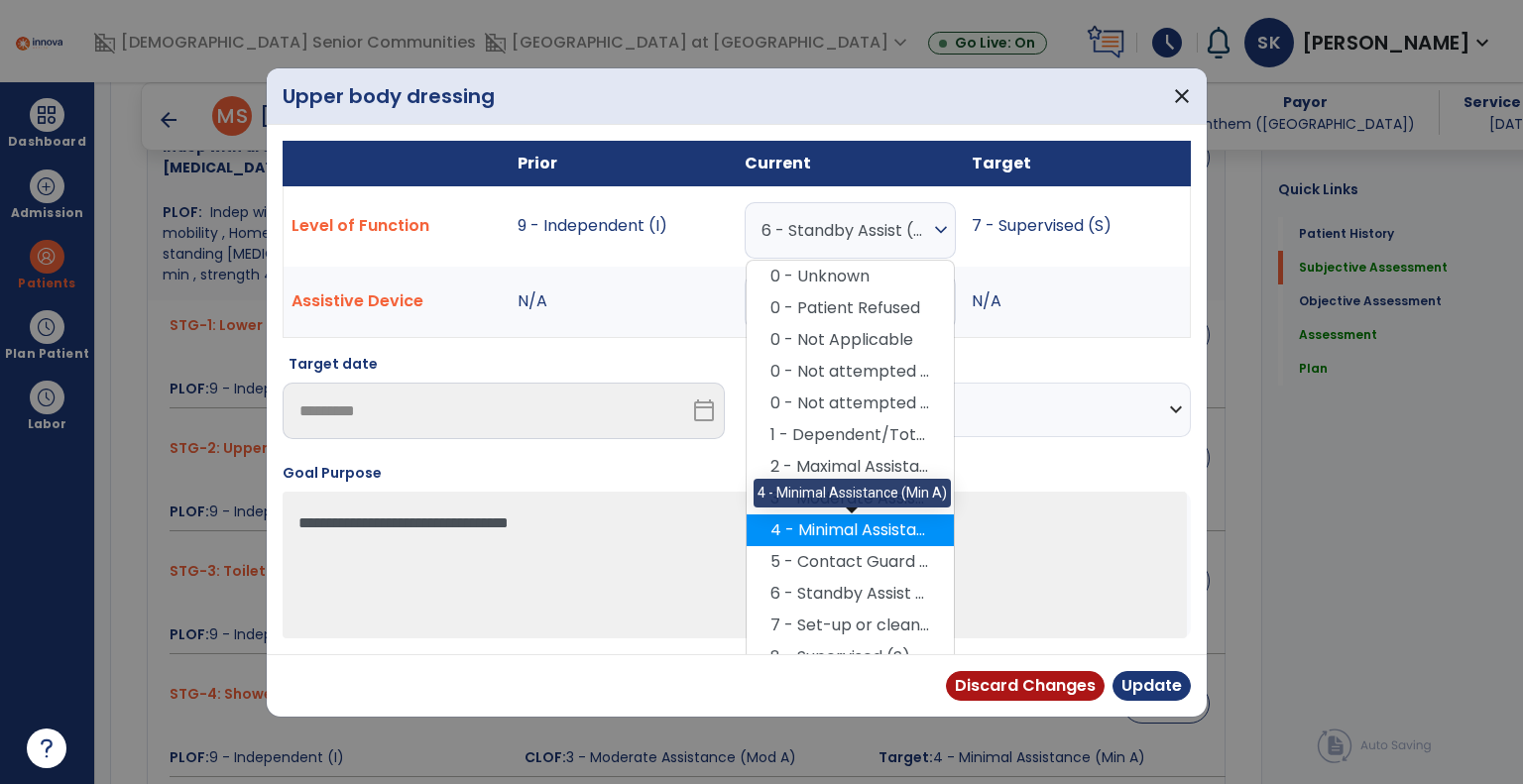 click on "4 - Minimal Assistance (Min A)" at bounding box center [850, 530] 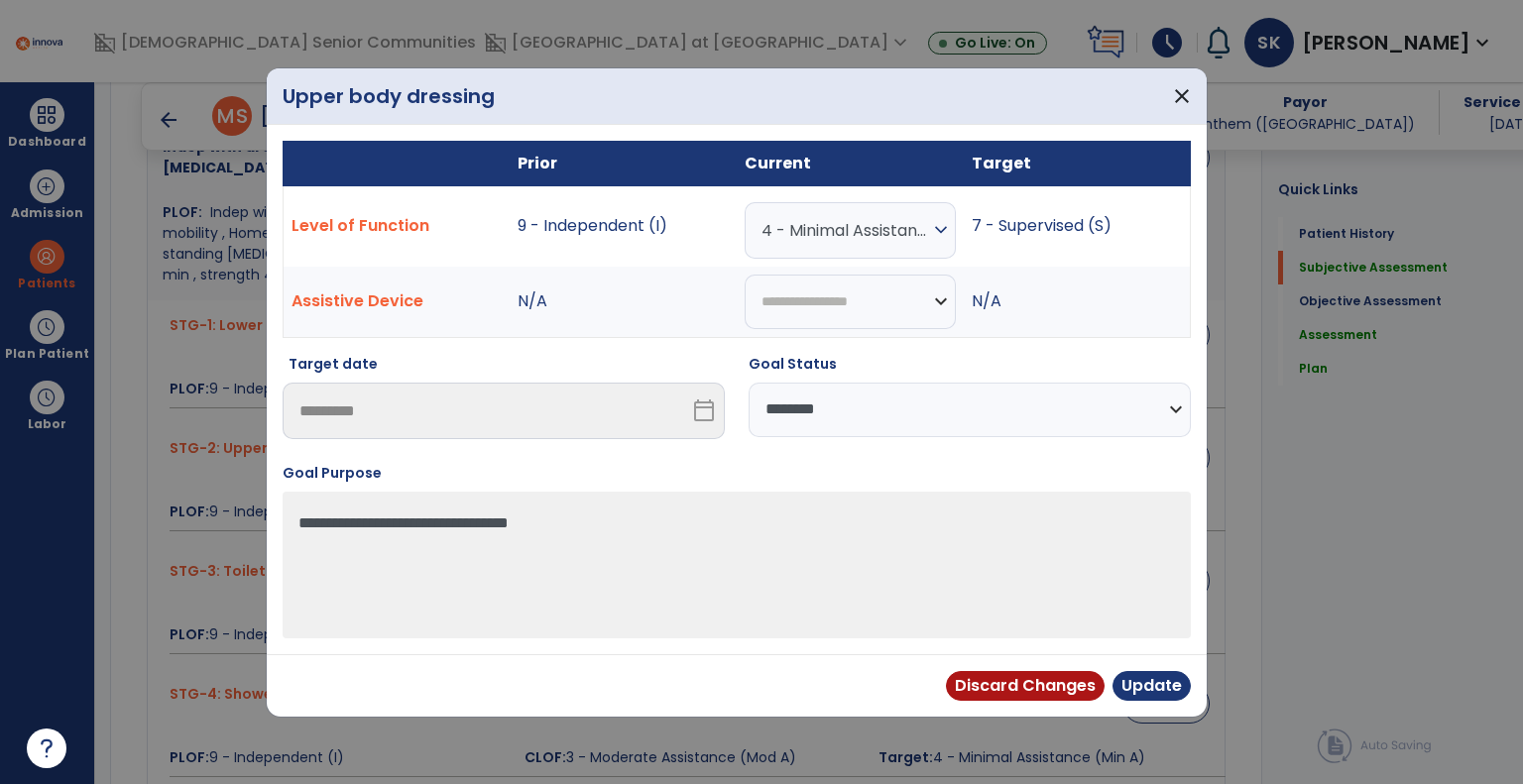 click on "**********" at bounding box center (970, 409) 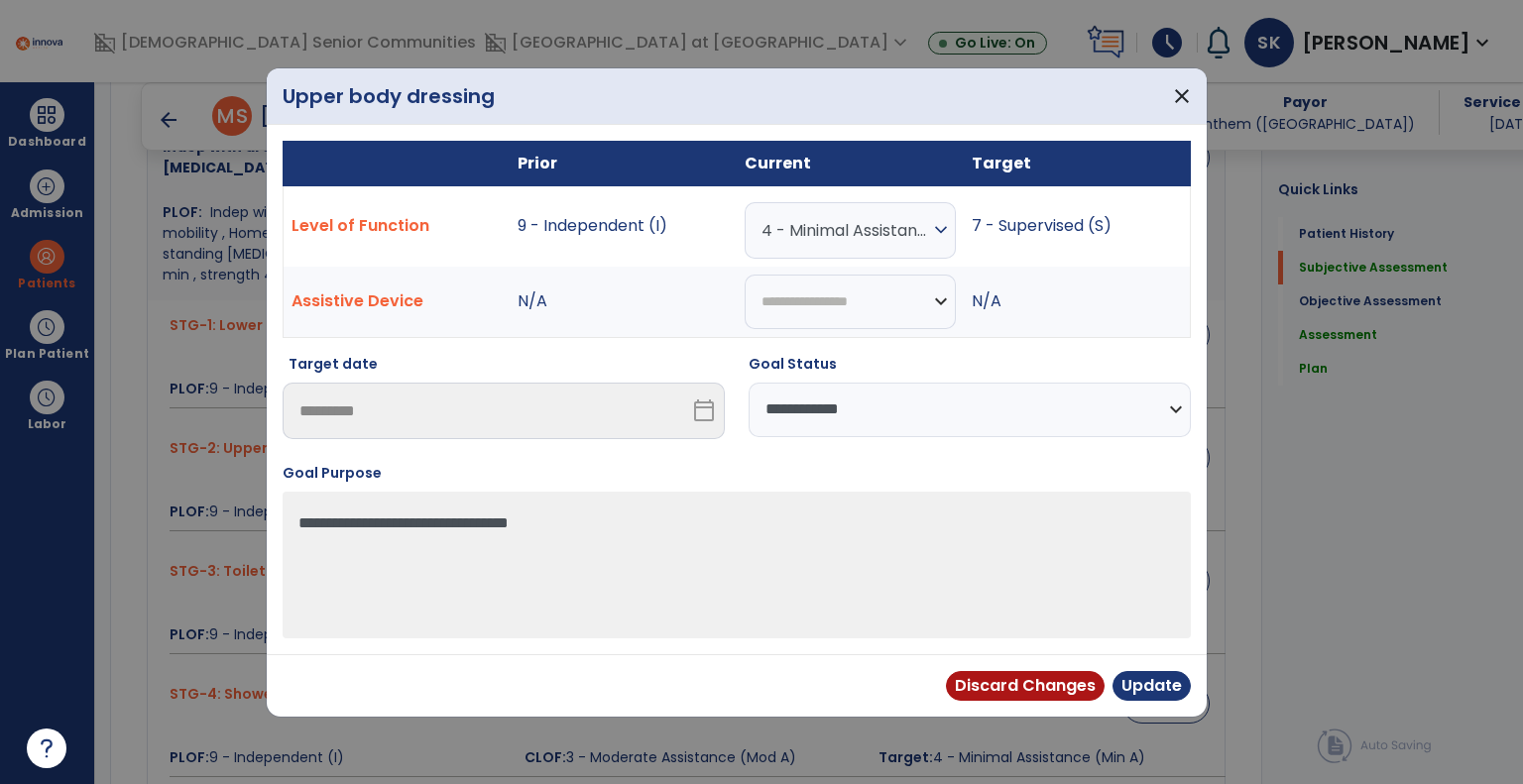 click on "**********" at bounding box center (970, 409) 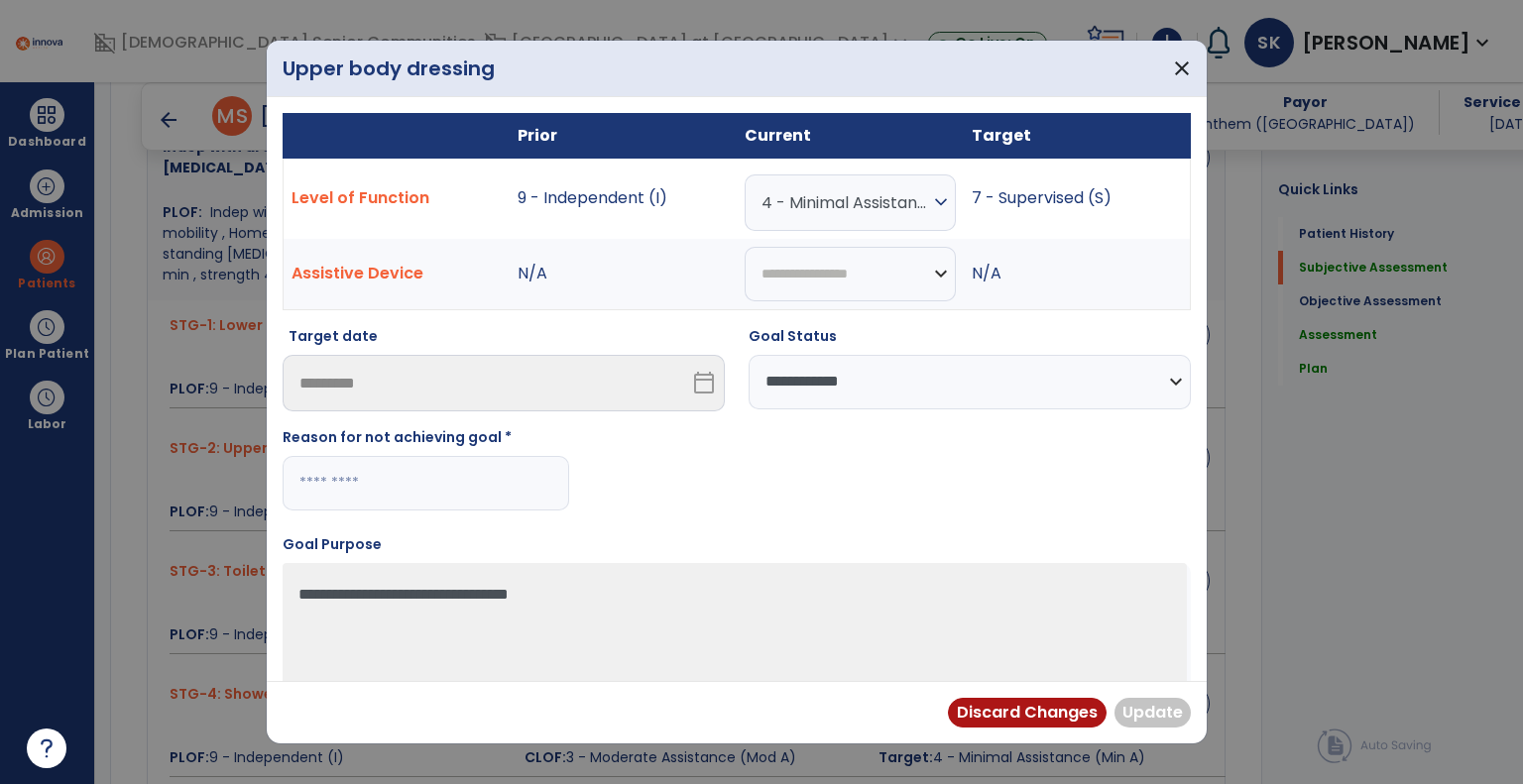 click at bounding box center [425, 483] 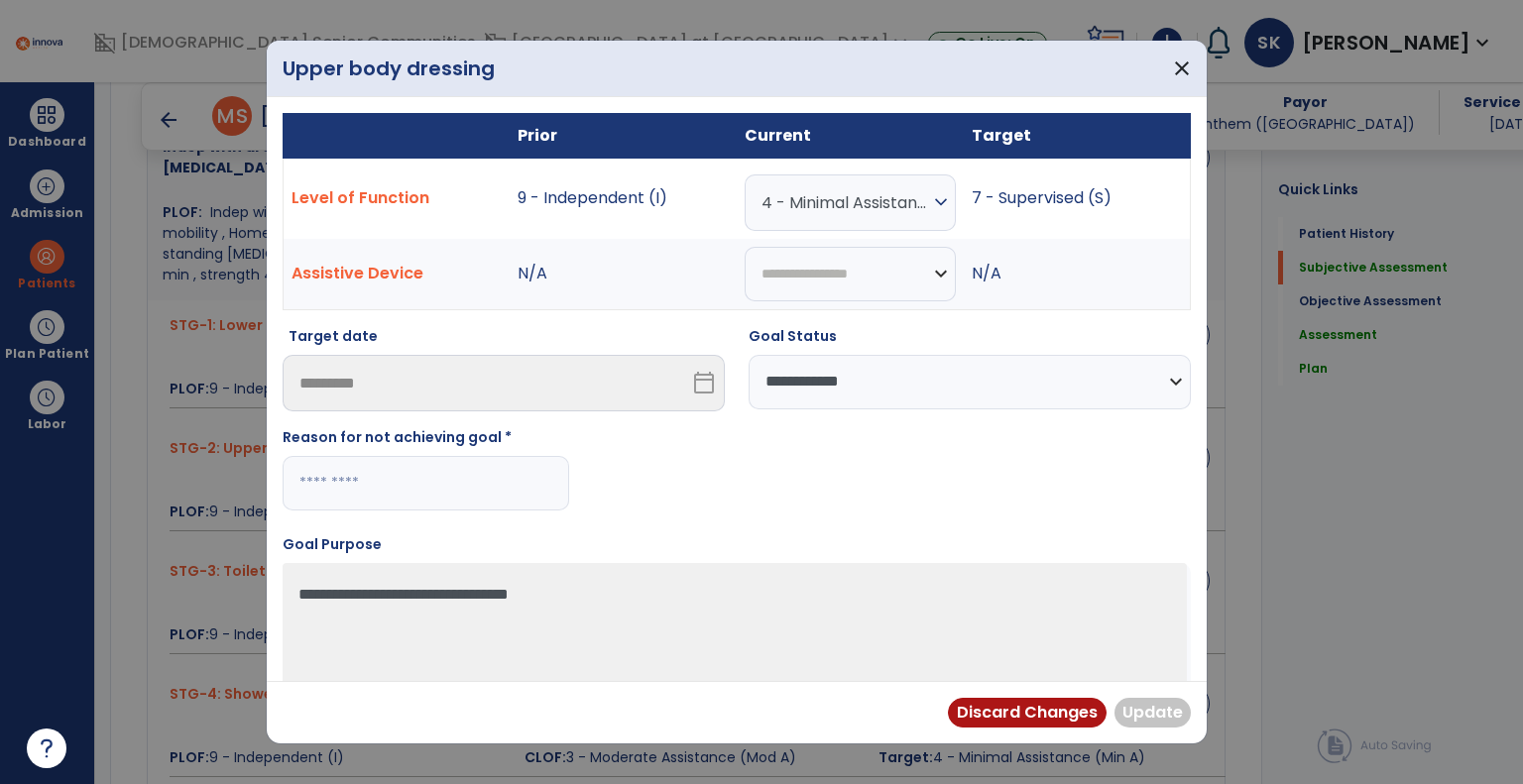 paste on "**********" 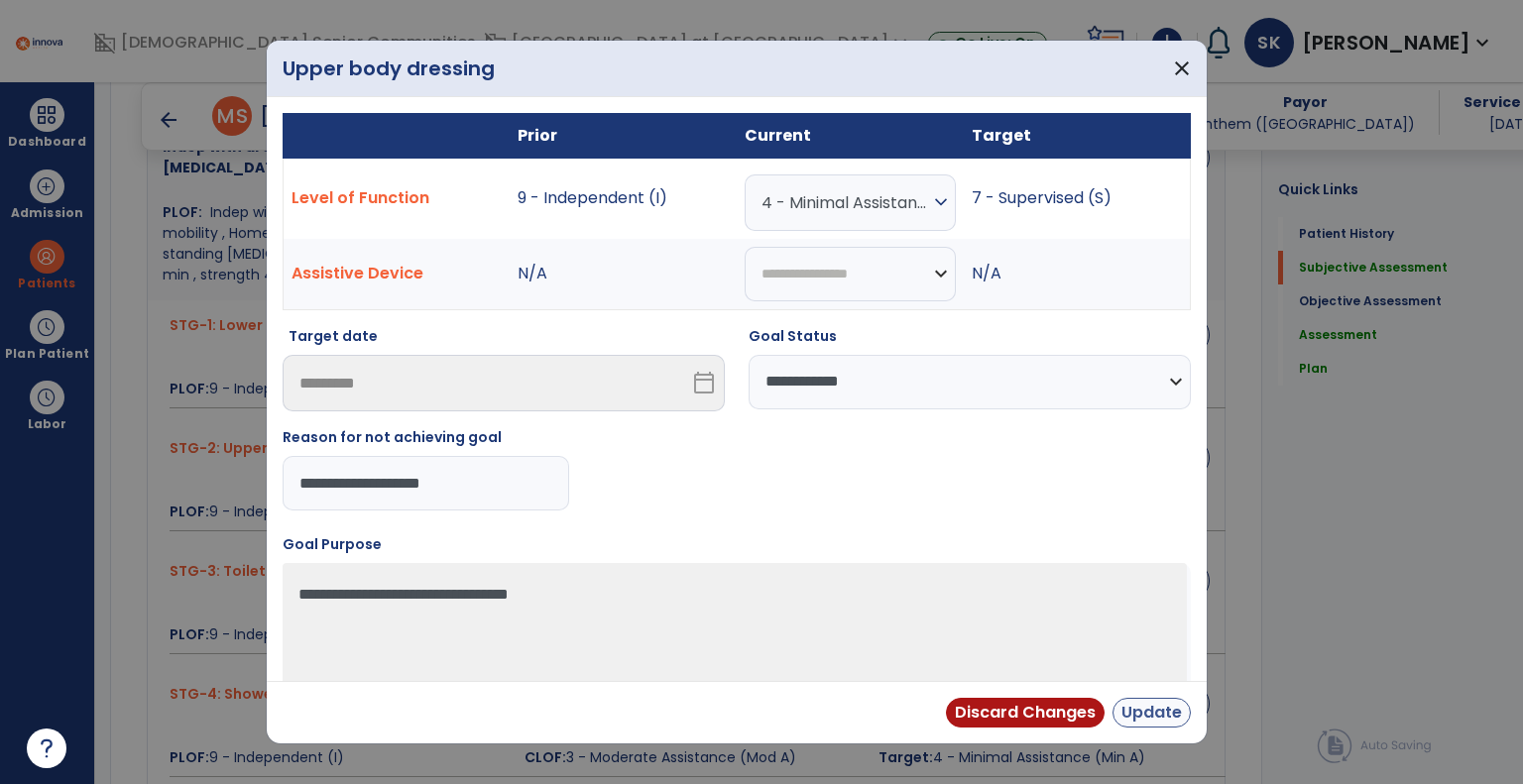 type on "**********" 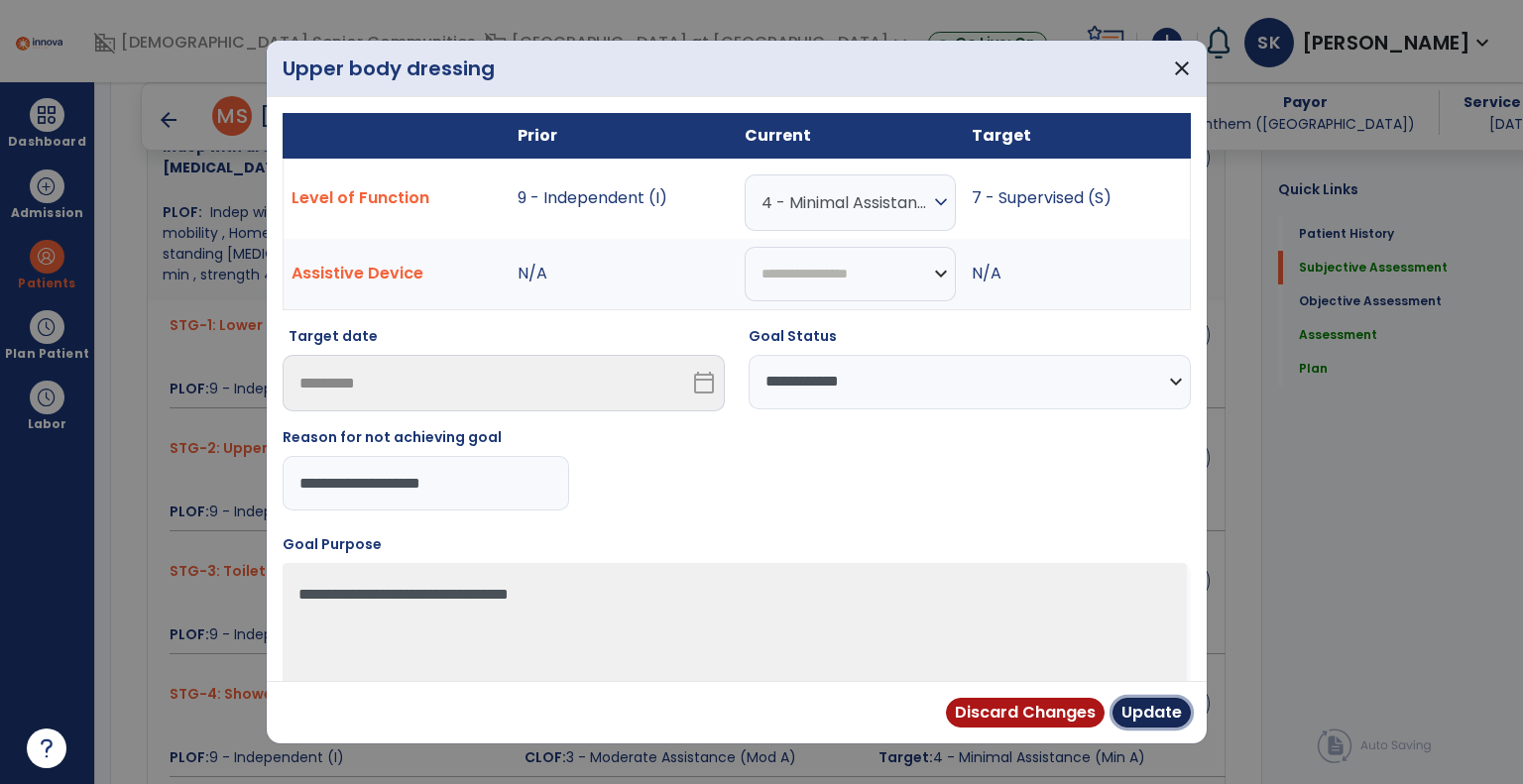 click on "Update" at bounding box center [1151, 713] 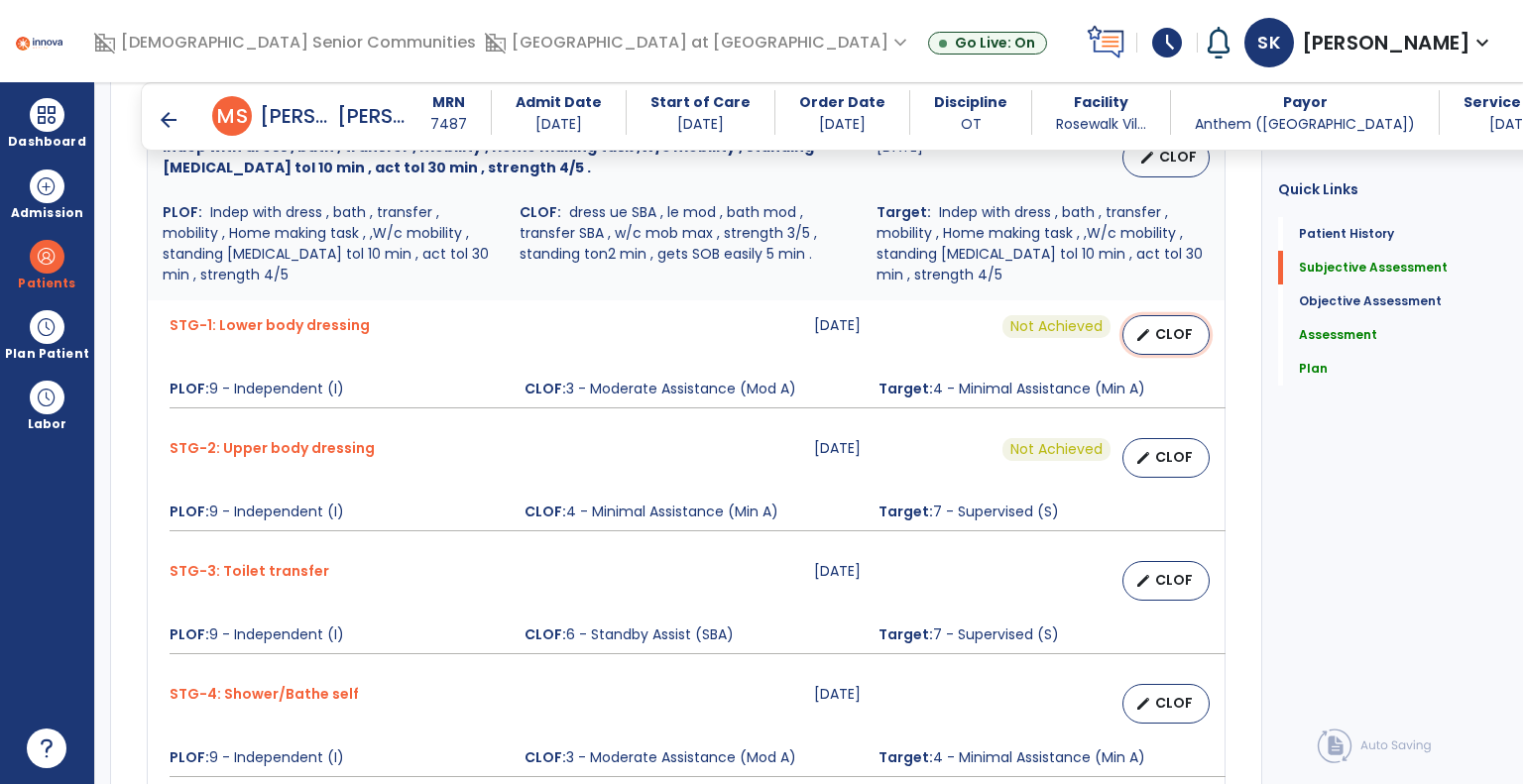 click on "edit   CLOF" at bounding box center [1166, 335] 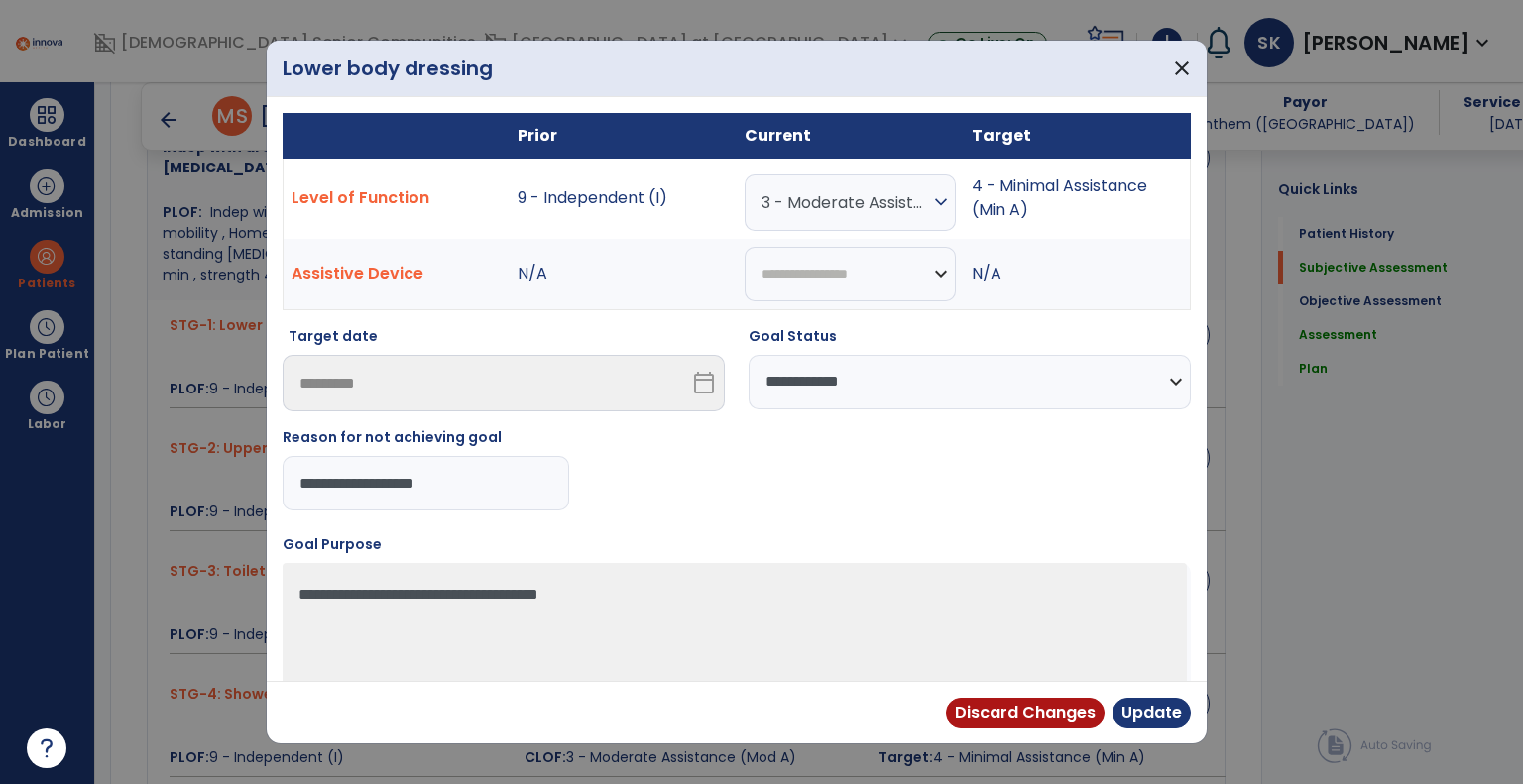 click on "3 - Moderate Assistance (Mod A)" at bounding box center [845, 202] 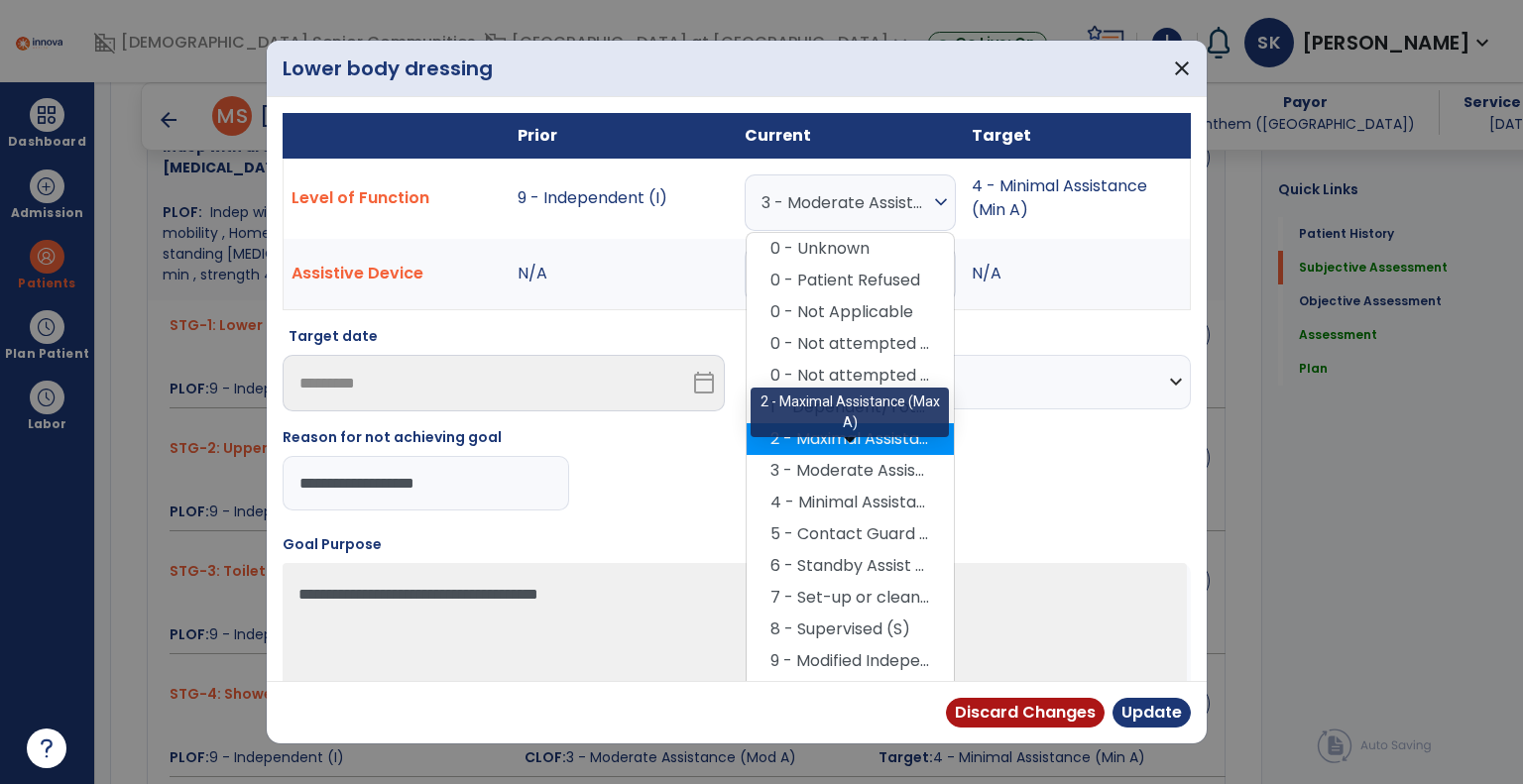 click on "2 - Maximal Assistance (Max A)" at bounding box center (850, 439) 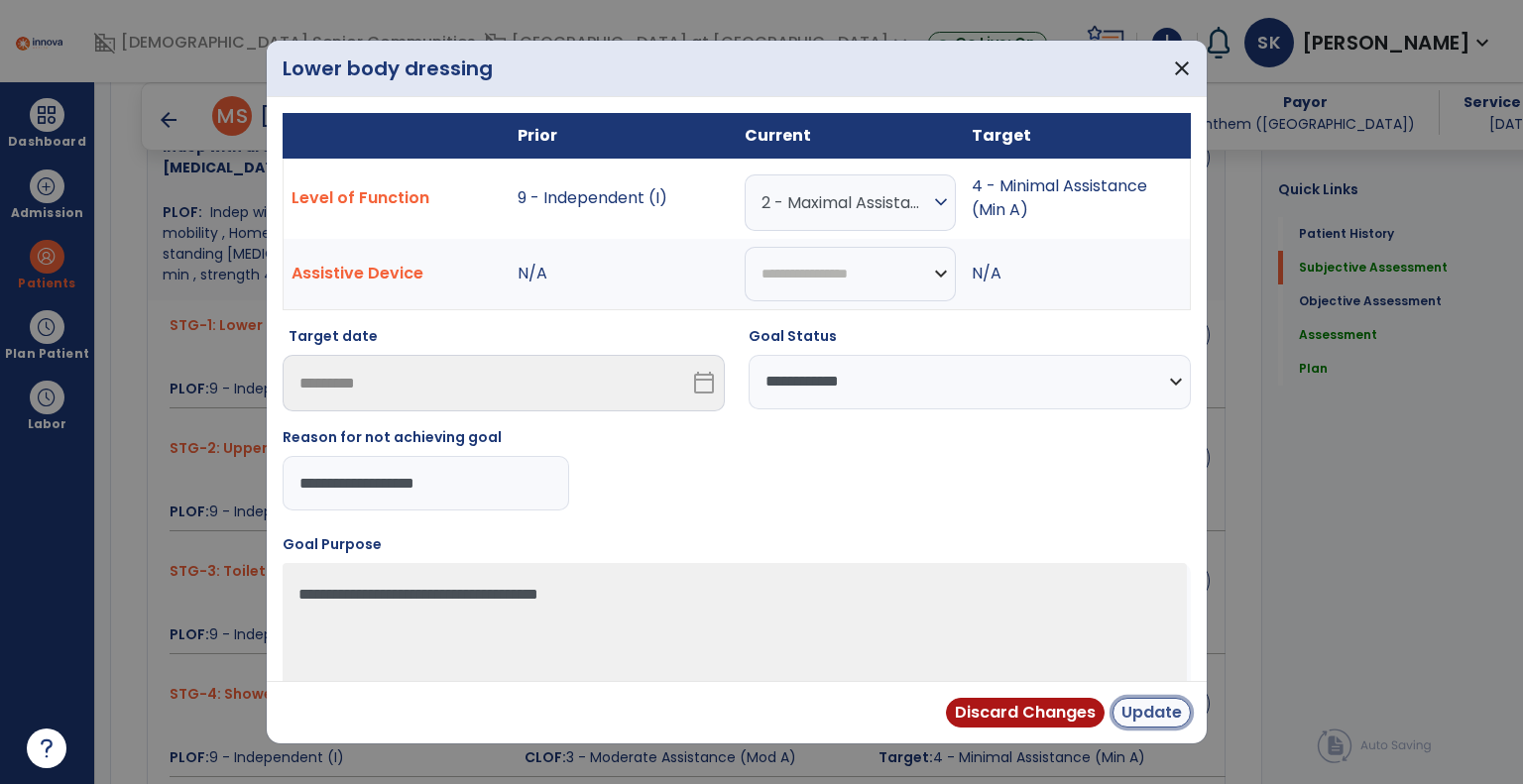click on "Update" at bounding box center [1151, 713] 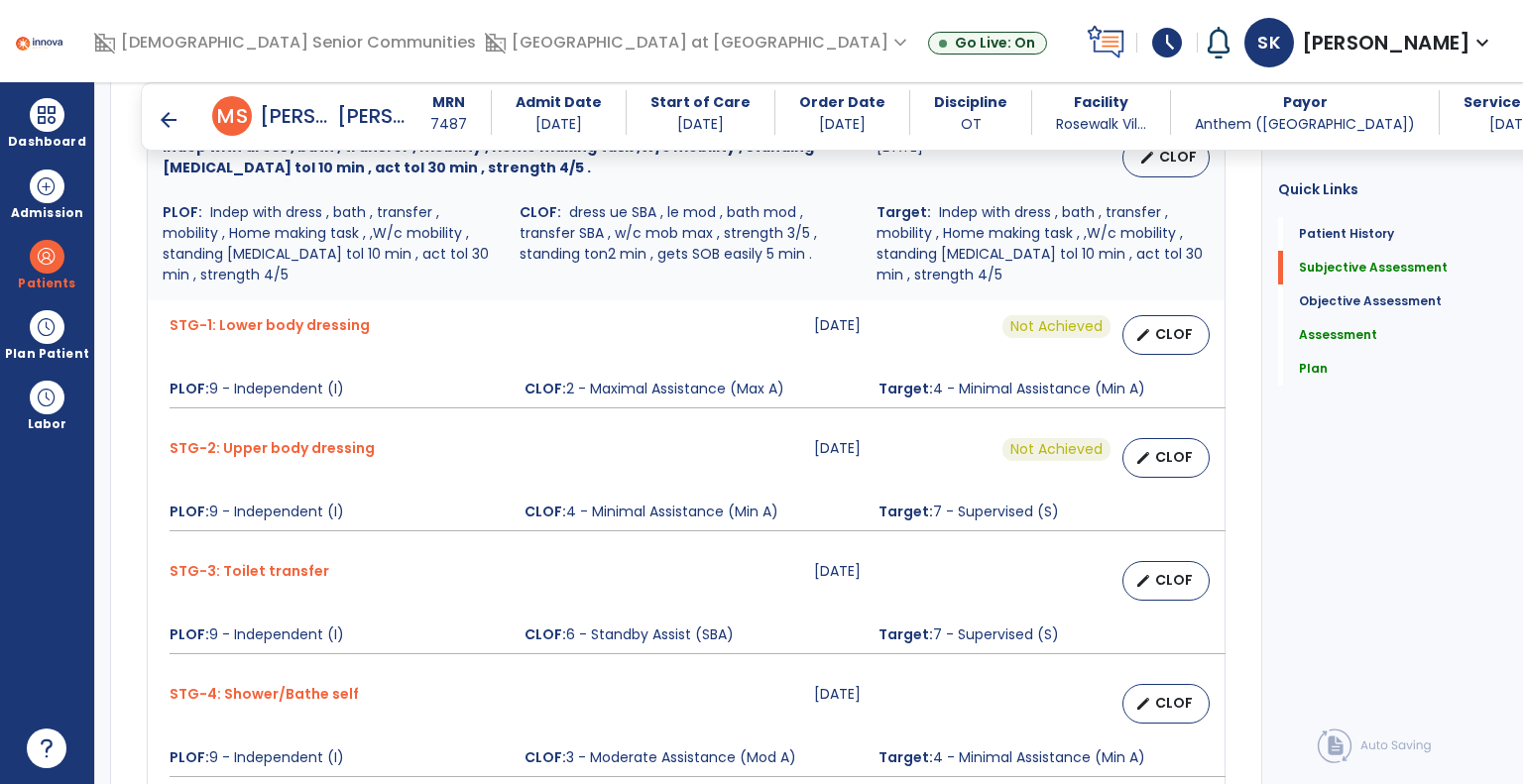 scroll, scrollTop: 1102, scrollLeft: 0, axis: vertical 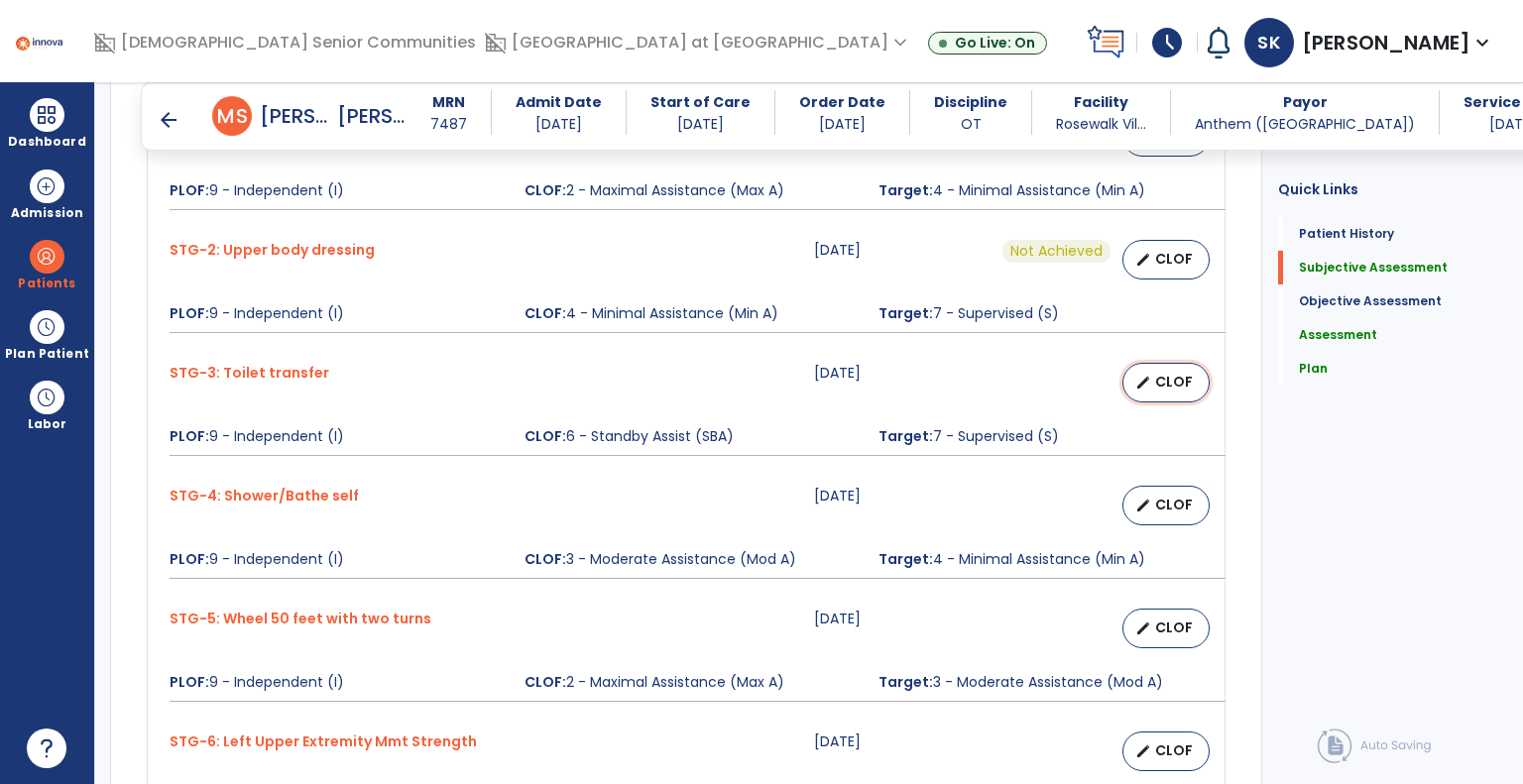 click on "edit" at bounding box center (1143, 383) 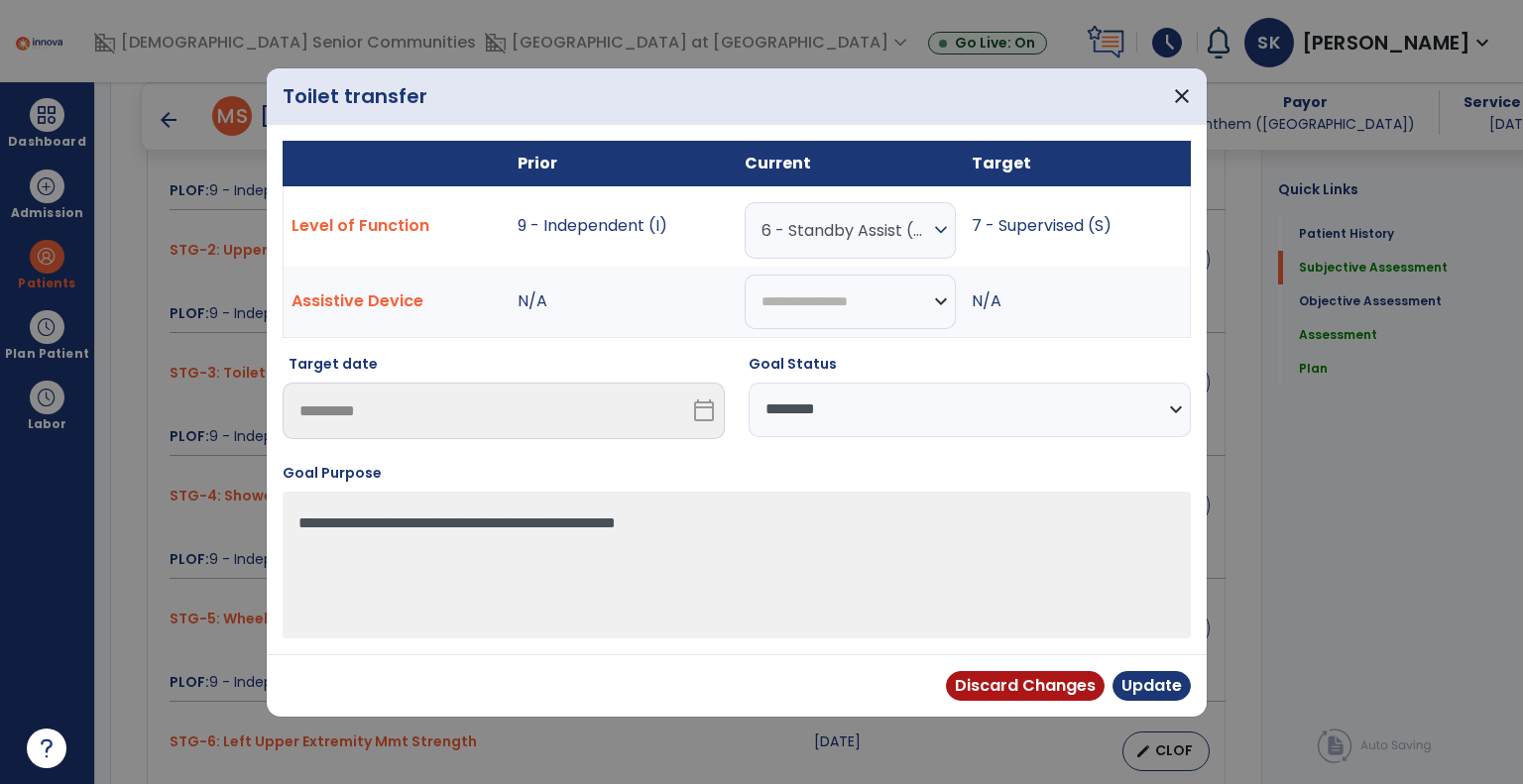 click on "6 - Standby Assist (SBA)" at bounding box center [845, 230] 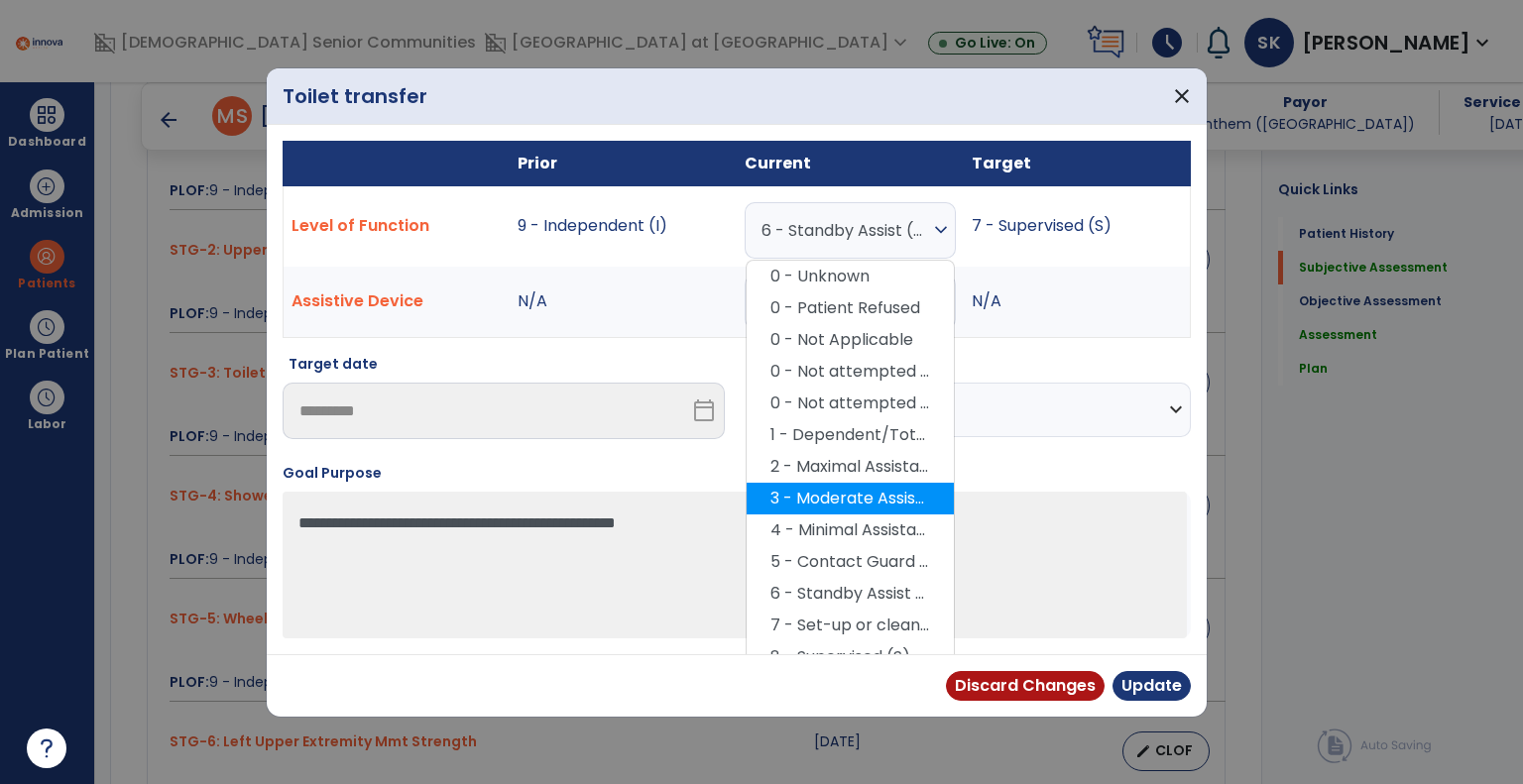 click on "3 - Moderate Assistance (Mod A)" at bounding box center [850, 499] 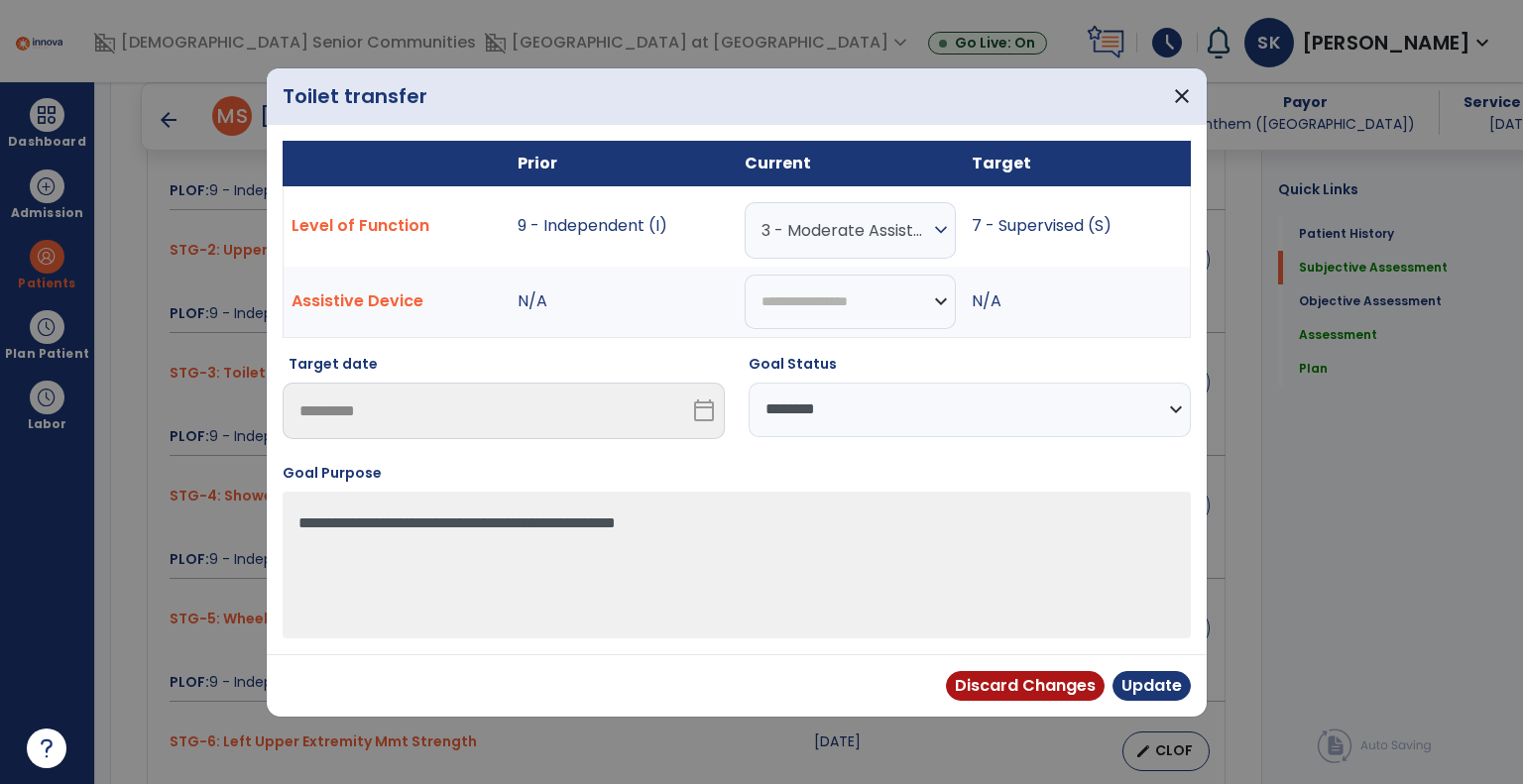 click on "**********" at bounding box center (970, 409) 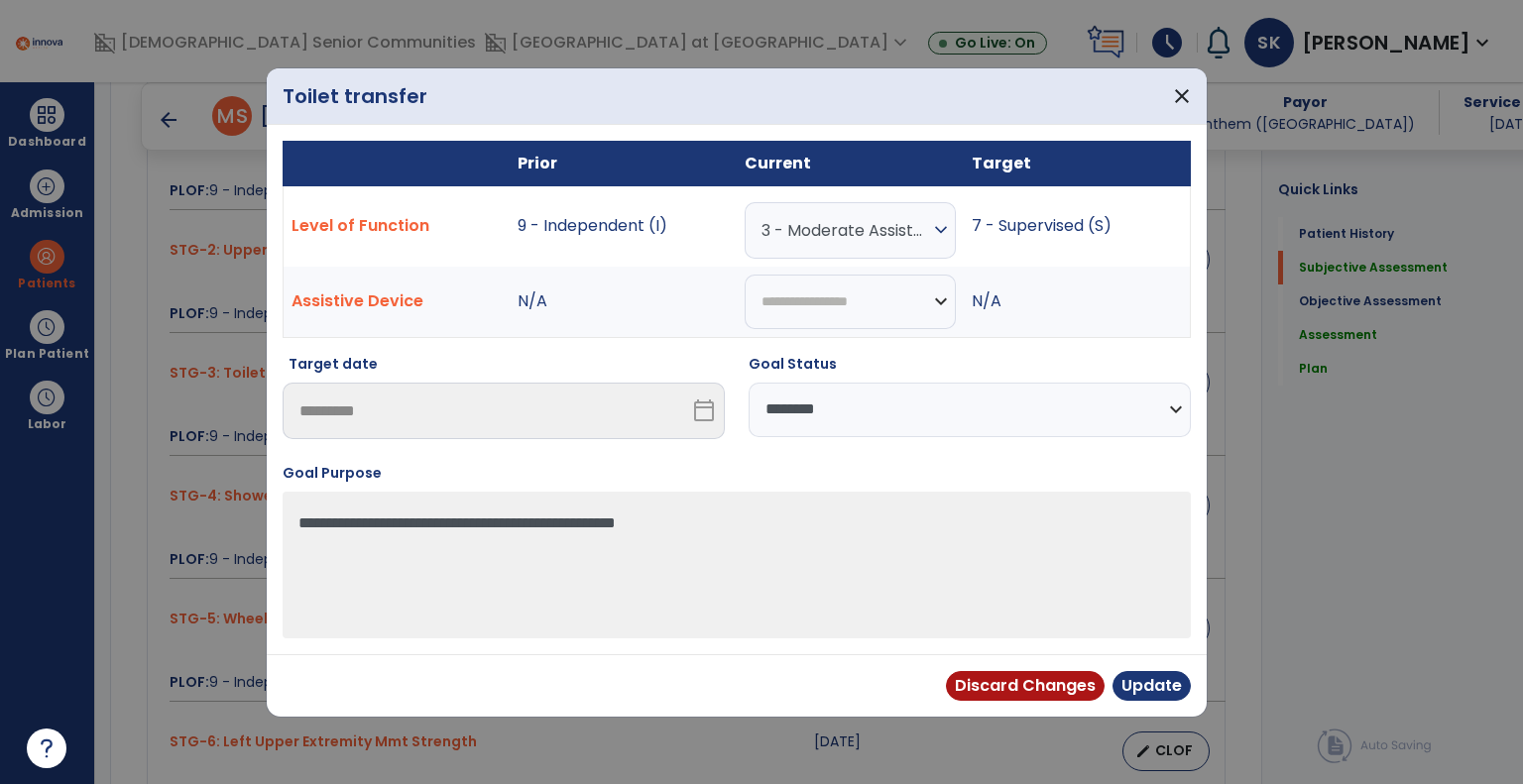select on "**********" 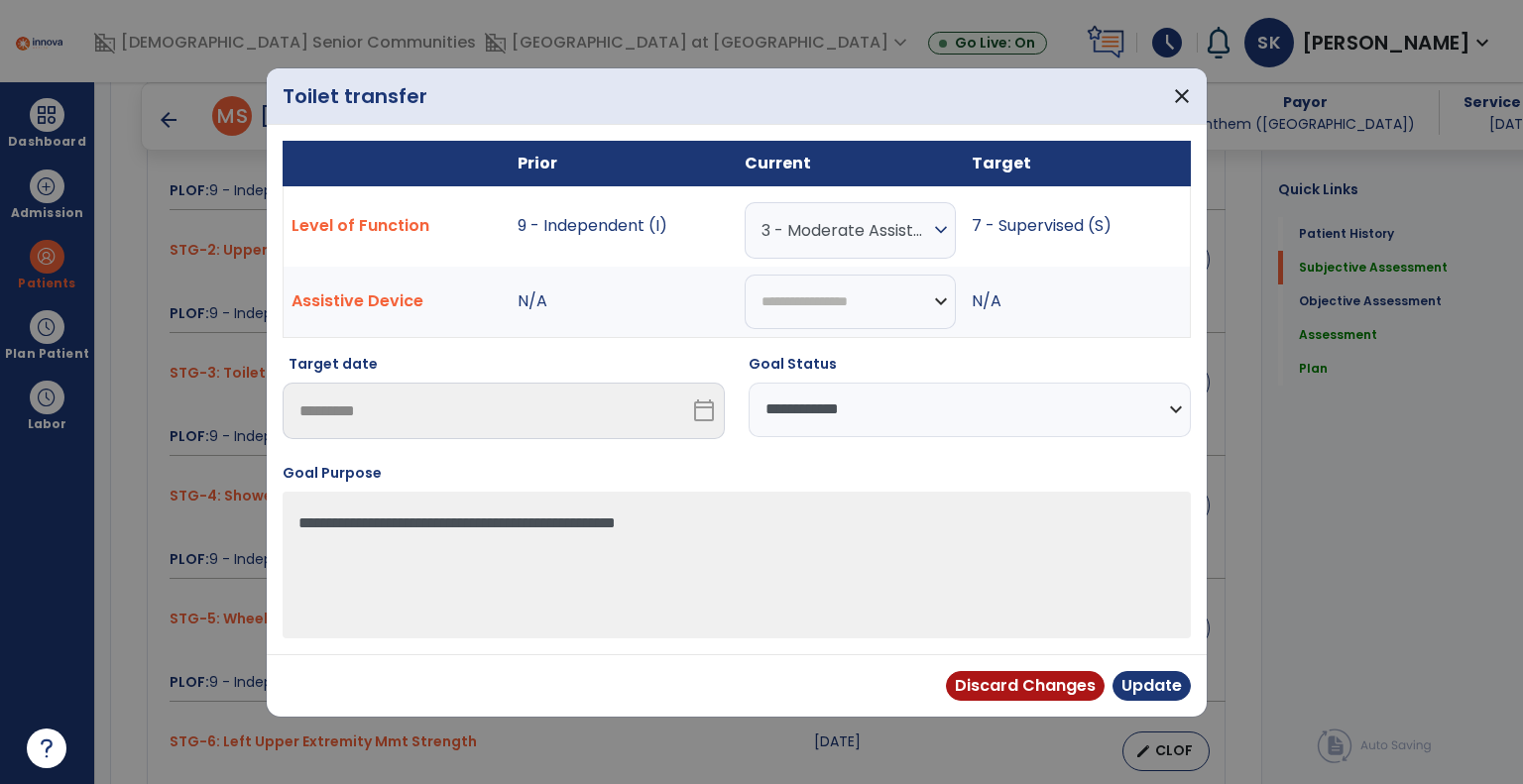 click on "**********" at bounding box center (970, 409) 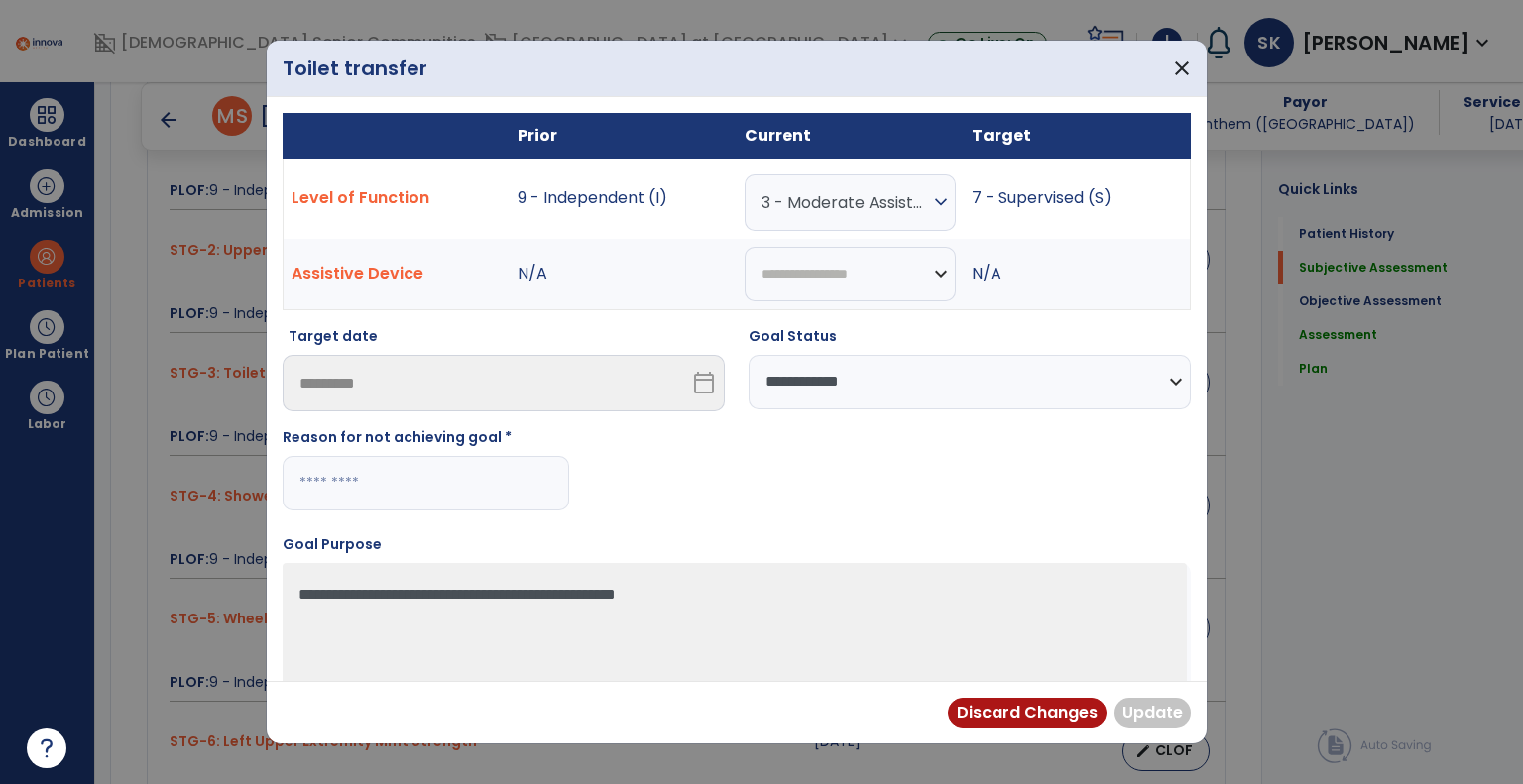 click at bounding box center (425, 483) 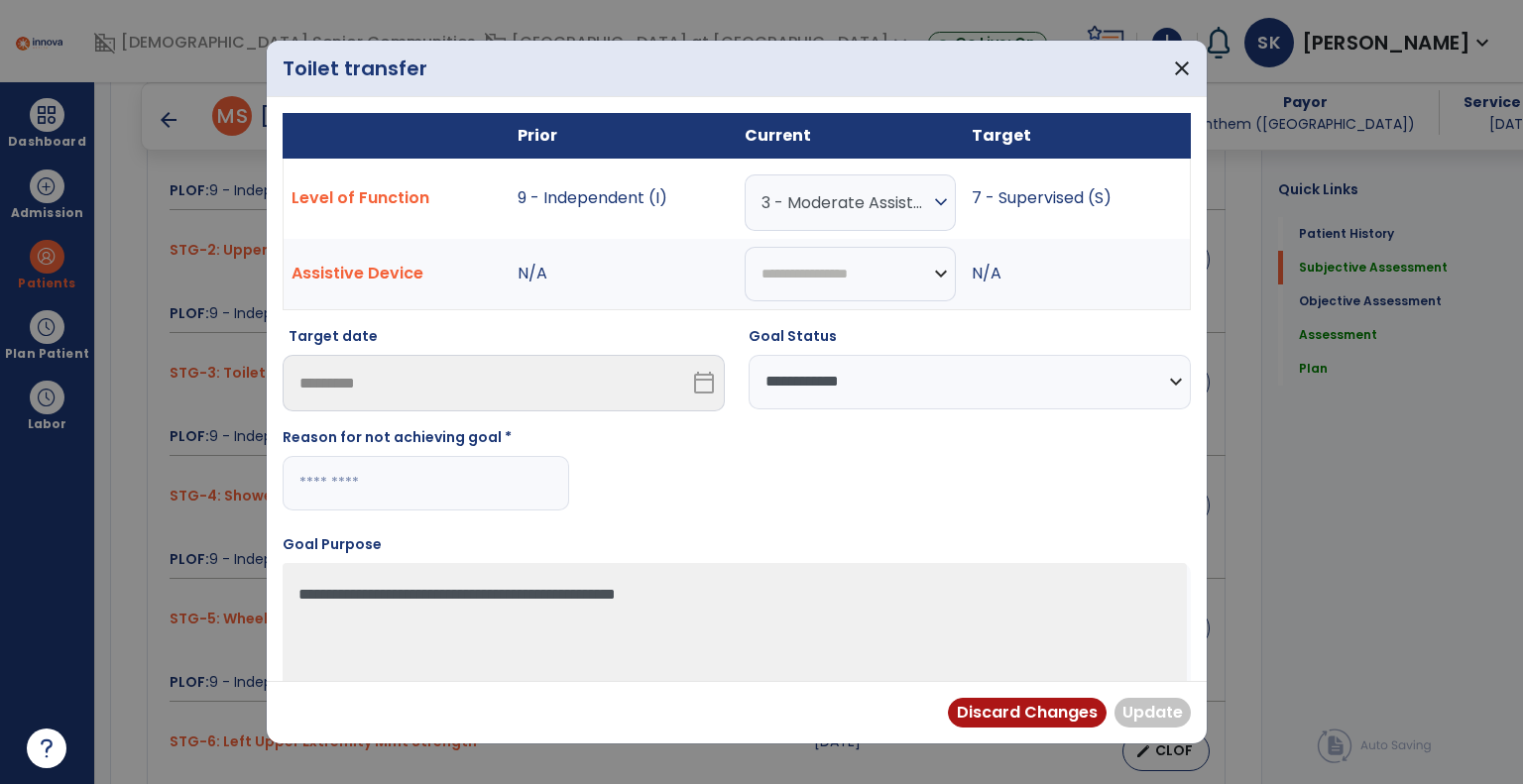drag, startPoint x: 372, startPoint y: 499, endPoint x: 829, endPoint y: 460, distance: 458.66109 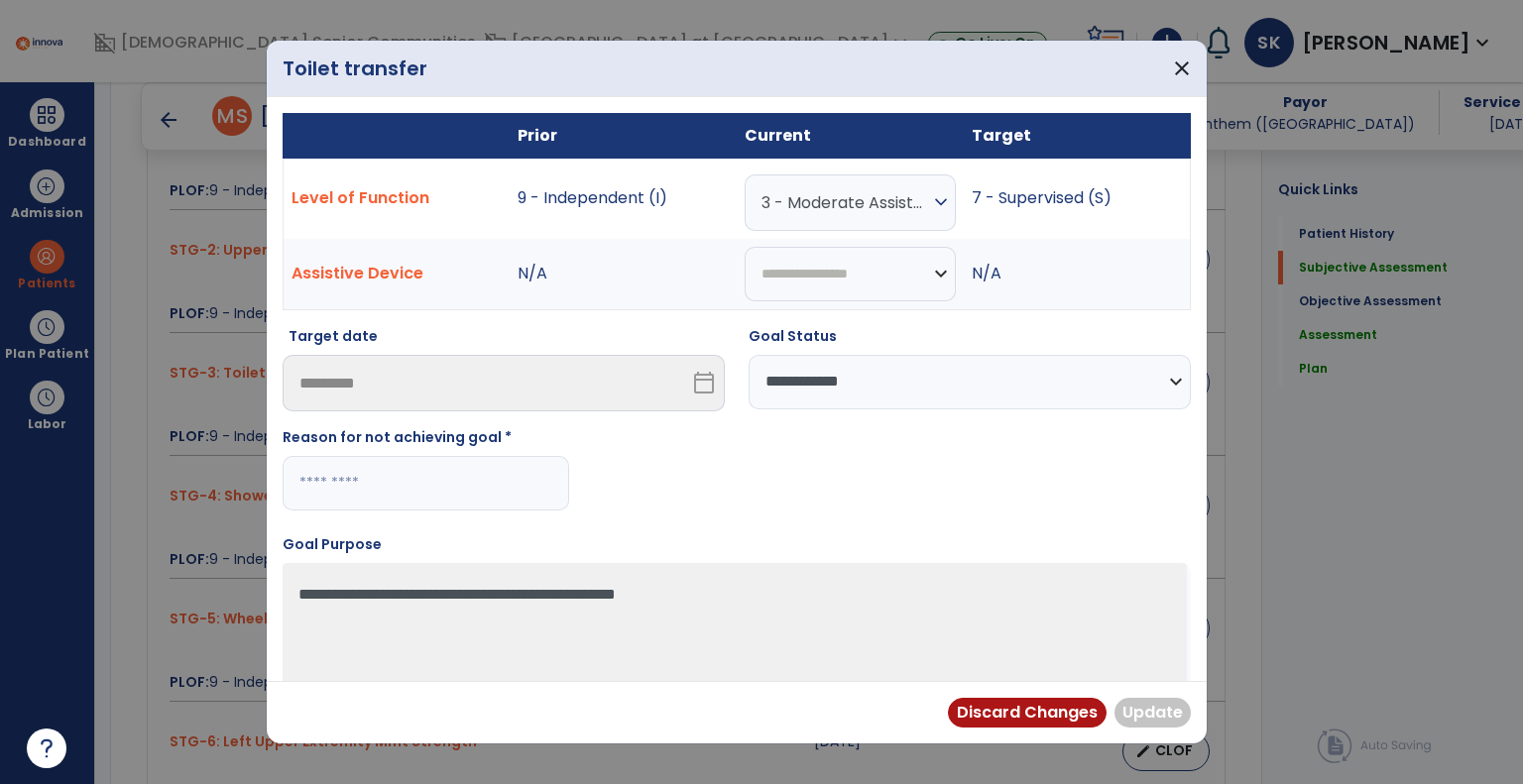 click on "**********" at bounding box center [737, 426] 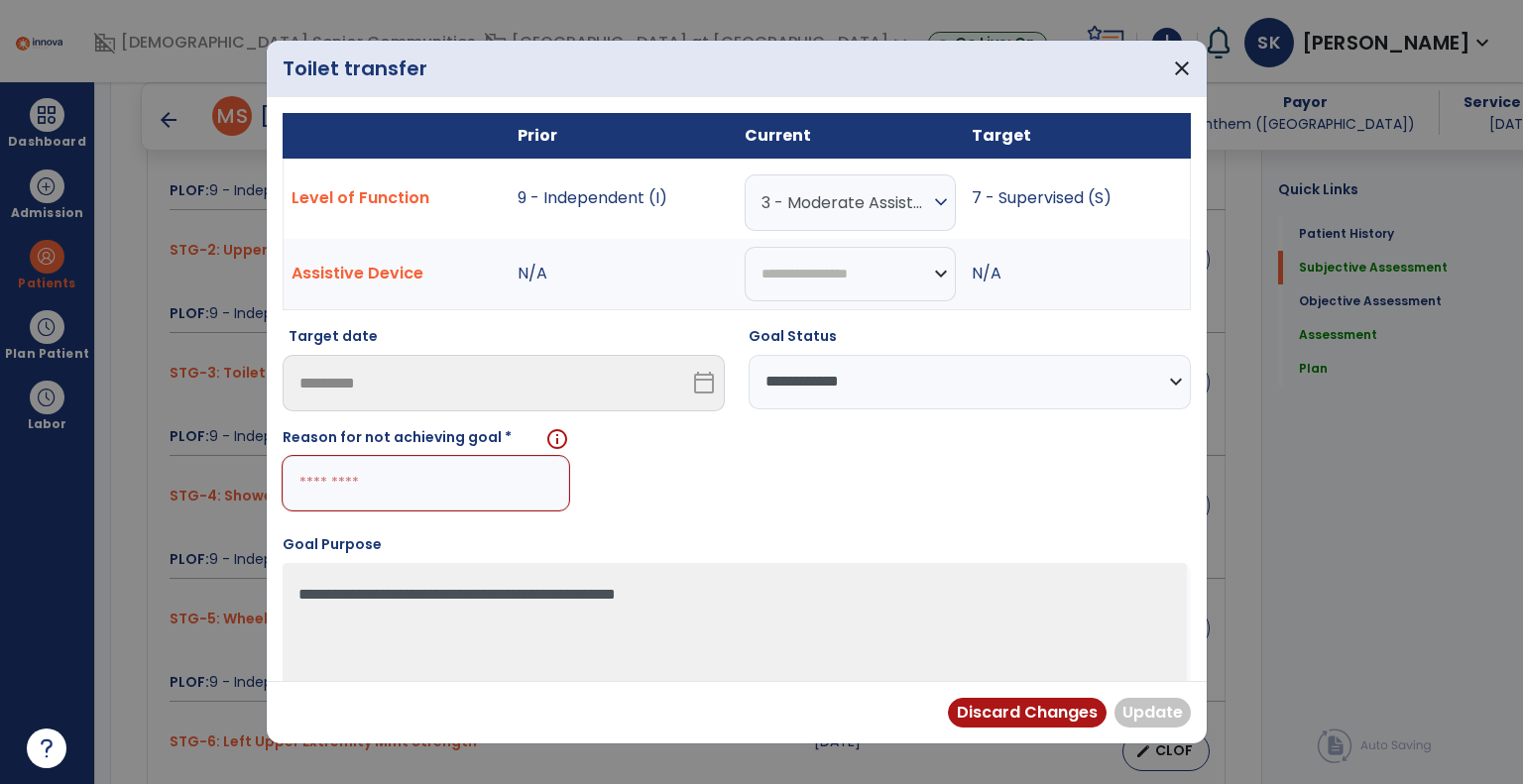 drag, startPoint x: 340, startPoint y: 483, endPoint x: 329, endPoint y: 496, distance: 17.029386 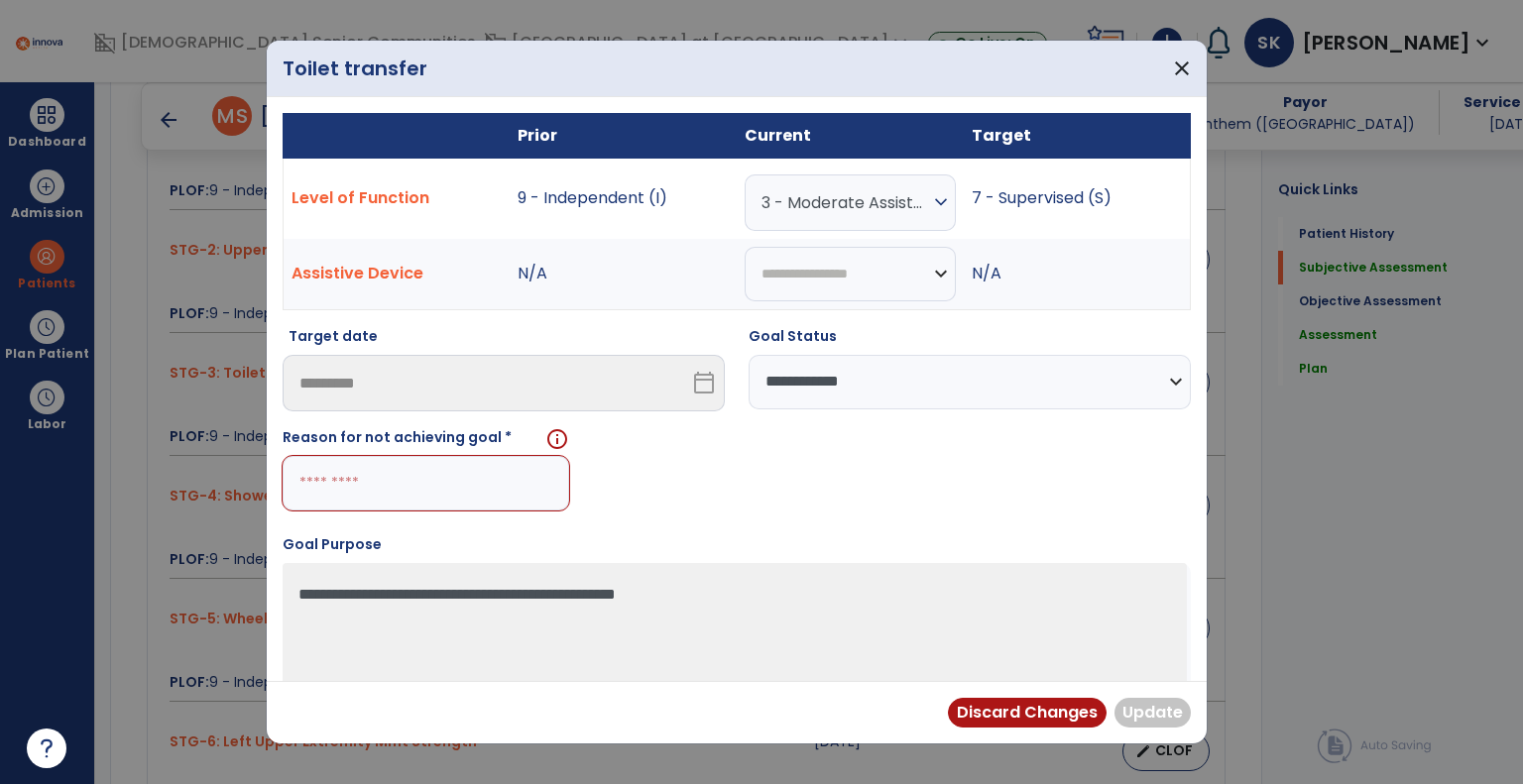 paste on "**********" 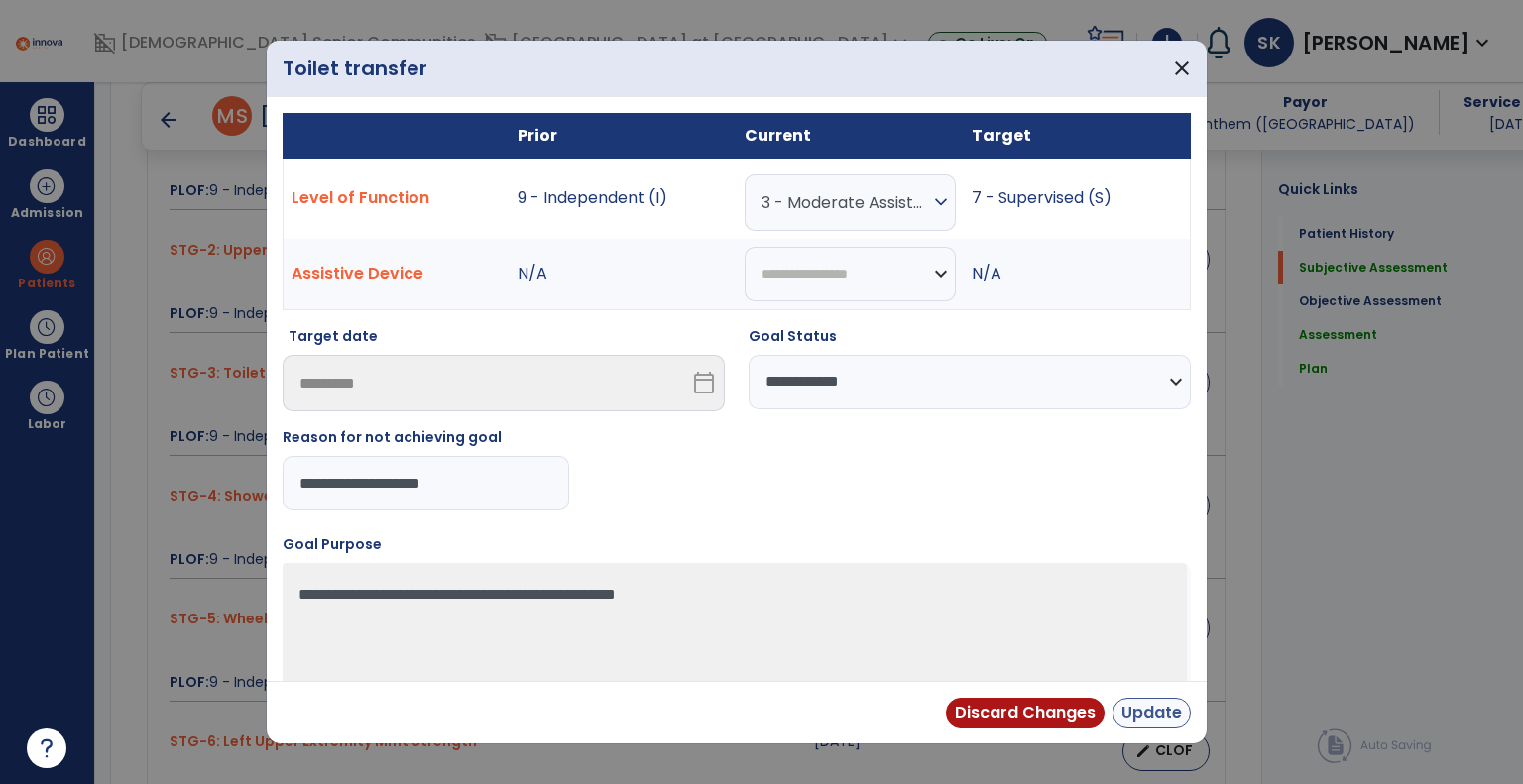 type on "**********" 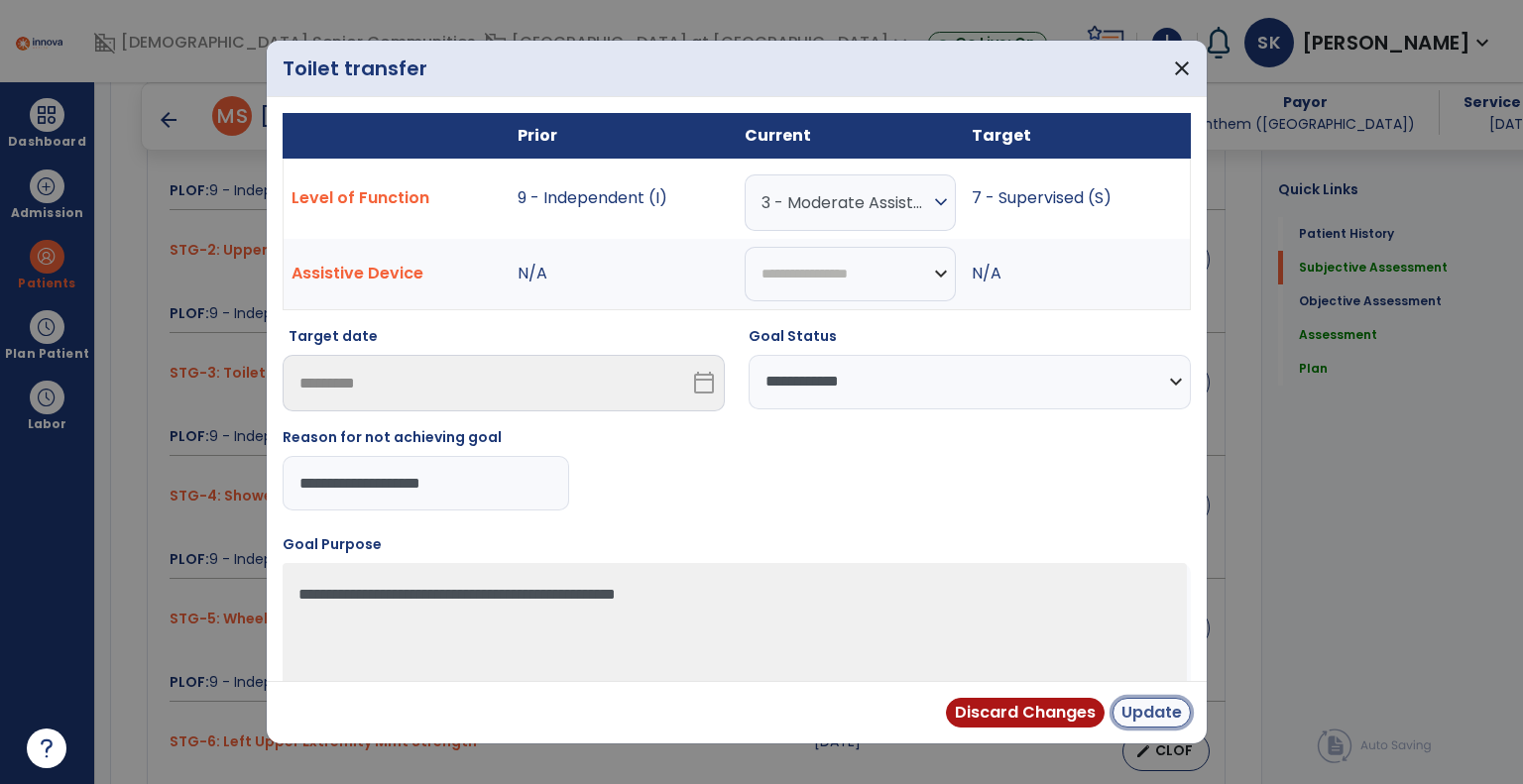 click on "Update" at bounding box center (1151, 713) 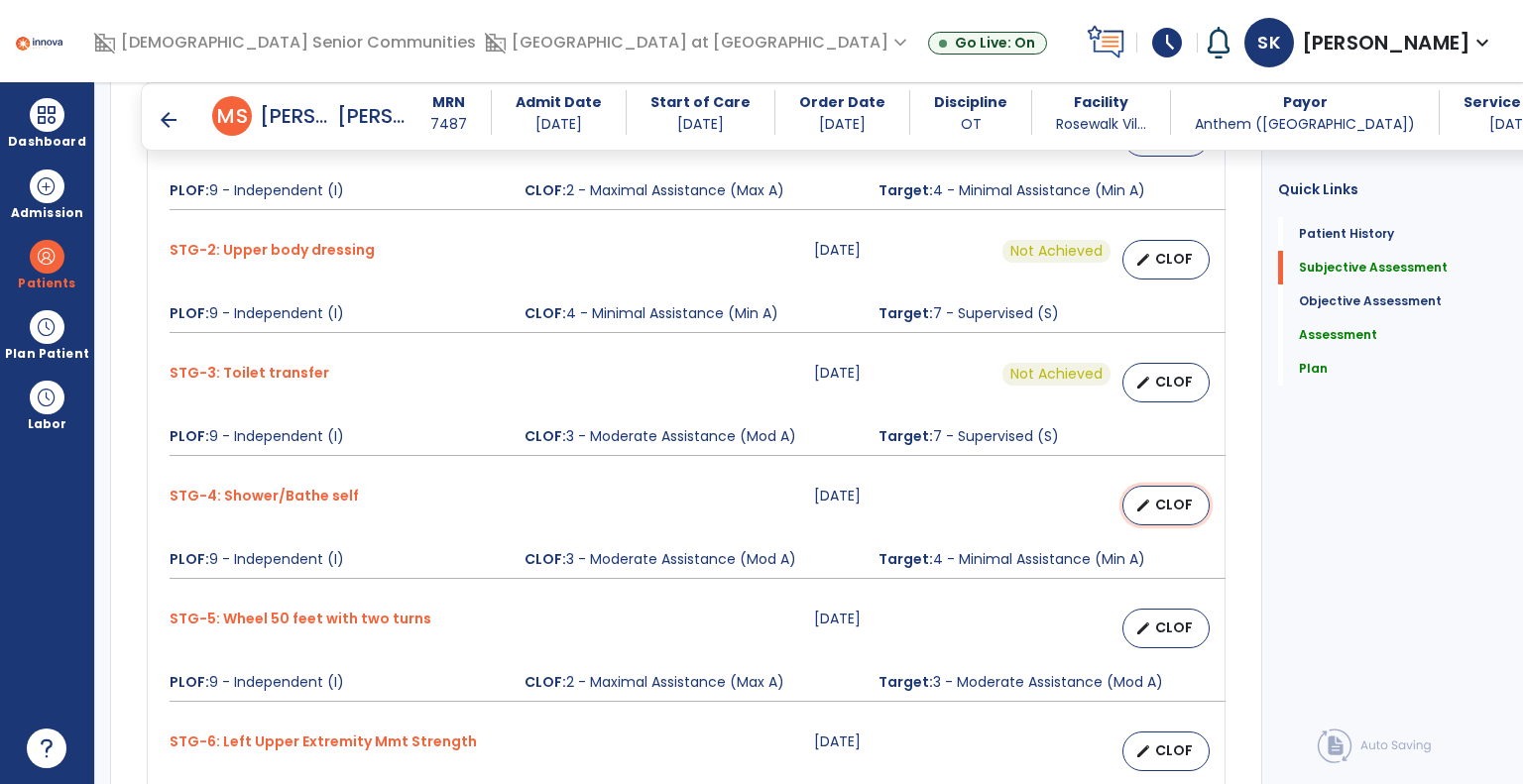 click on "edit   CLOF" at bounding box center [1166, 505] 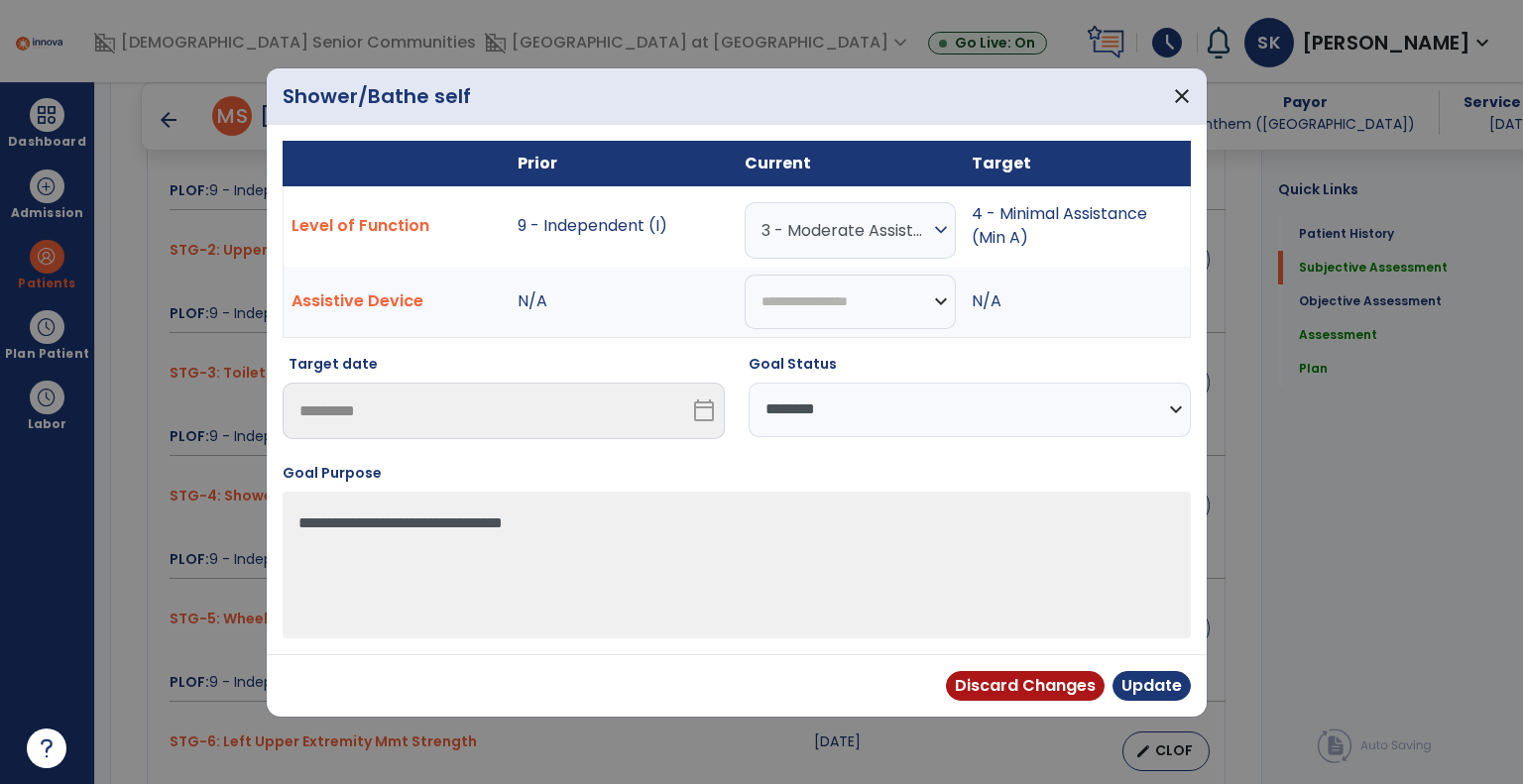 click on "3 - Moderate Assistance (Mod A)" at bounding box center [845, 230] 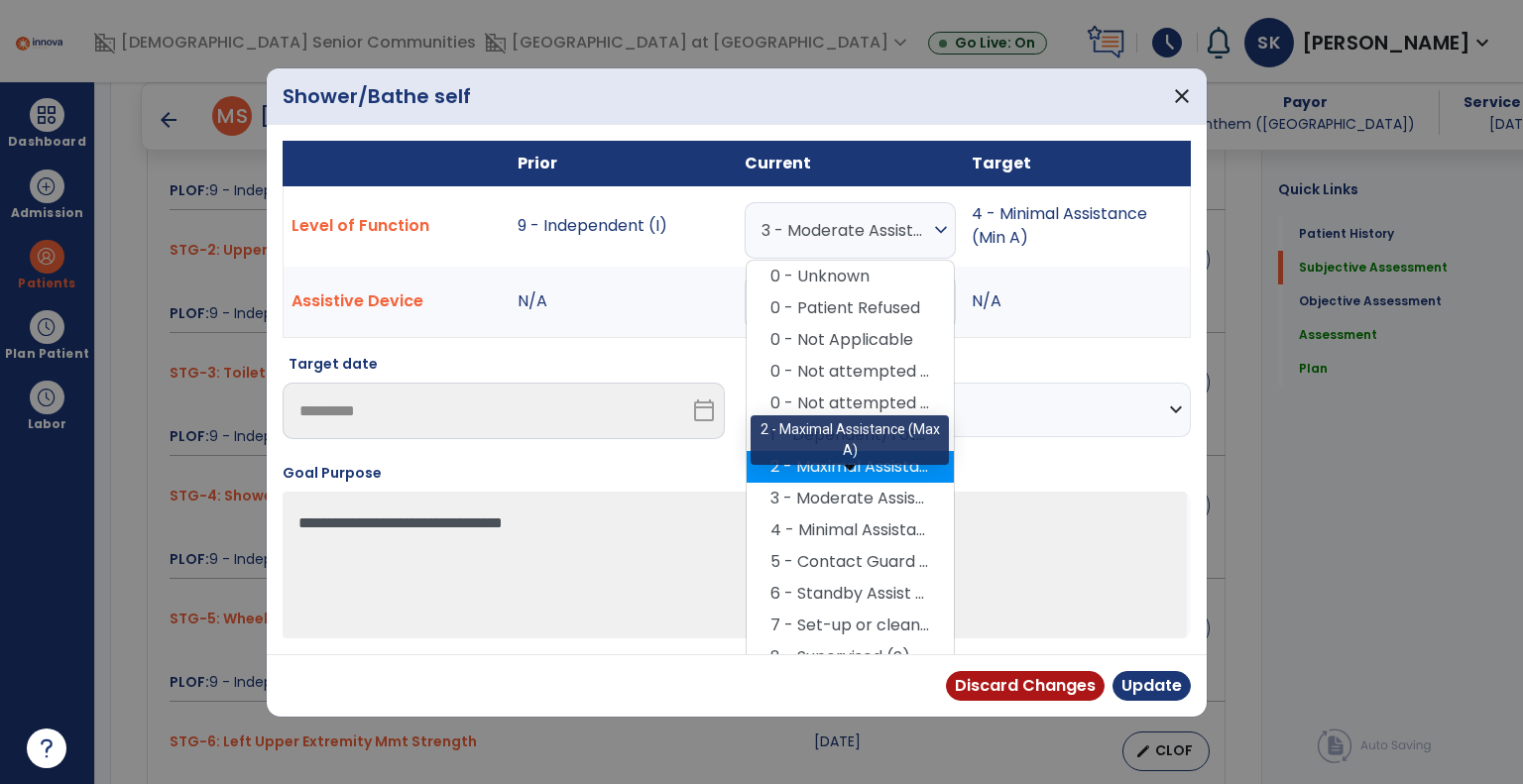click on "2 - Maximal Assistance (Max A)" at bounding box center [850, 467] 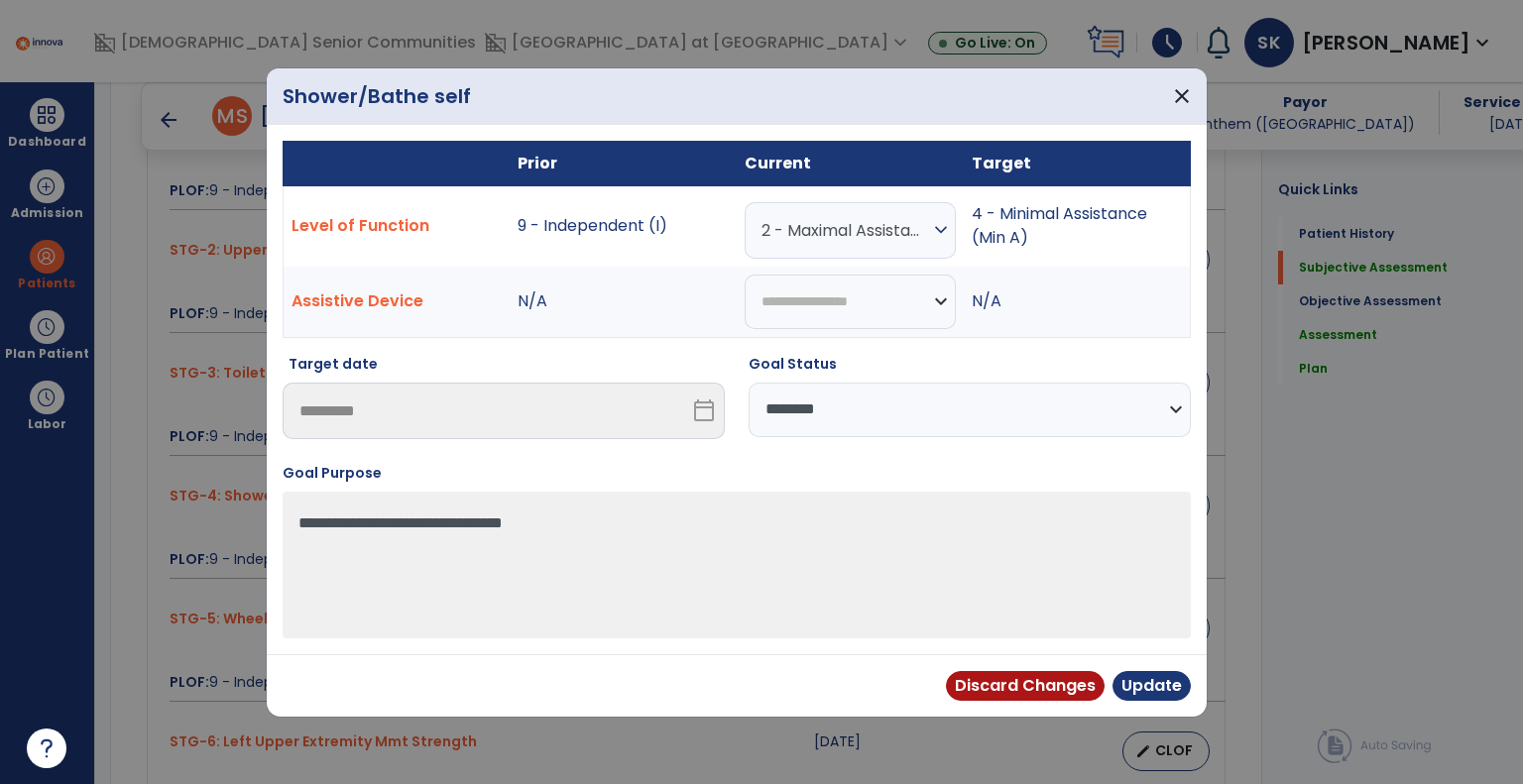 click on "**********" at bounding box center [970, 409] 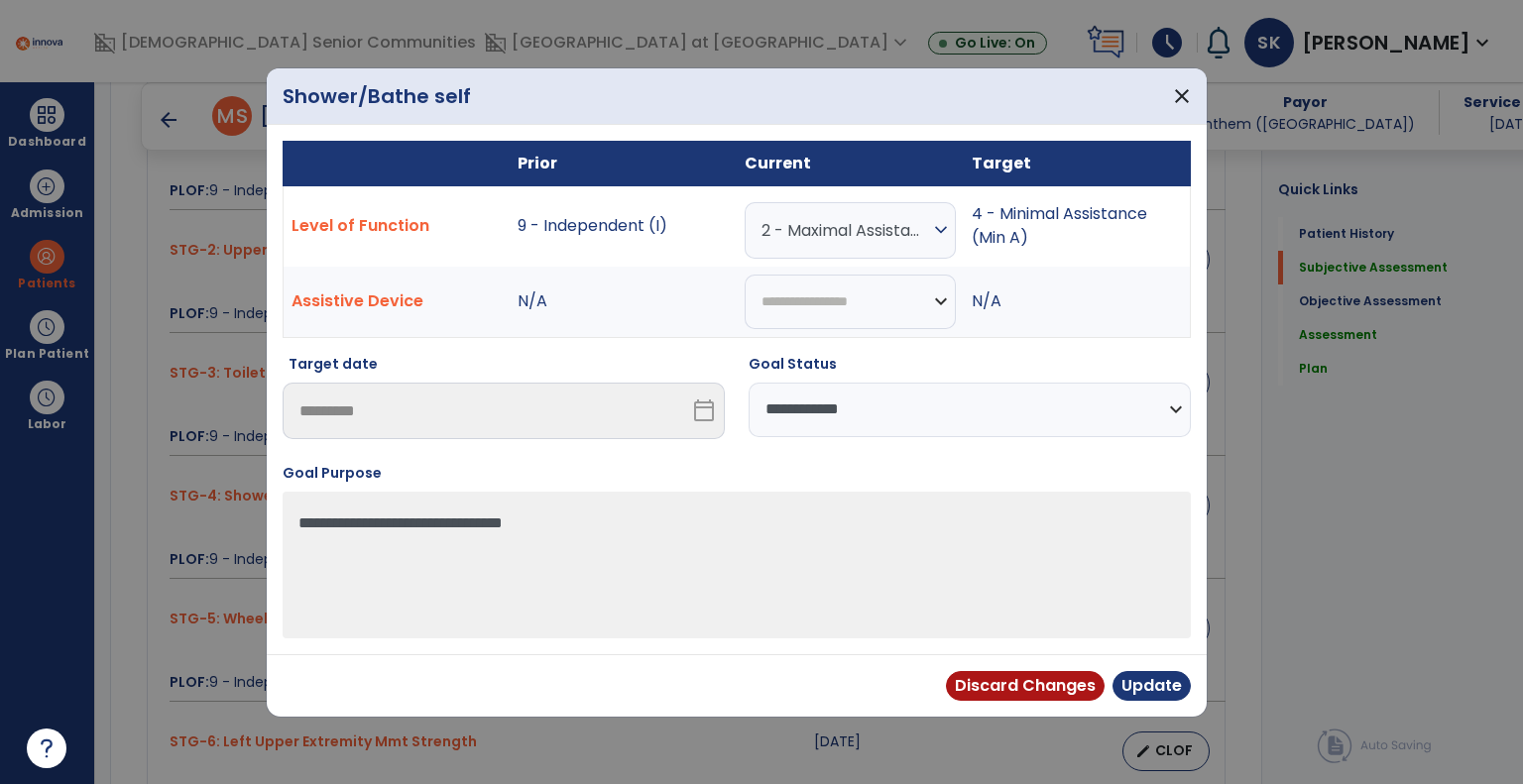 click on "**********" at bounding box center (970, 409) 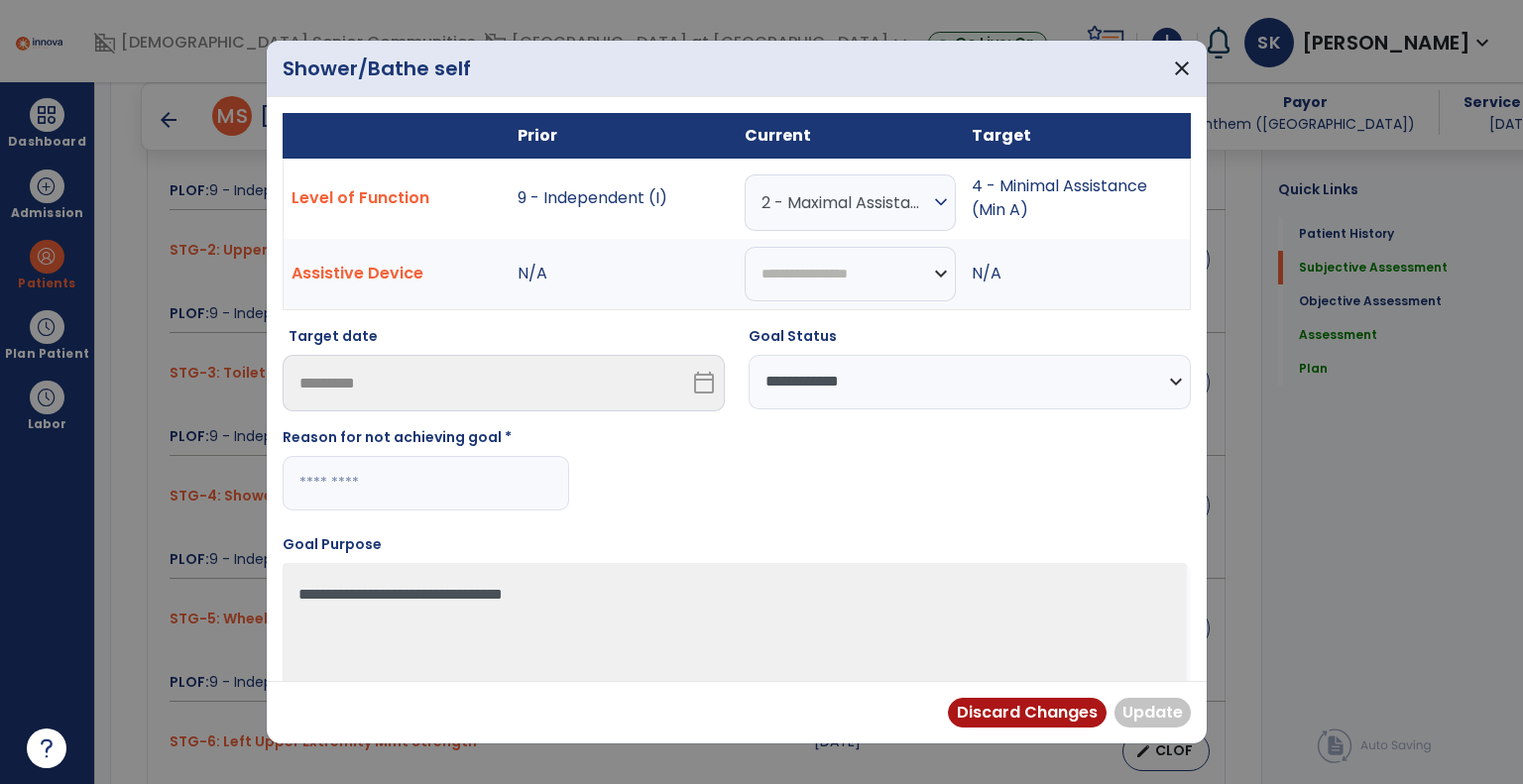 click at bounding box center [425, 483] 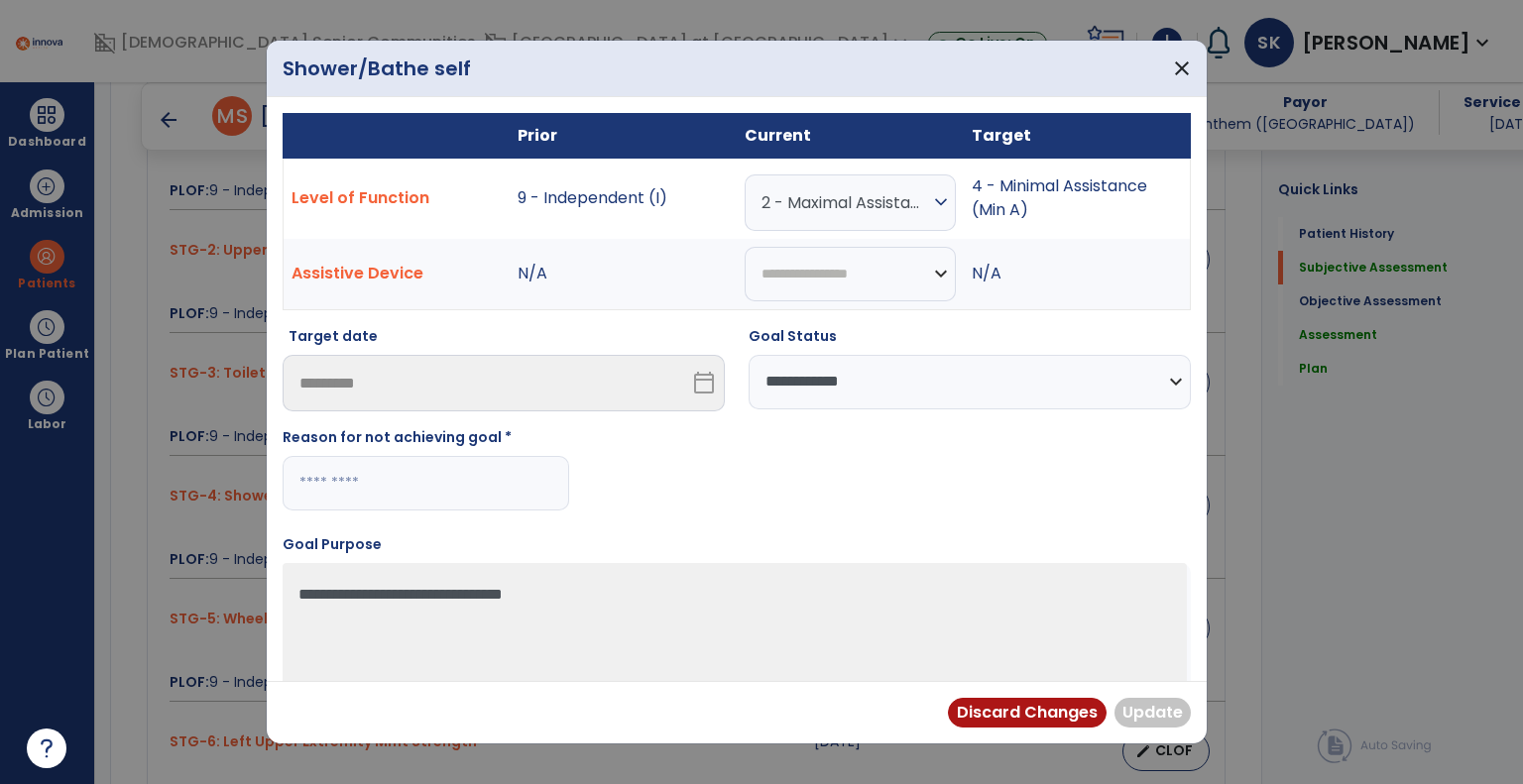 paste on "**********" 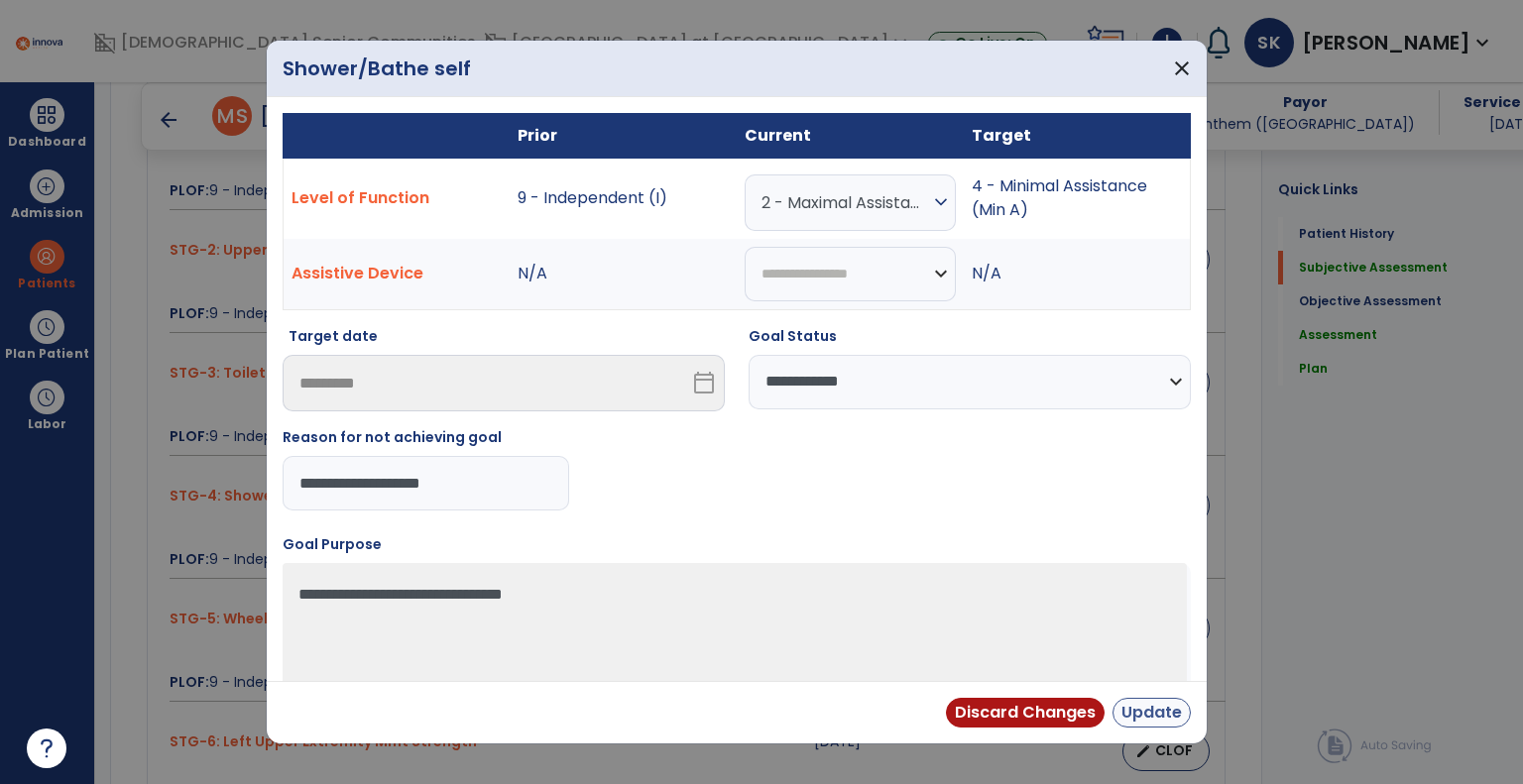 type on "**********" 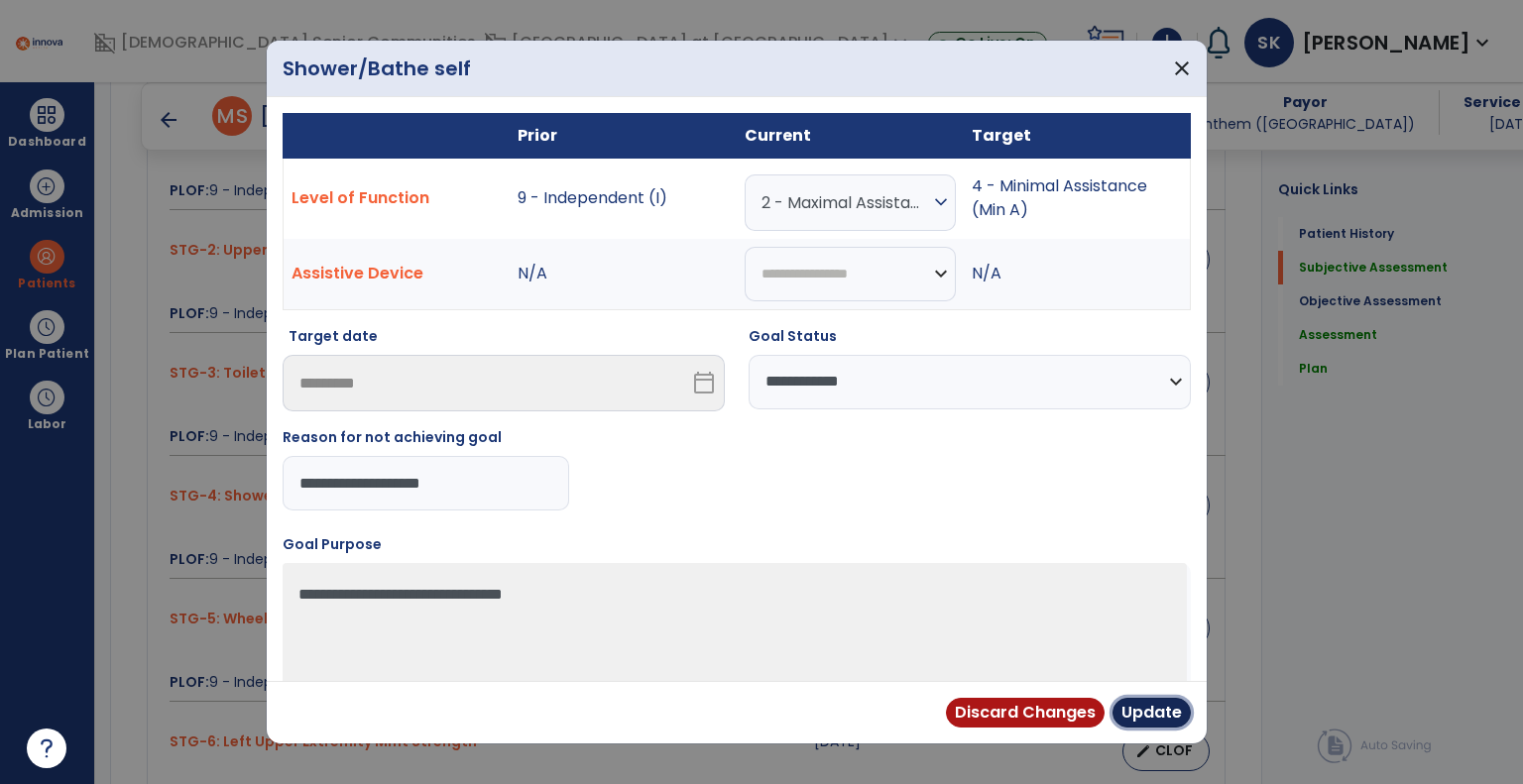 click on "Update" at bounding box center [1151, 713] 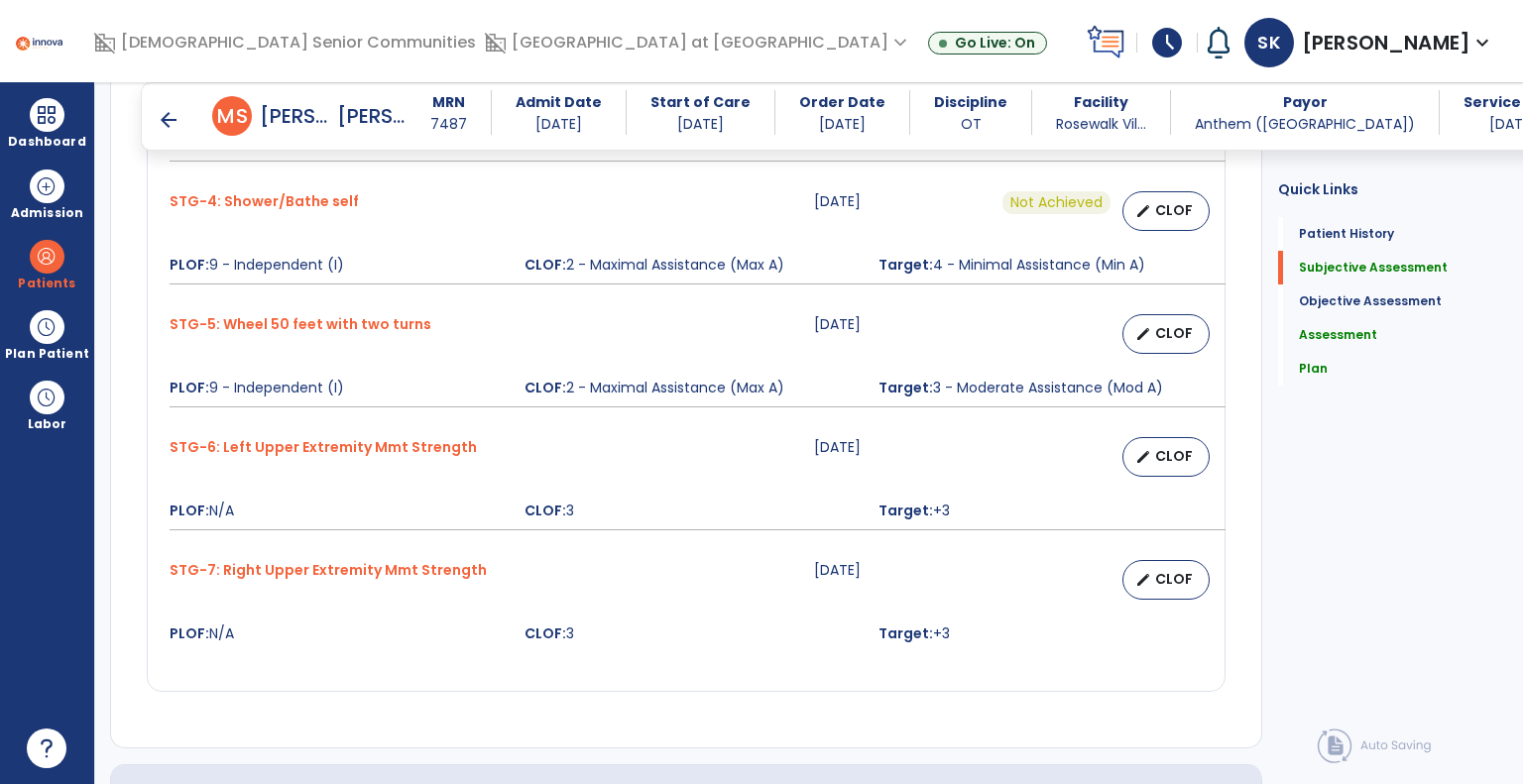 scroll, scrollTop: 1400, scrollLeft: 0, axis: vertical 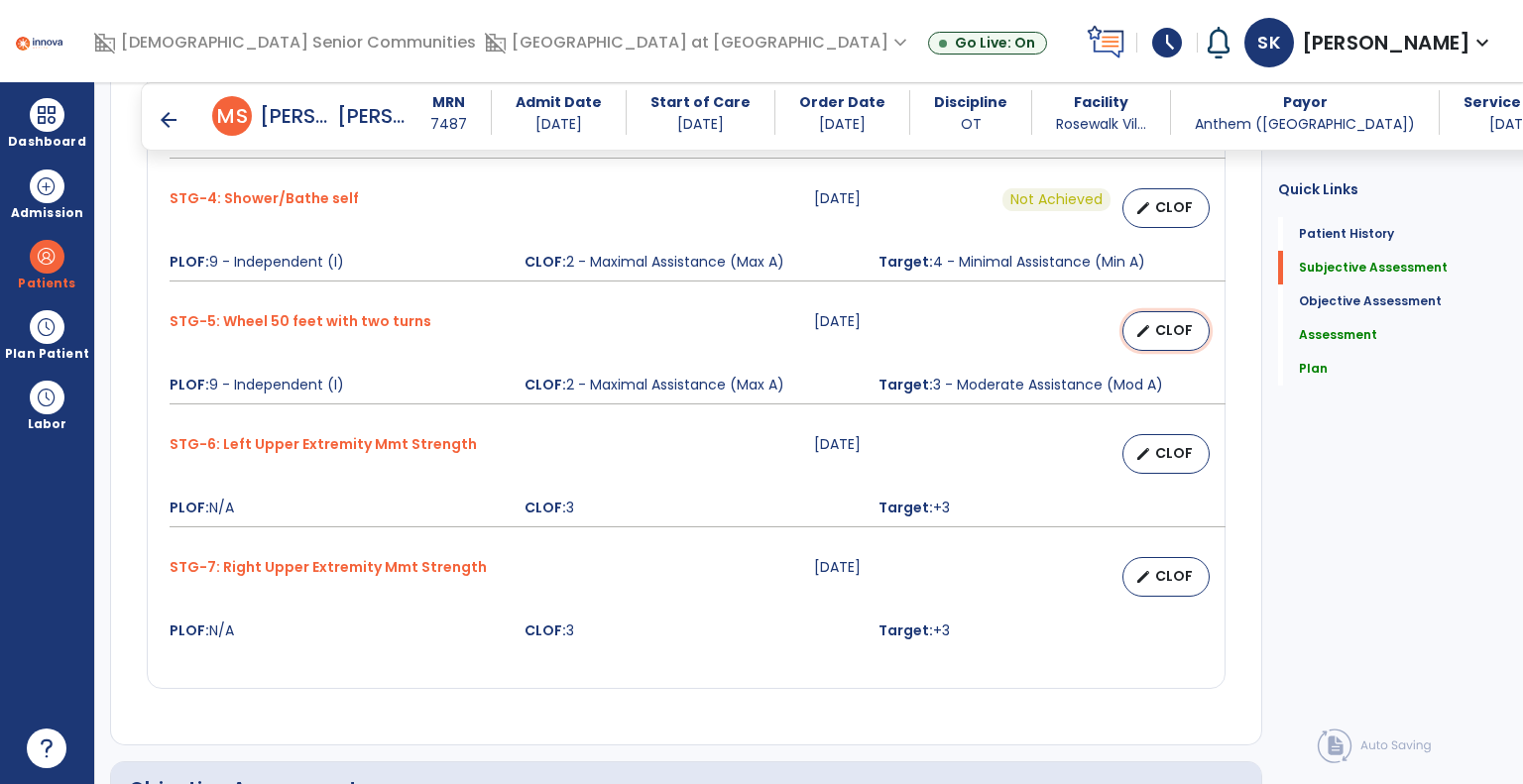 click on "CLOF" at bounding box center [1174, 330] 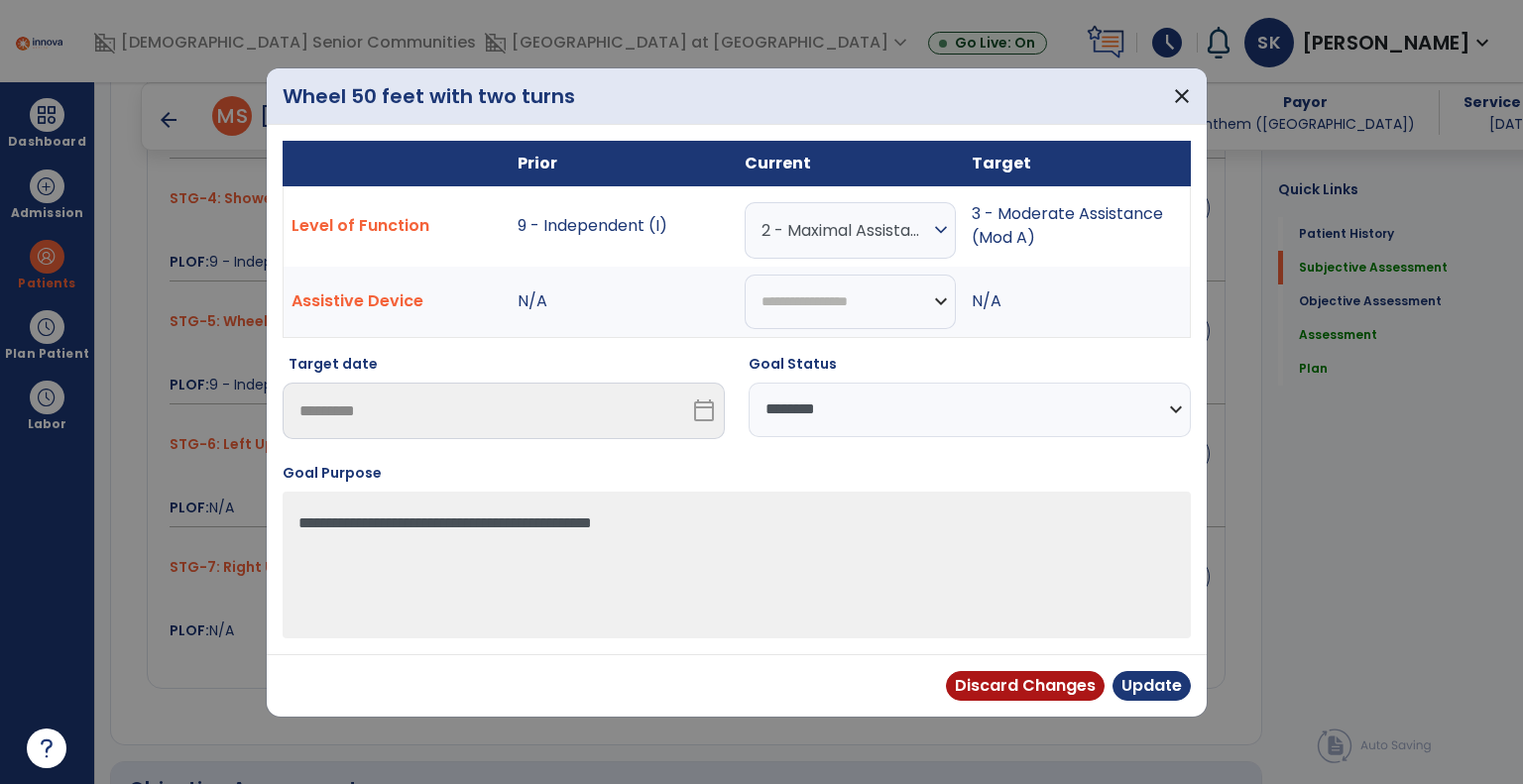 click on "**********" at bounding box center (970, 409) 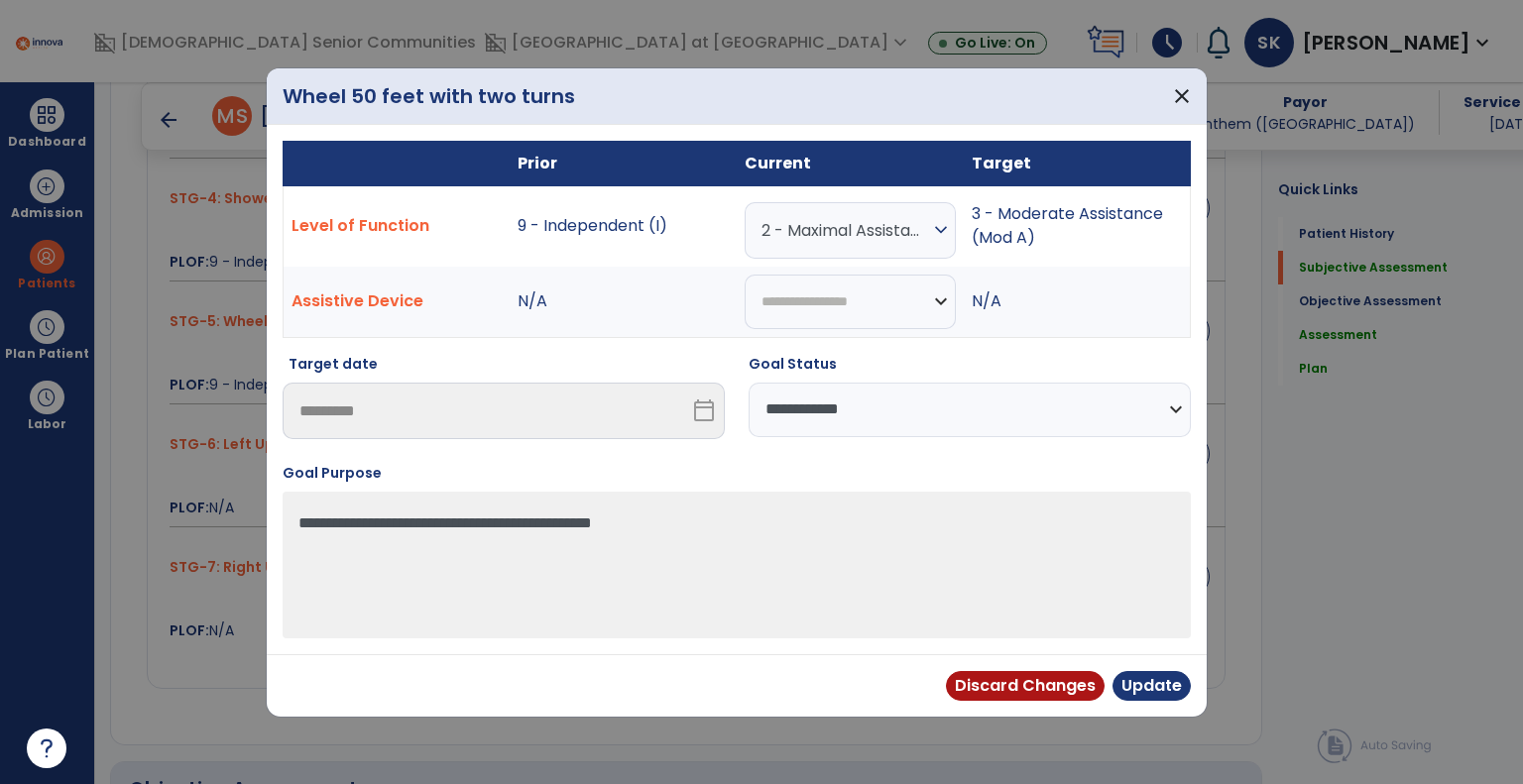 click on "**********" at bounding box center (970, 409) 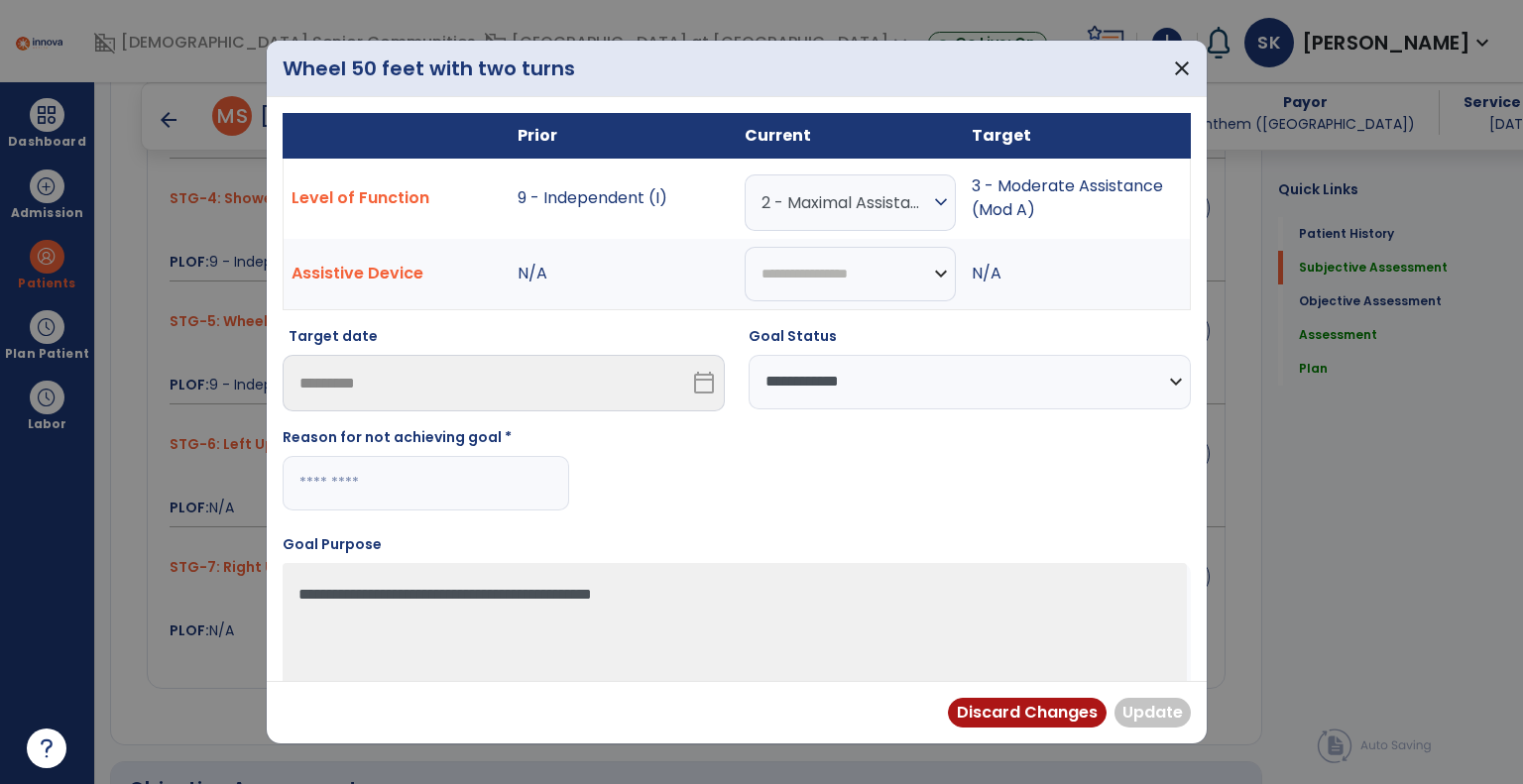 click at bounding box center [425, 483] 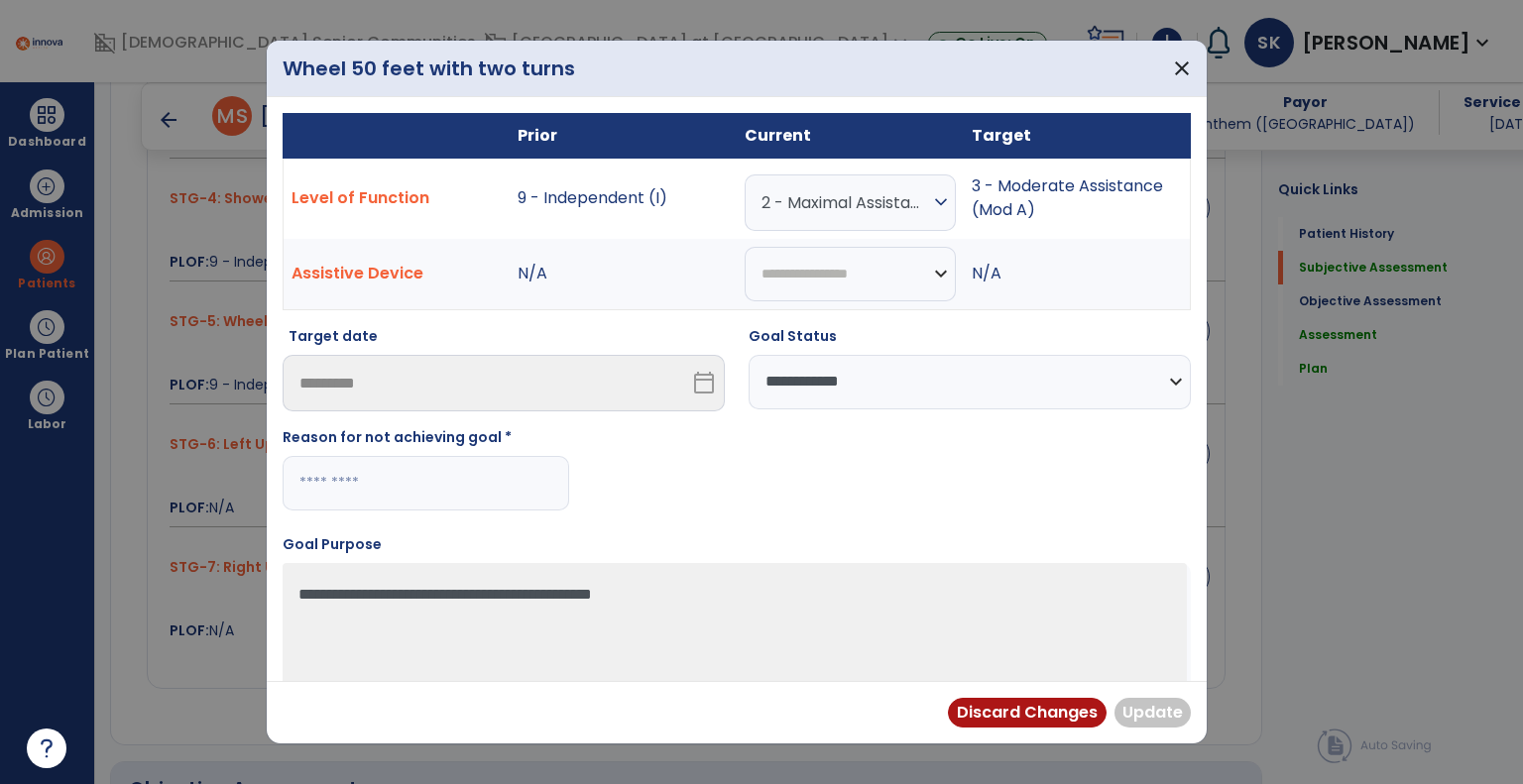 paste on "**********" 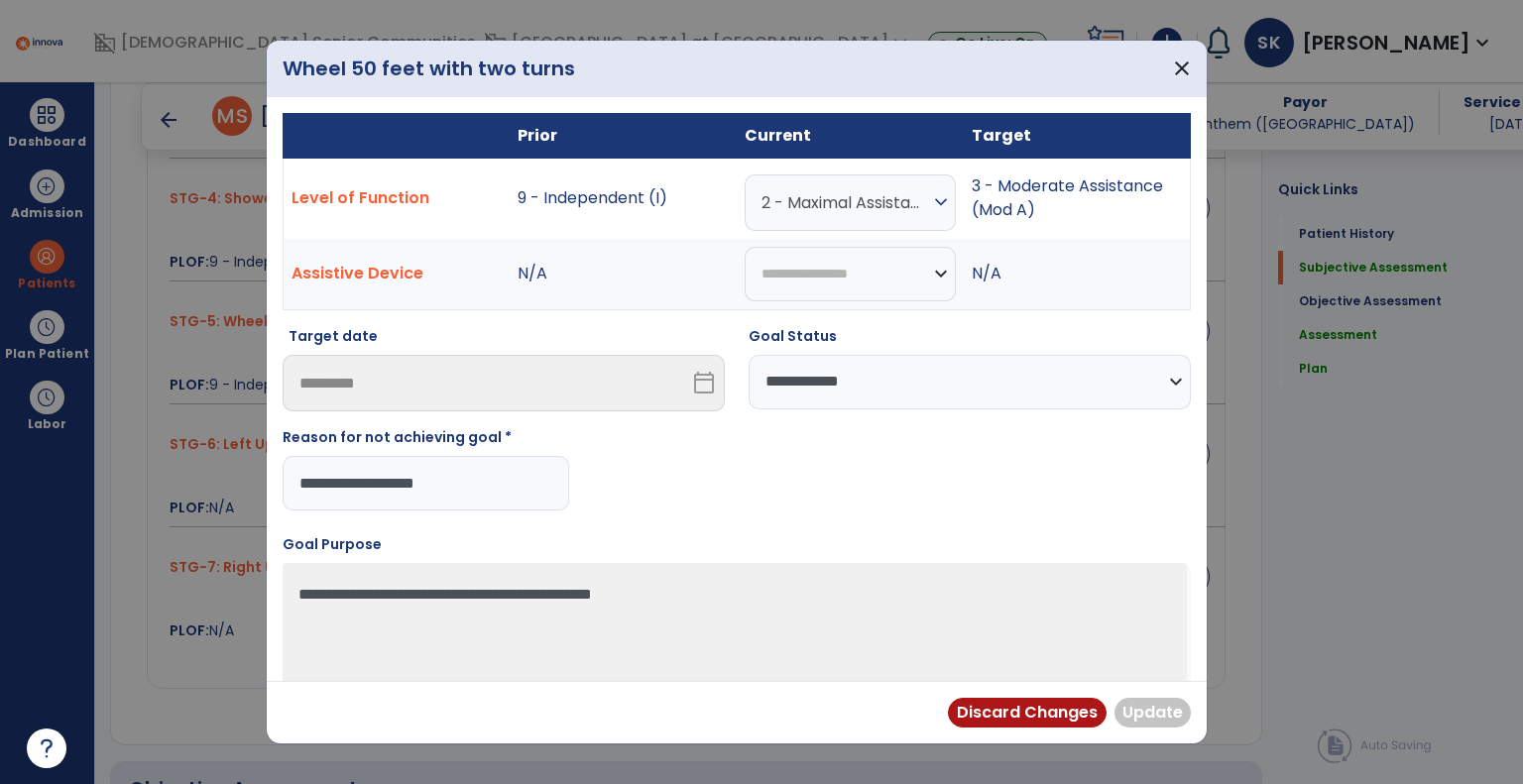 type on "**********" 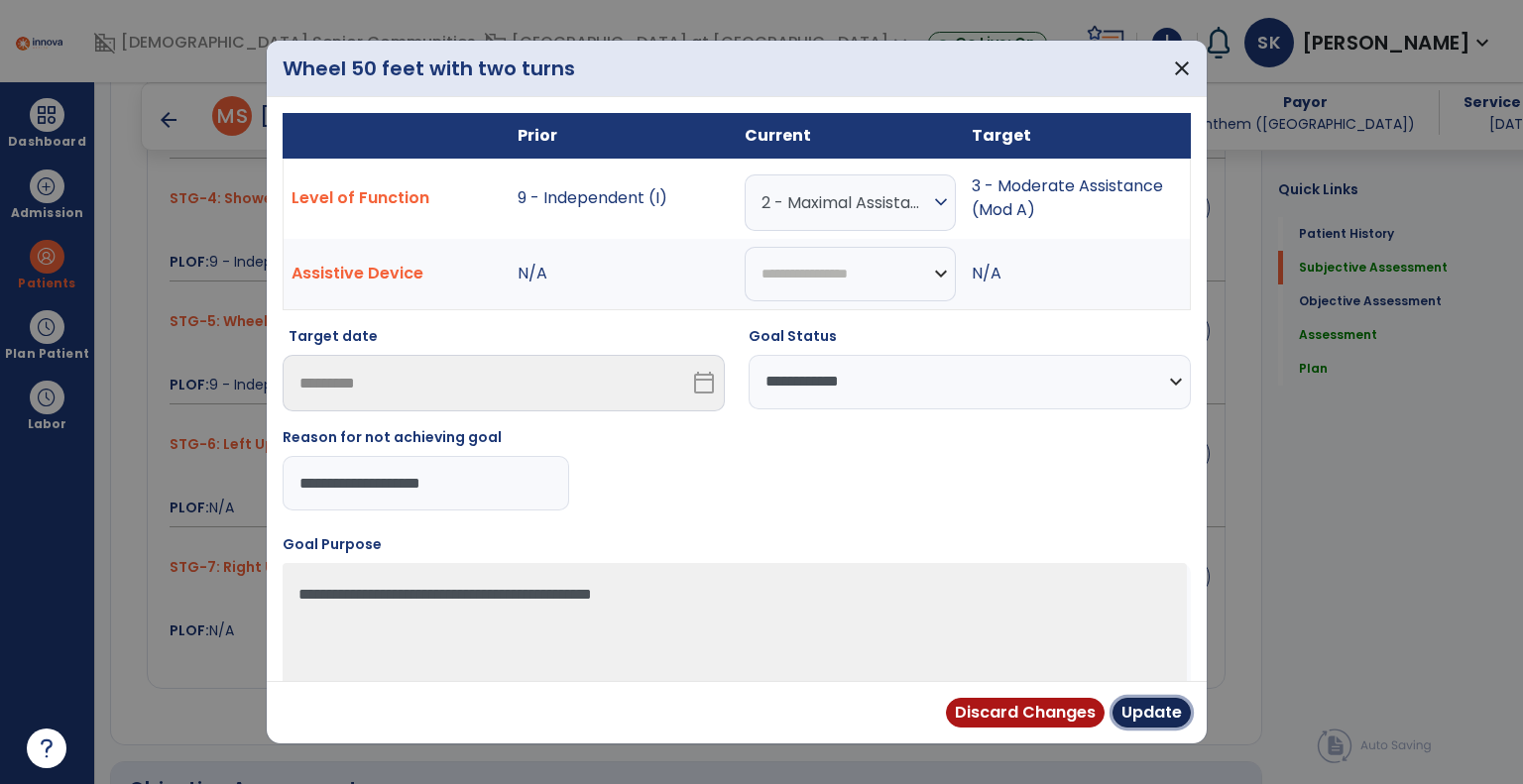 click on "Update" at bounding box center (1151, 713) 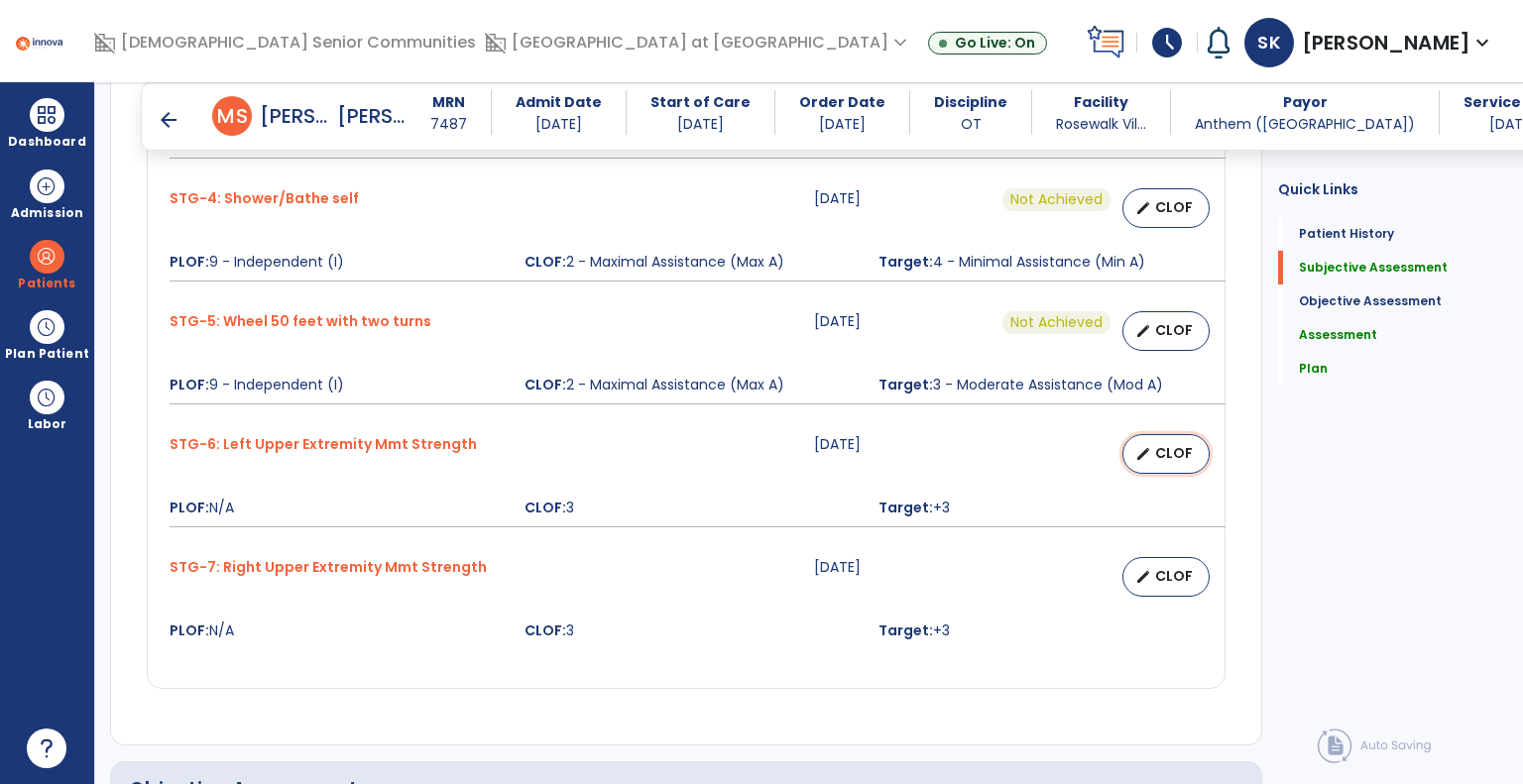click on "edit" at bounding box center [1143, 454] 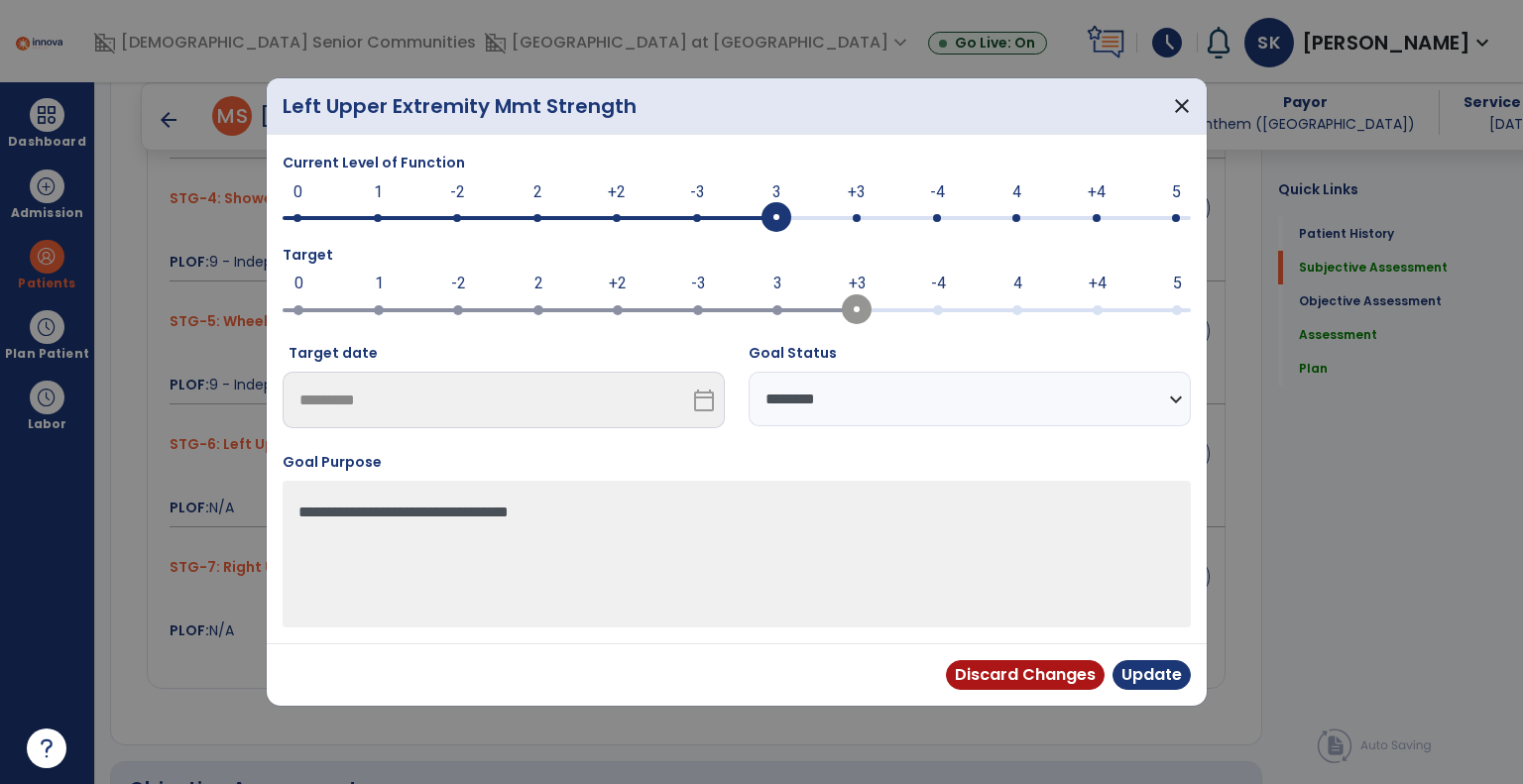 click at bounding box center [697, 218] 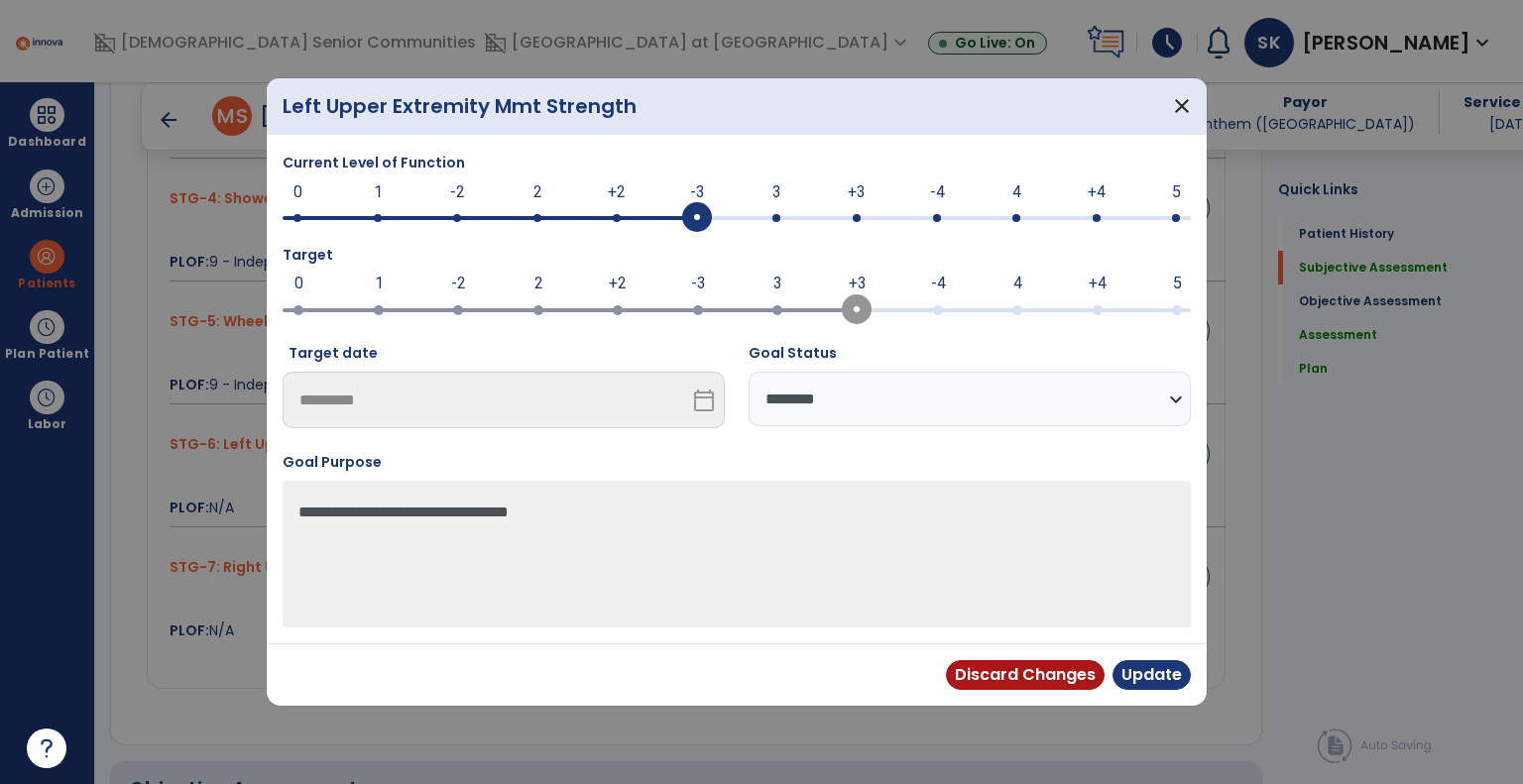 click on "**********" at bounding box center (970, 398) 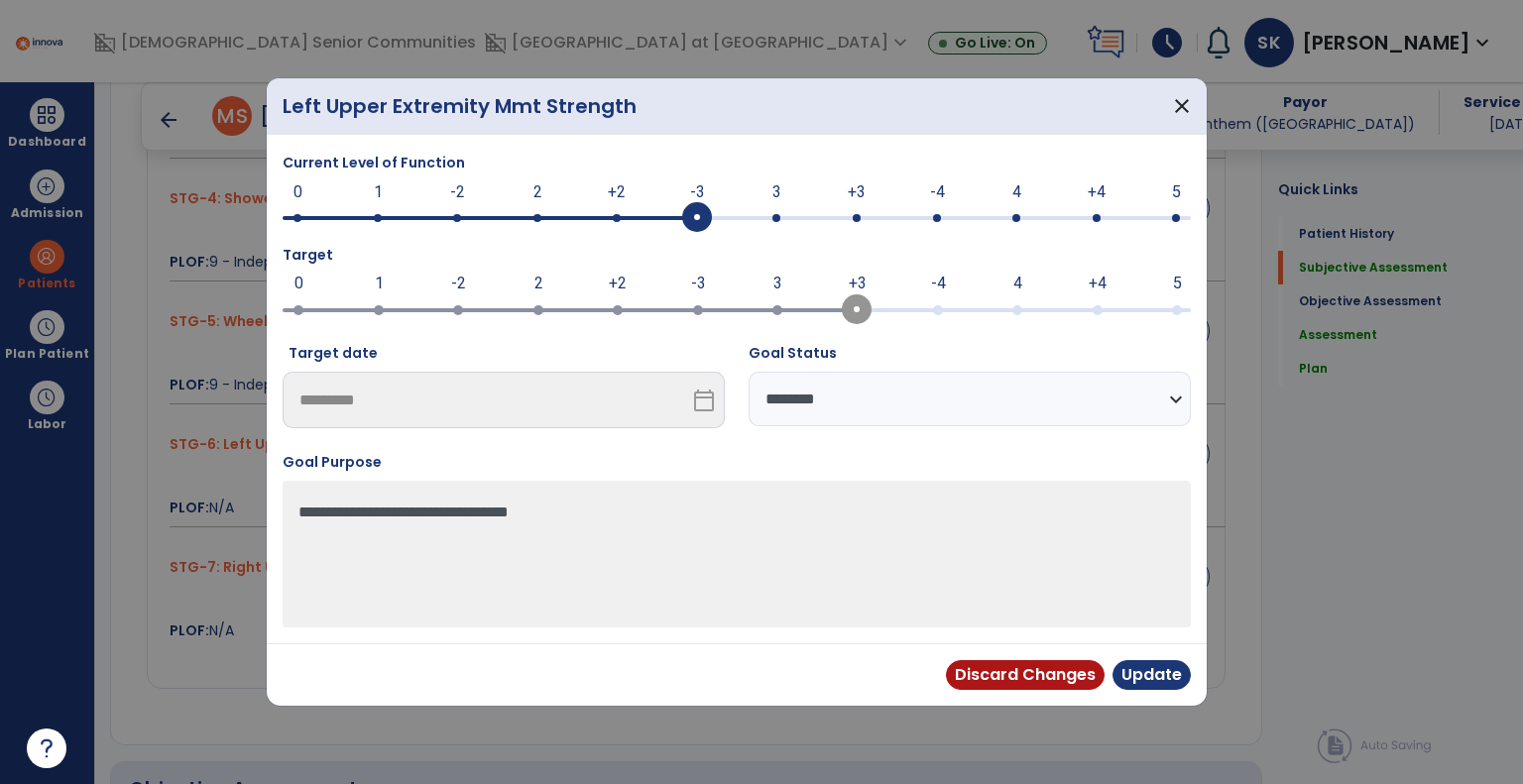 select on "**********" 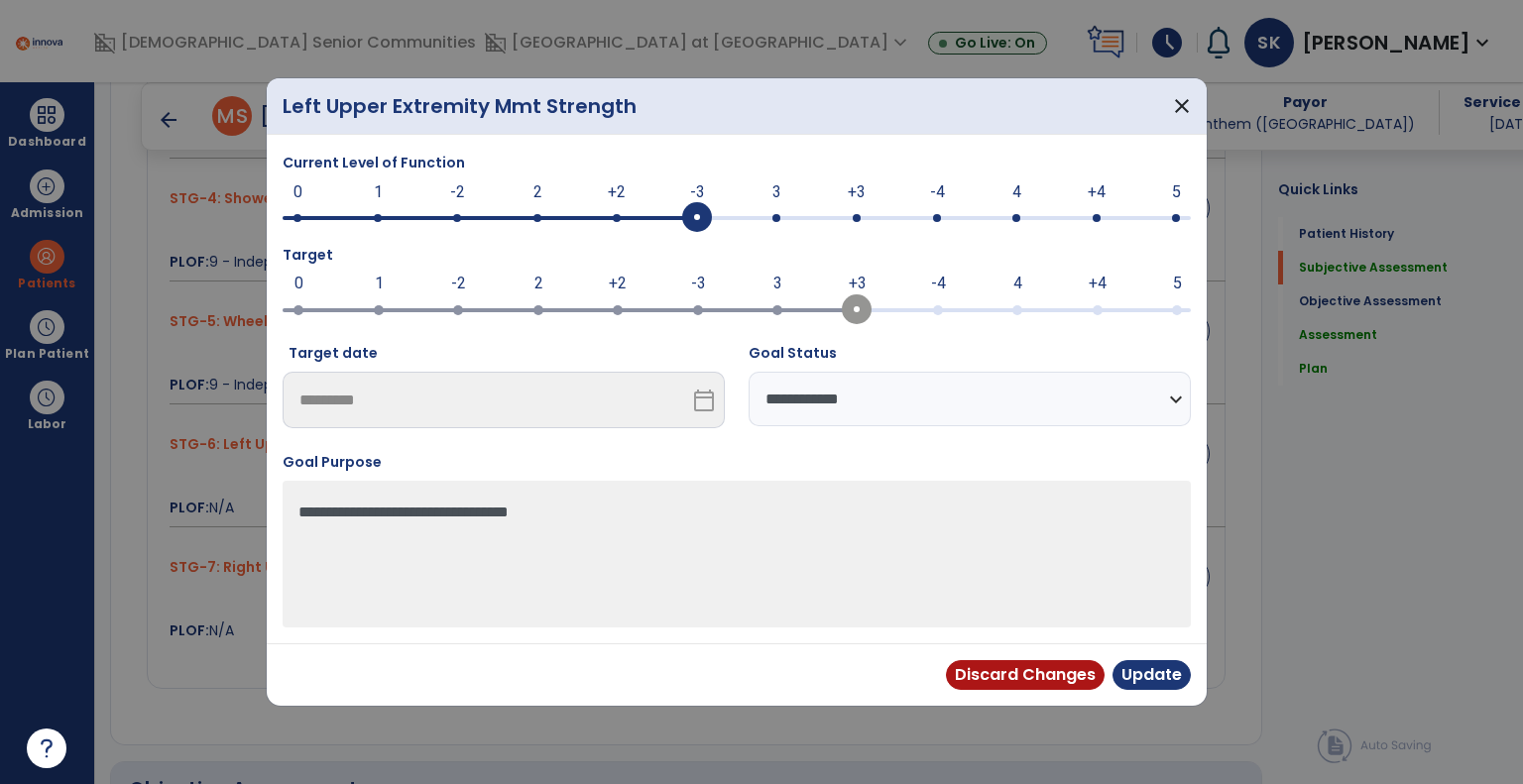 click on "**********" at bounding box center (970, 398) 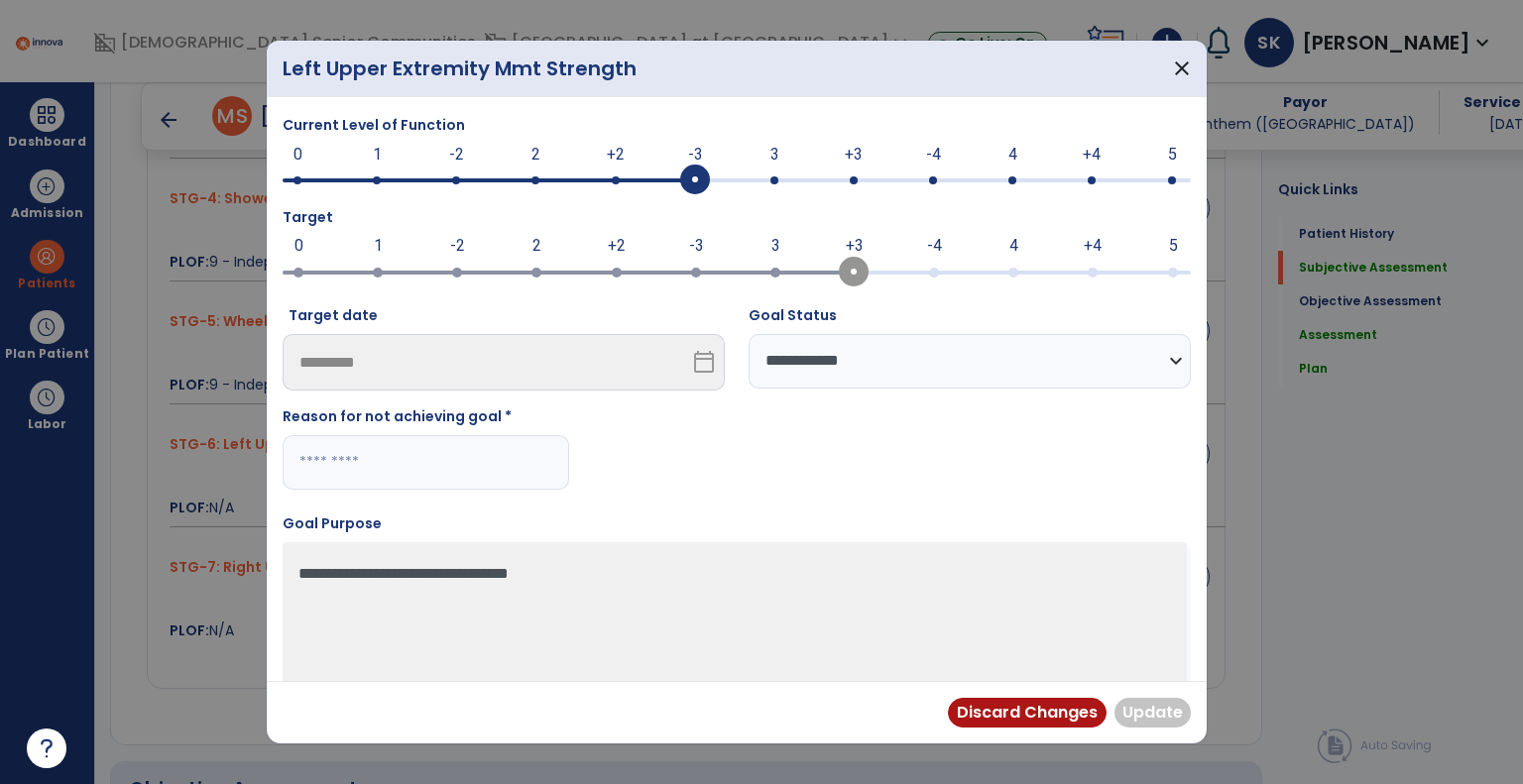 click at bounding box center (425, 462) 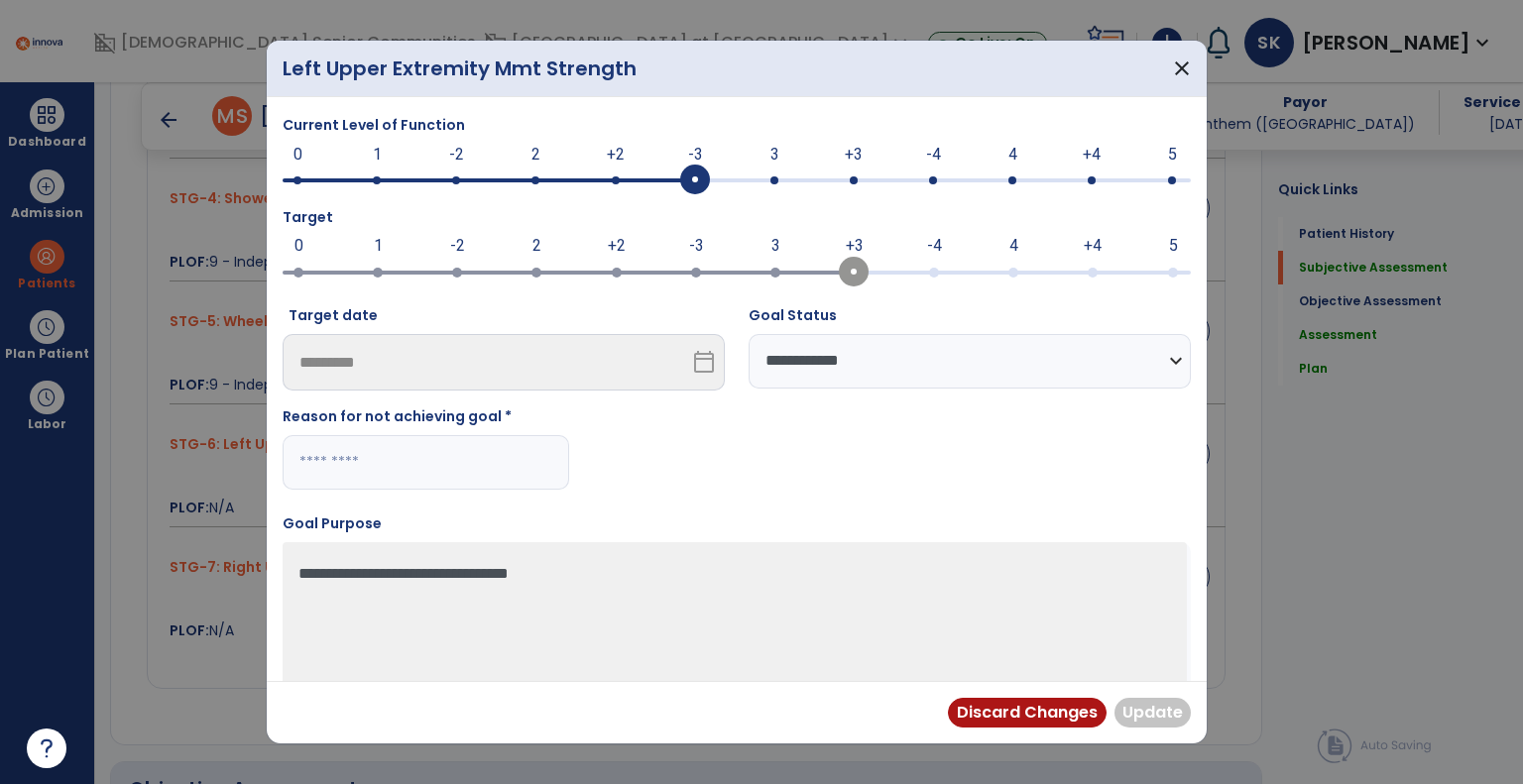 paste on "**********" 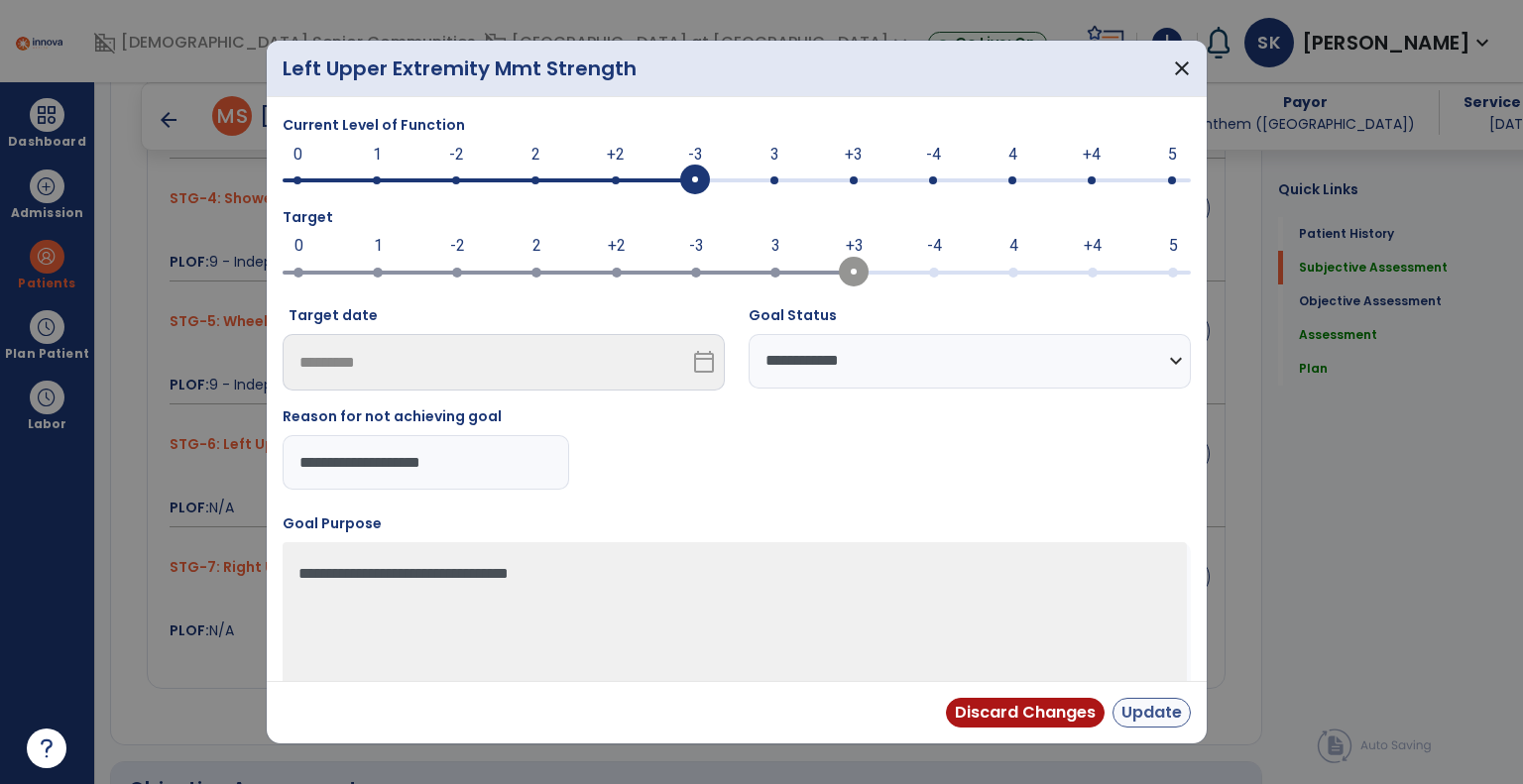 type on "**********" 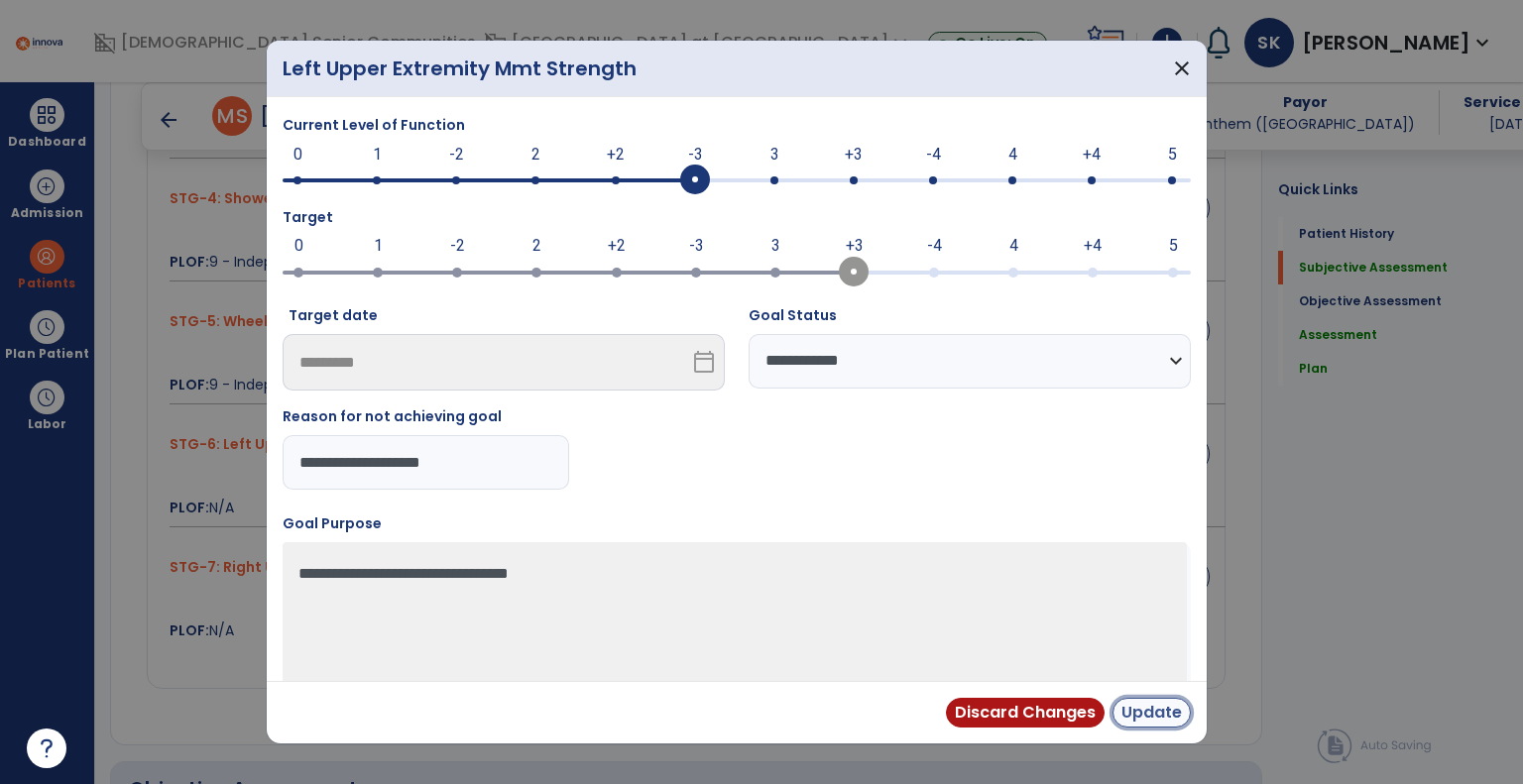 click on "Update" at bounding box center (1151, 713) 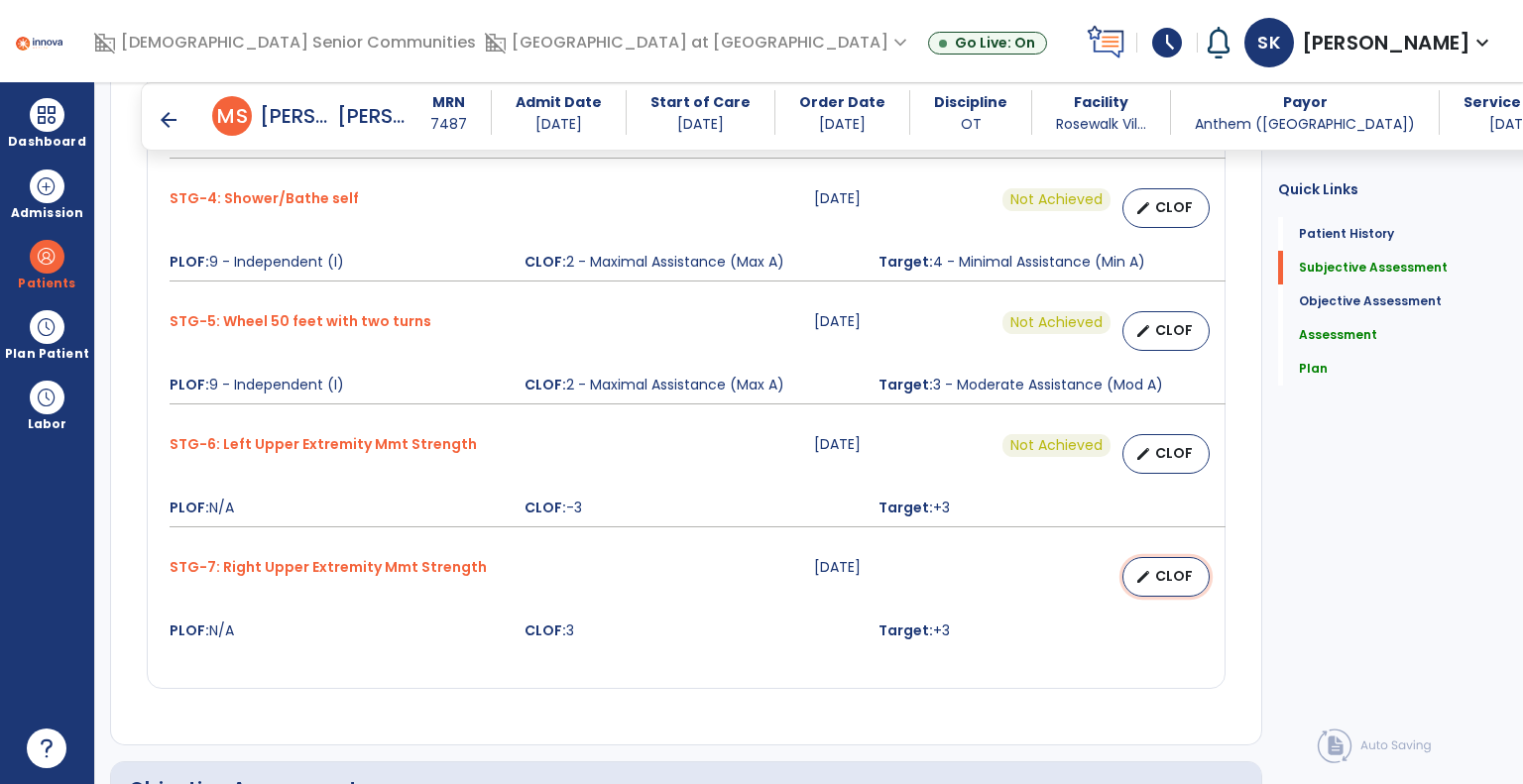 click on "CLOF" at bounding box center (1174, 576) 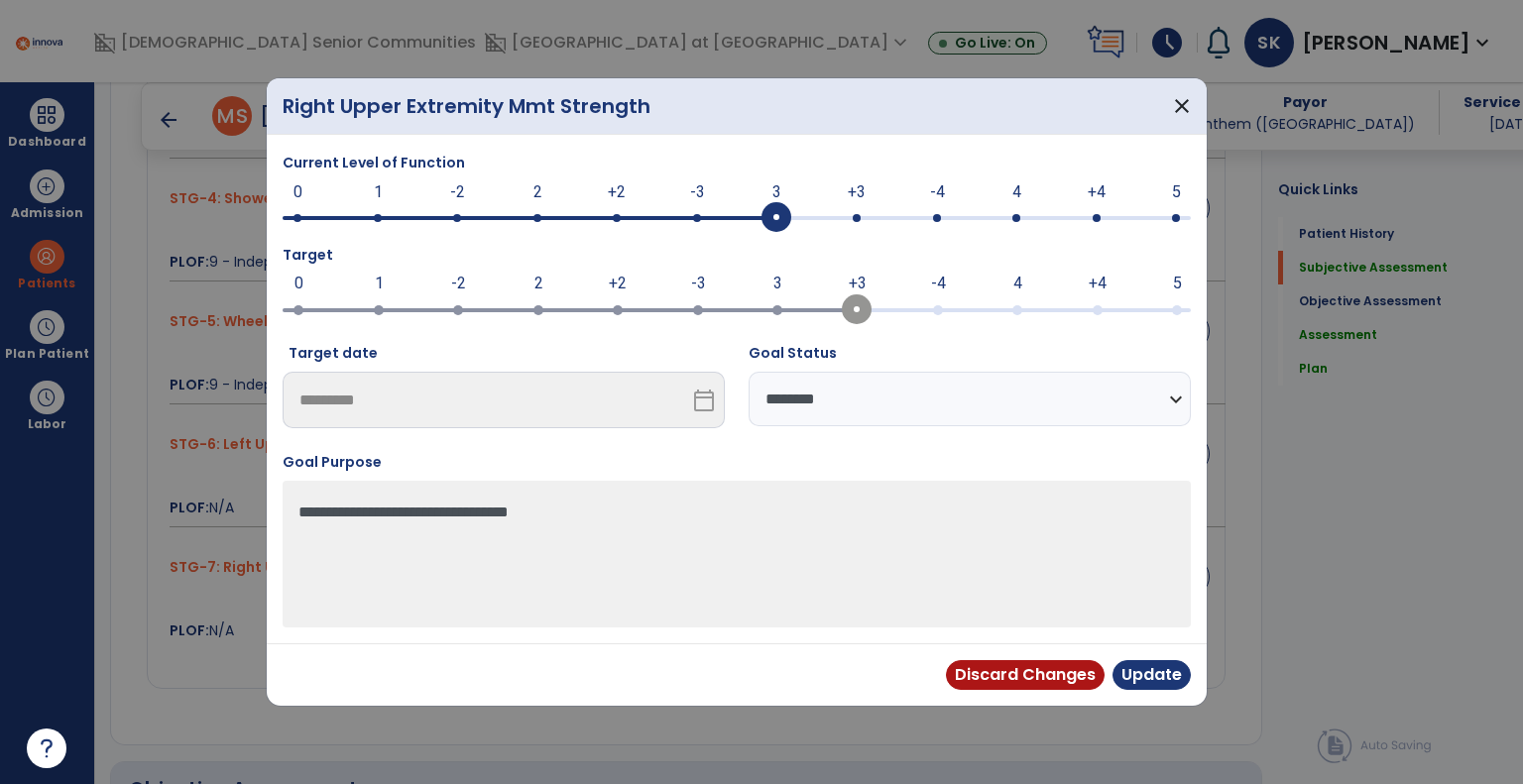 click at bounding box center [697, 218] 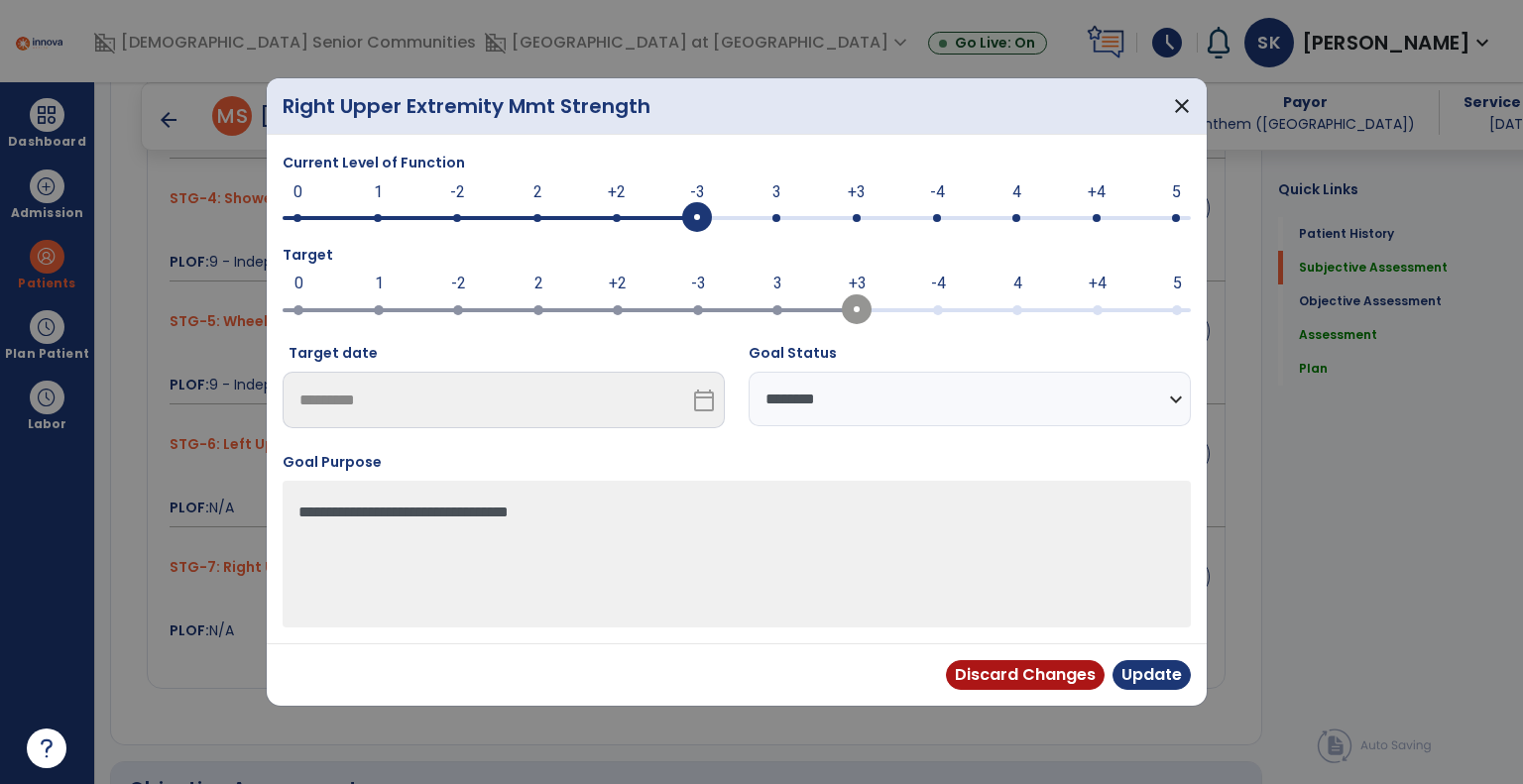 click on "**********" at bounding box center (970, 398) 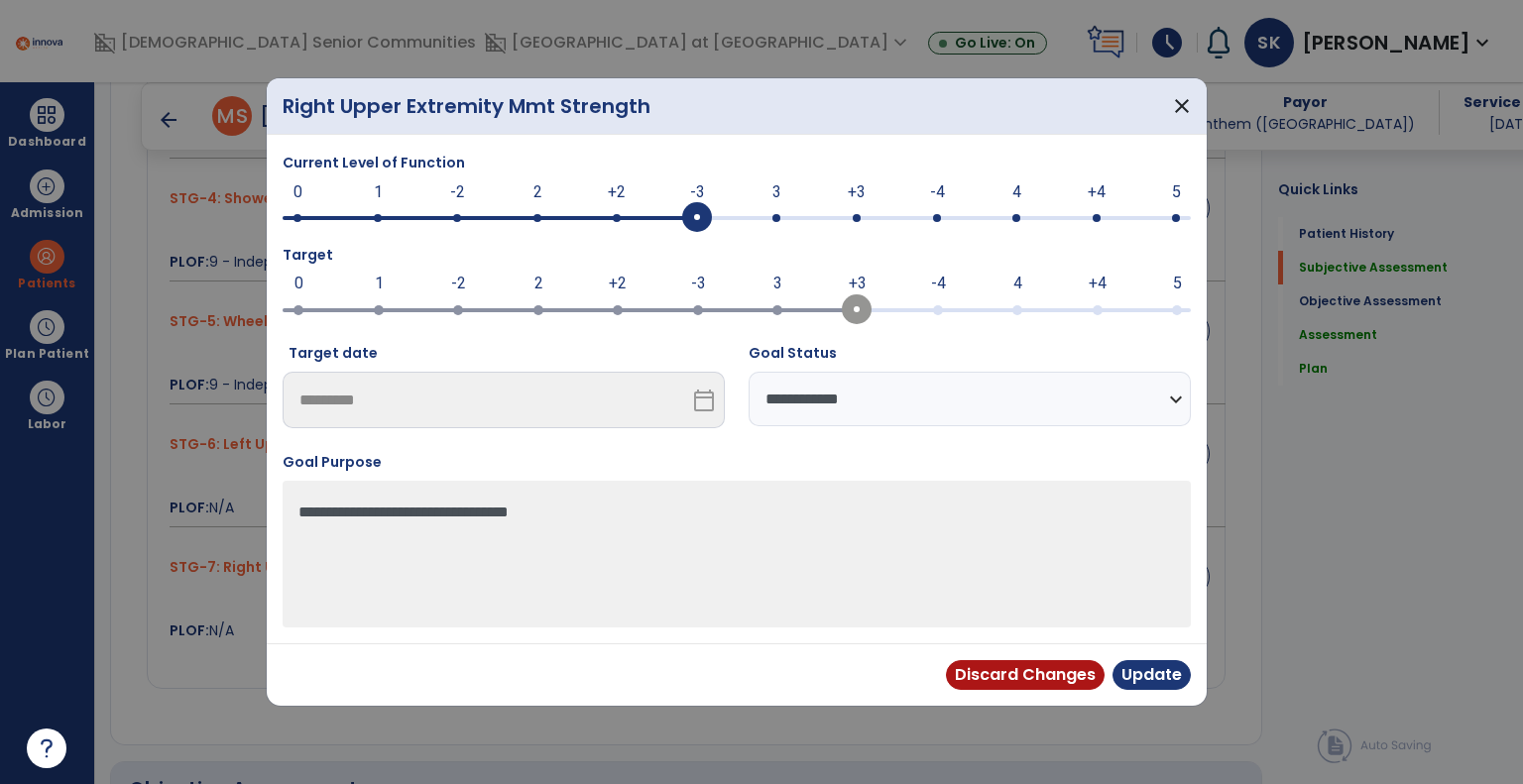 click on "**********" at bounding box center (970, 398) 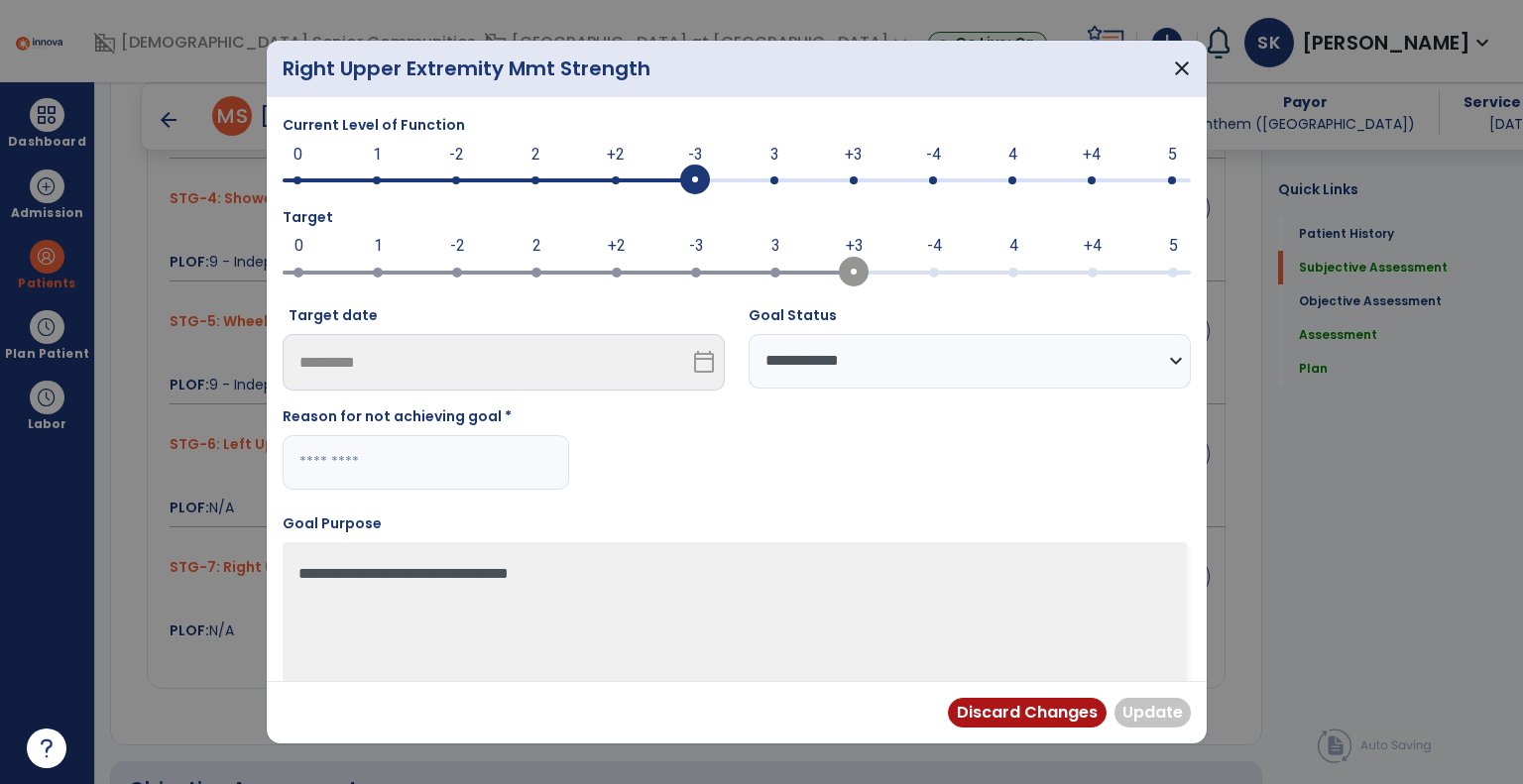 click at bounding box center (425, 462) 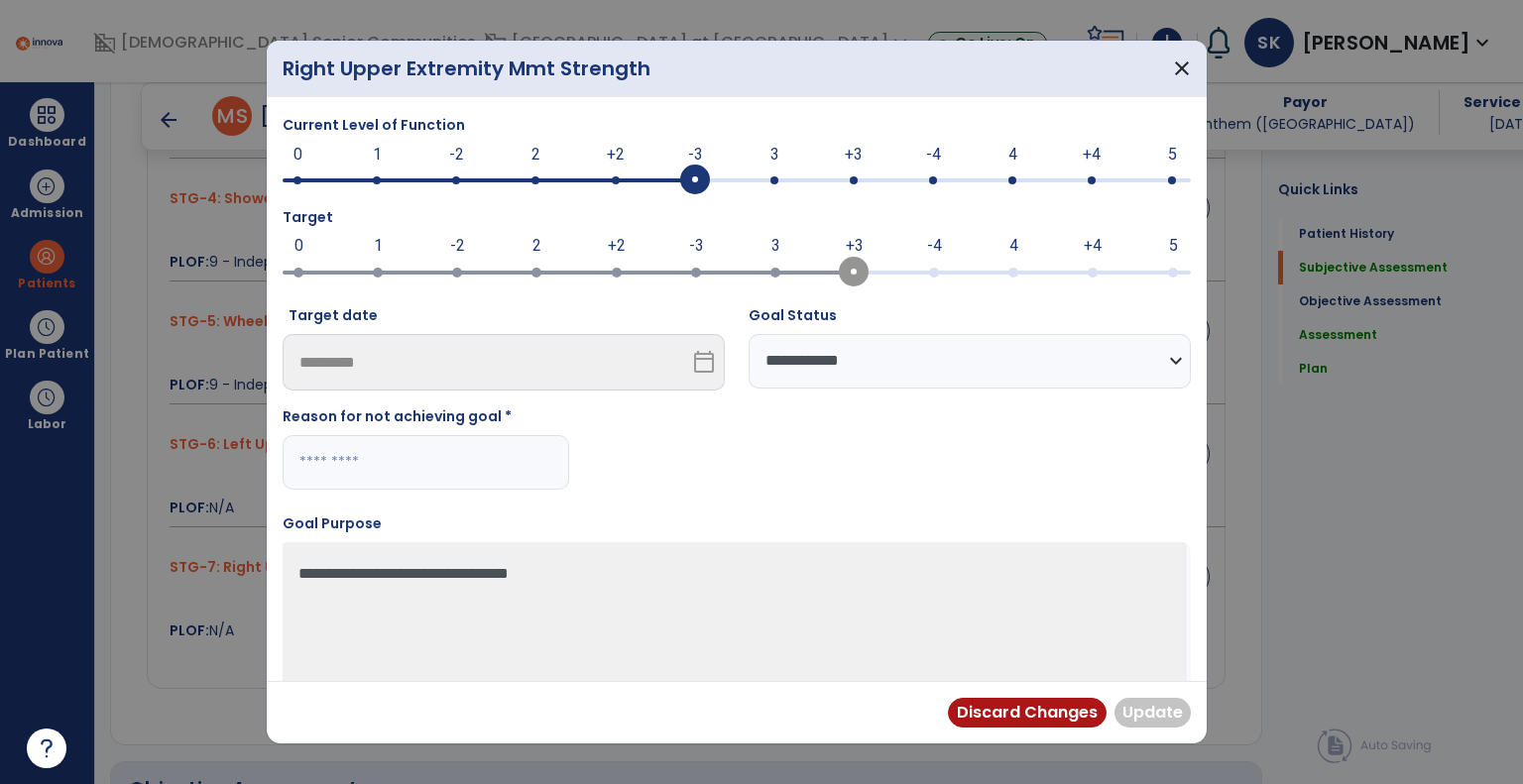 paste on "**********" 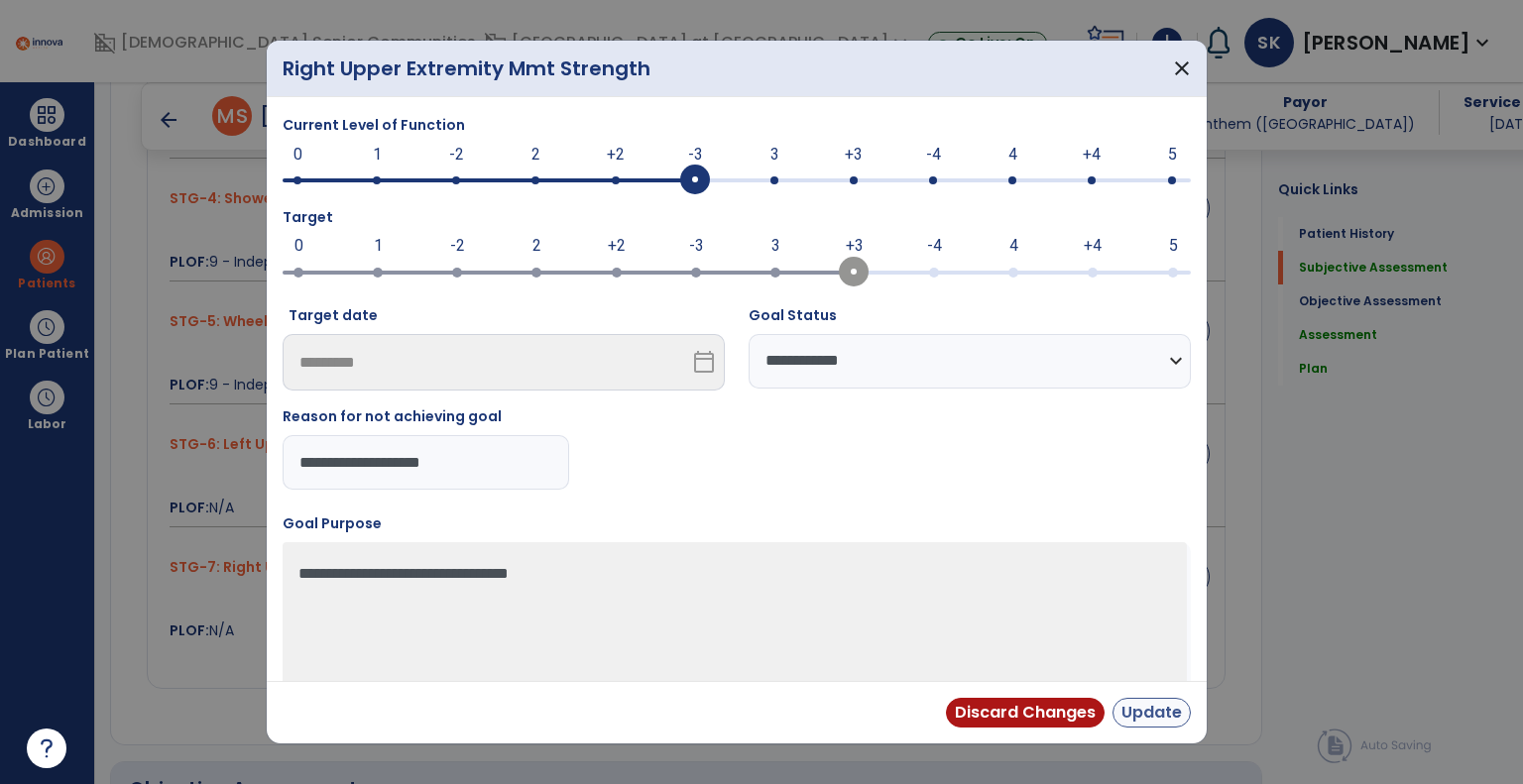 type on "**********" 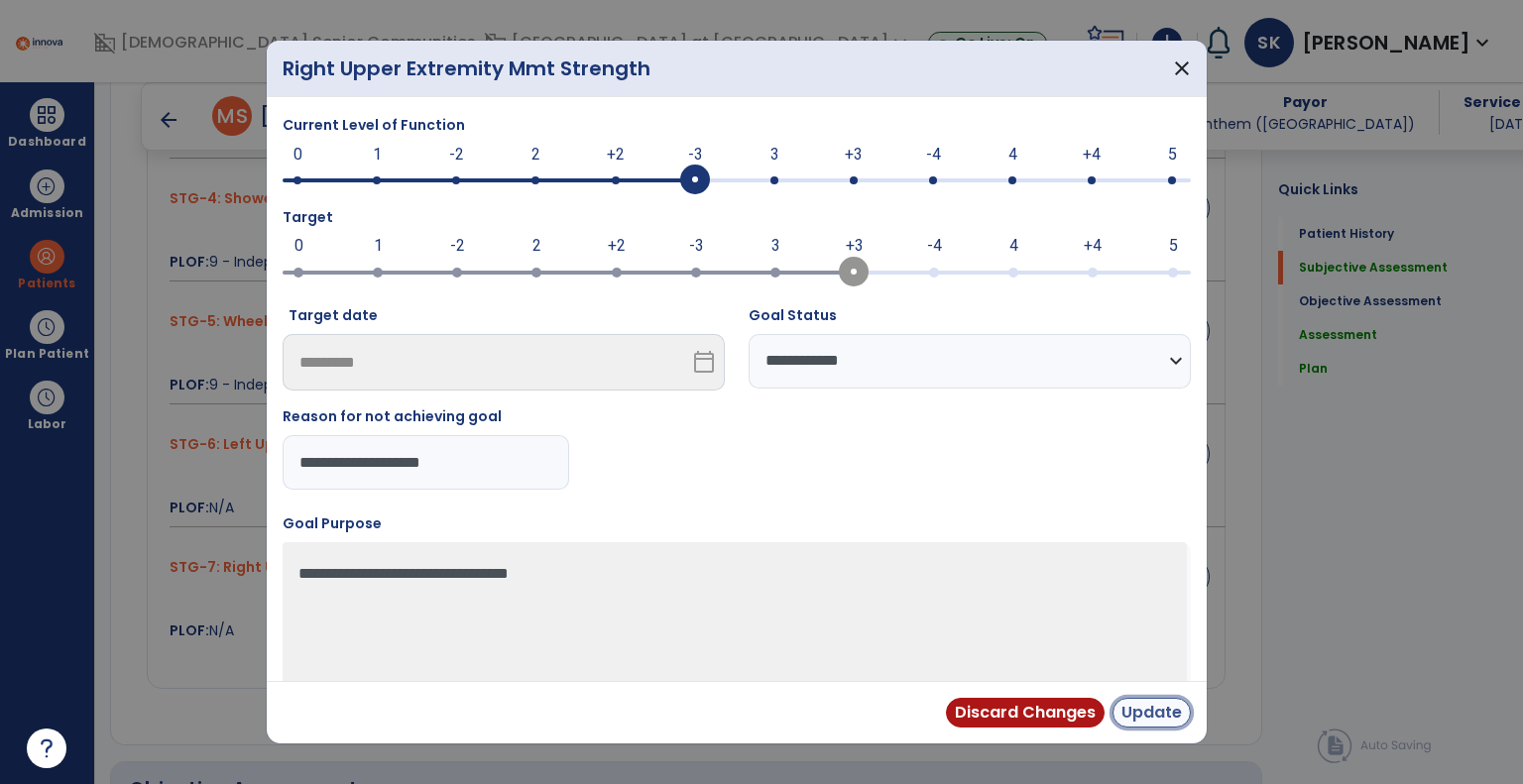 click on "Update" at bounding box center [1151, 713] 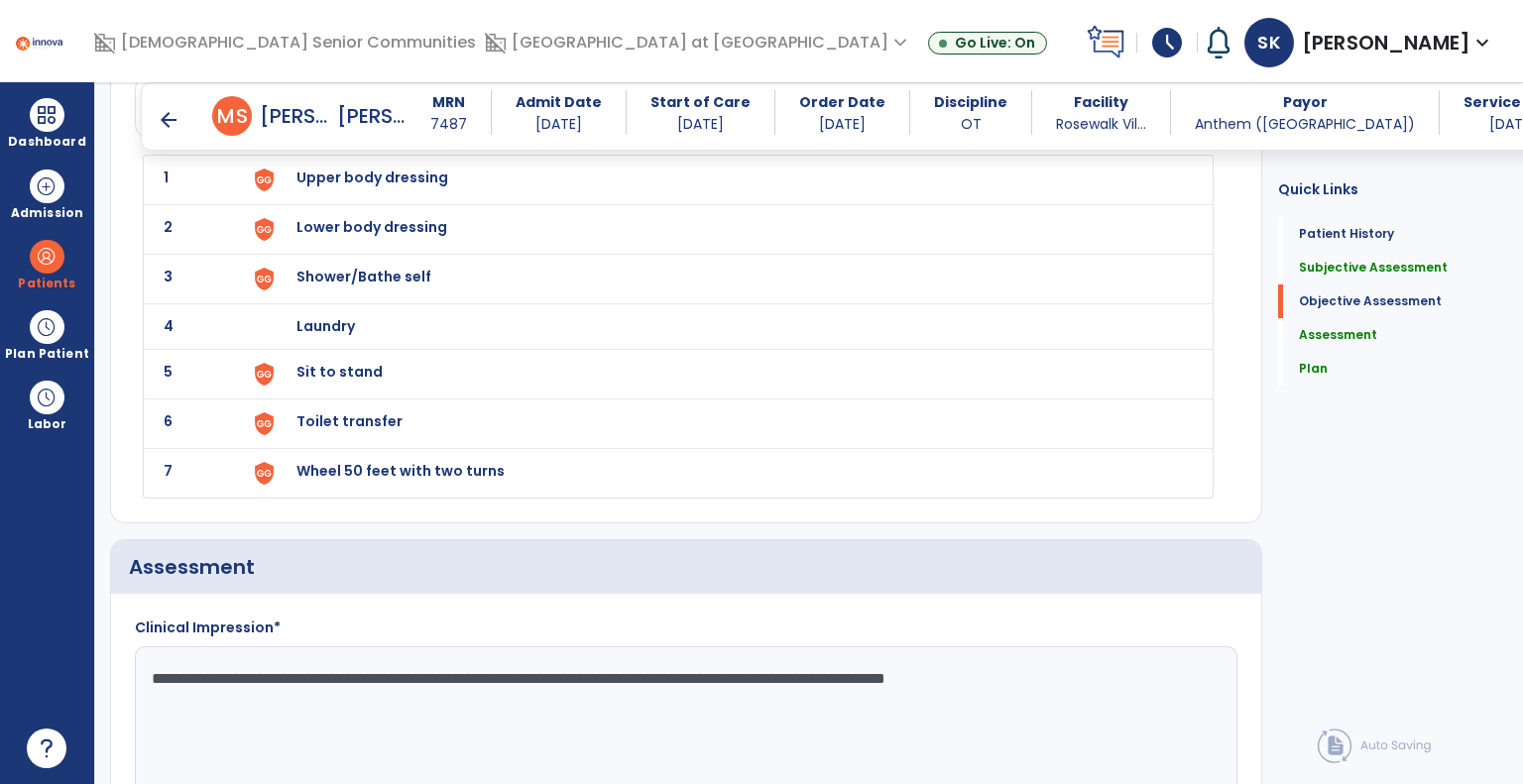 scroll, scrollTop: 1994, scrollLeft: 0, axis: vertical 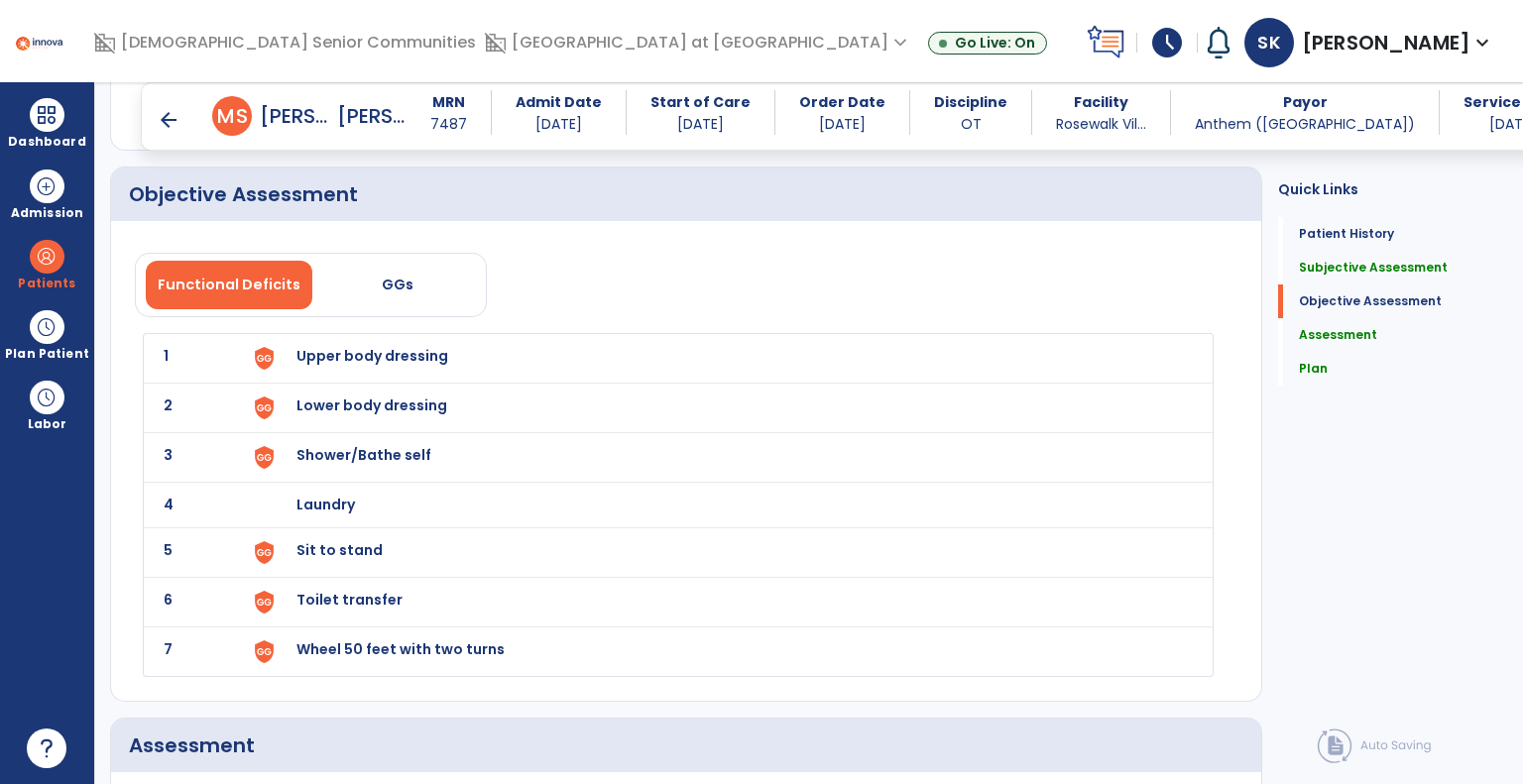 drag, startPoint x: 746, startPoint y: 579, endPoint x: 736, endPoint y: 581, distance: 10.198039 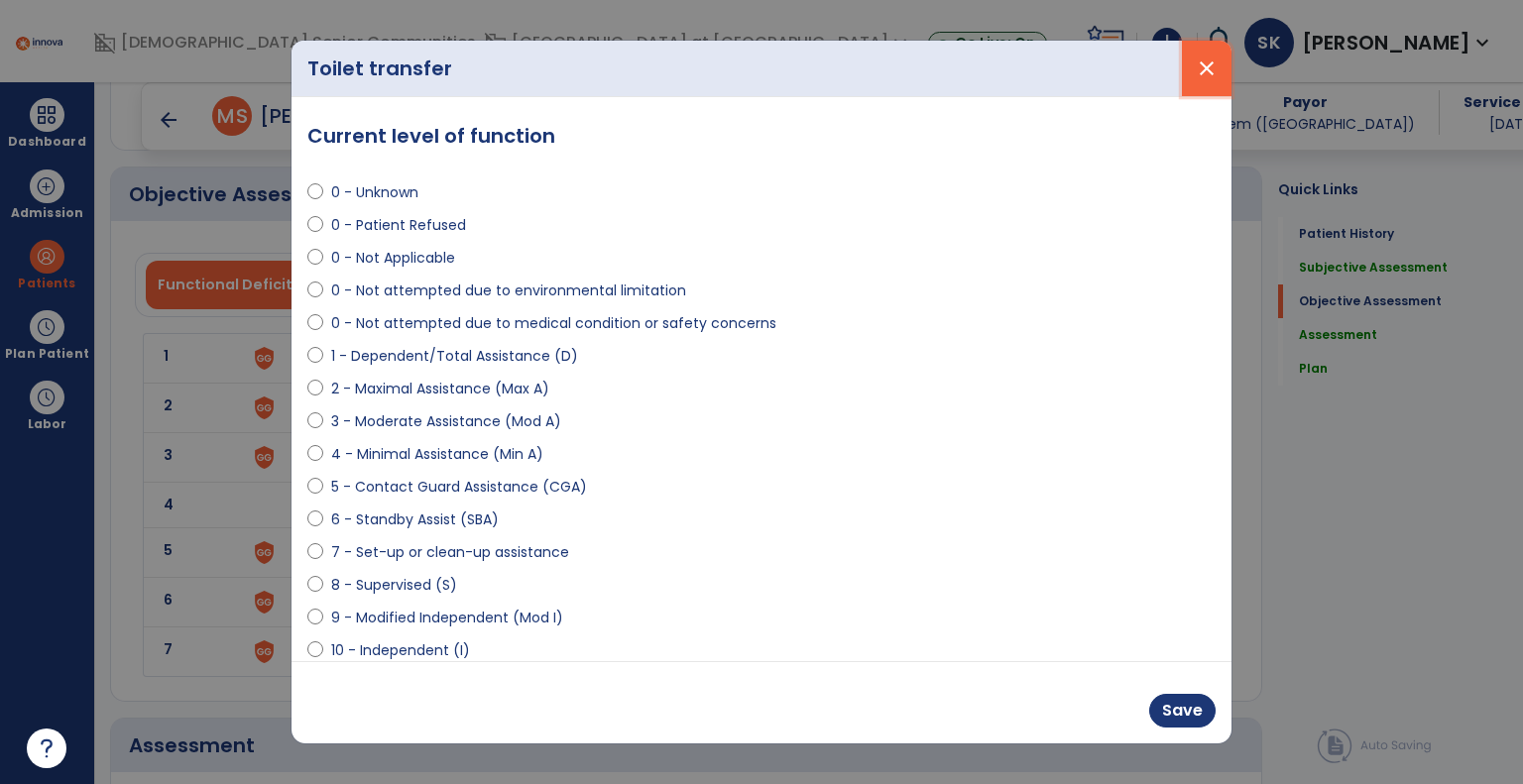 click on "close" at bounding box center (1207, 68) 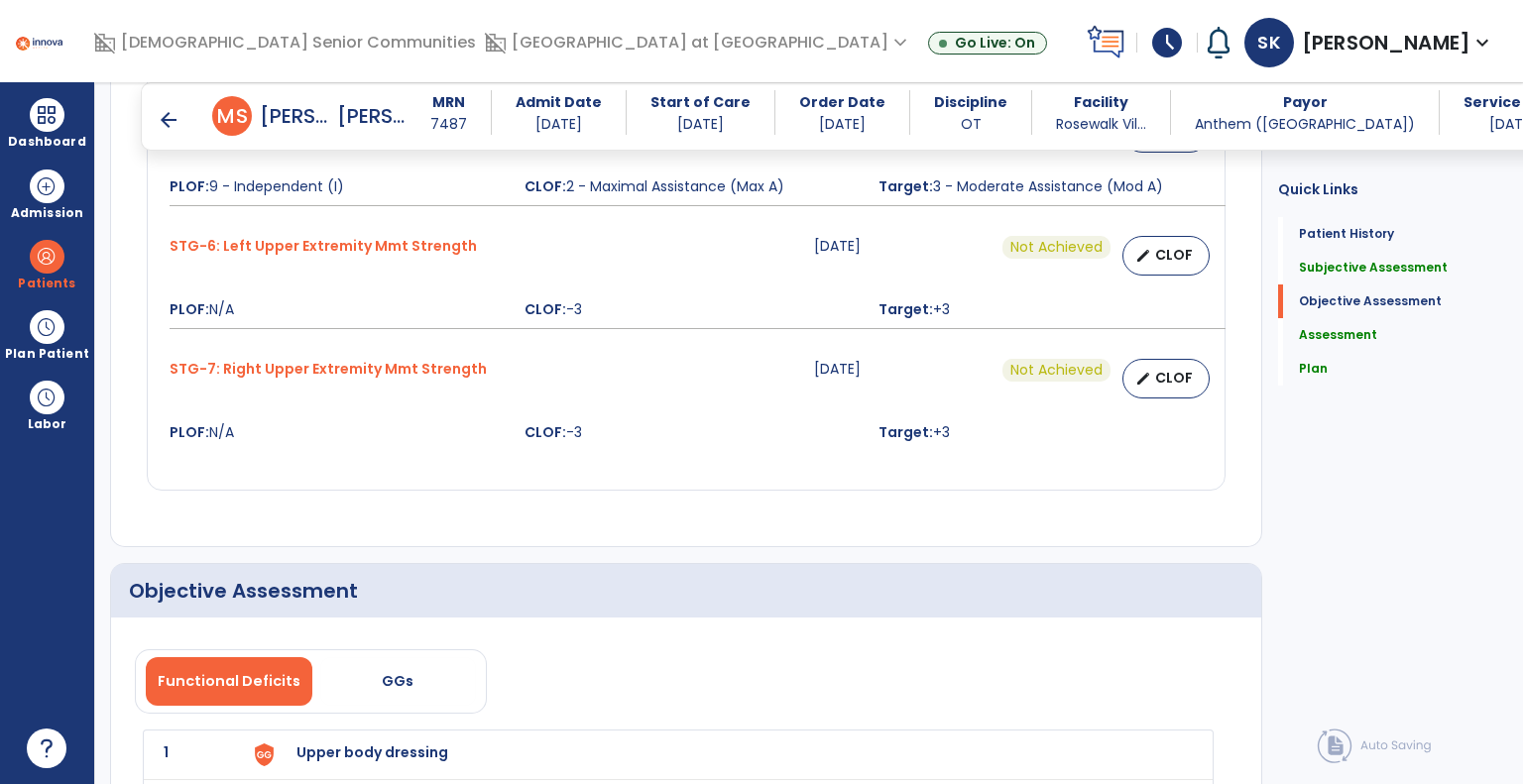 scroll, scrollTop: 1895, scrollLeft: 0, axis: vertical 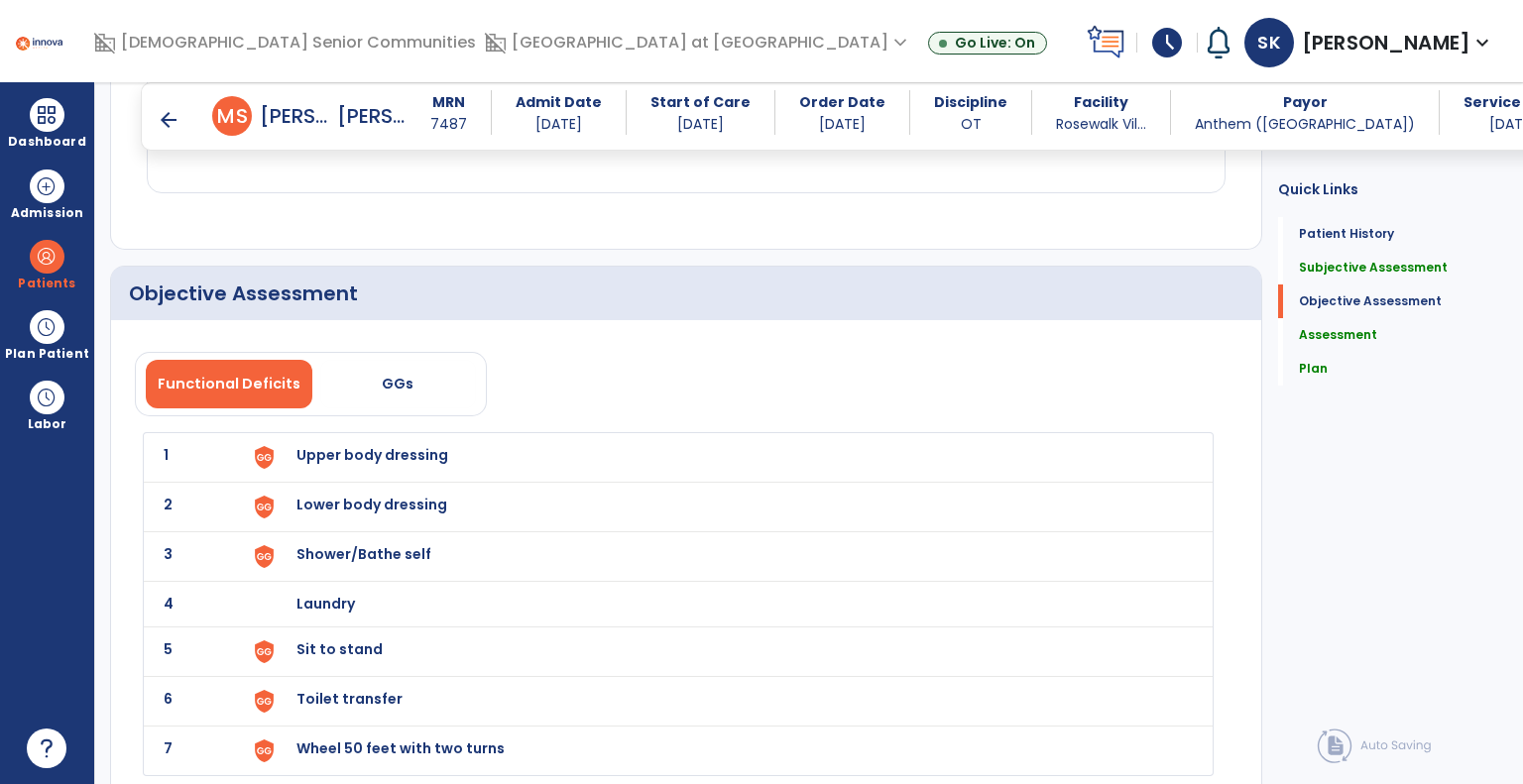 click on "Upper body dressing" at bounding box center (372, 455) 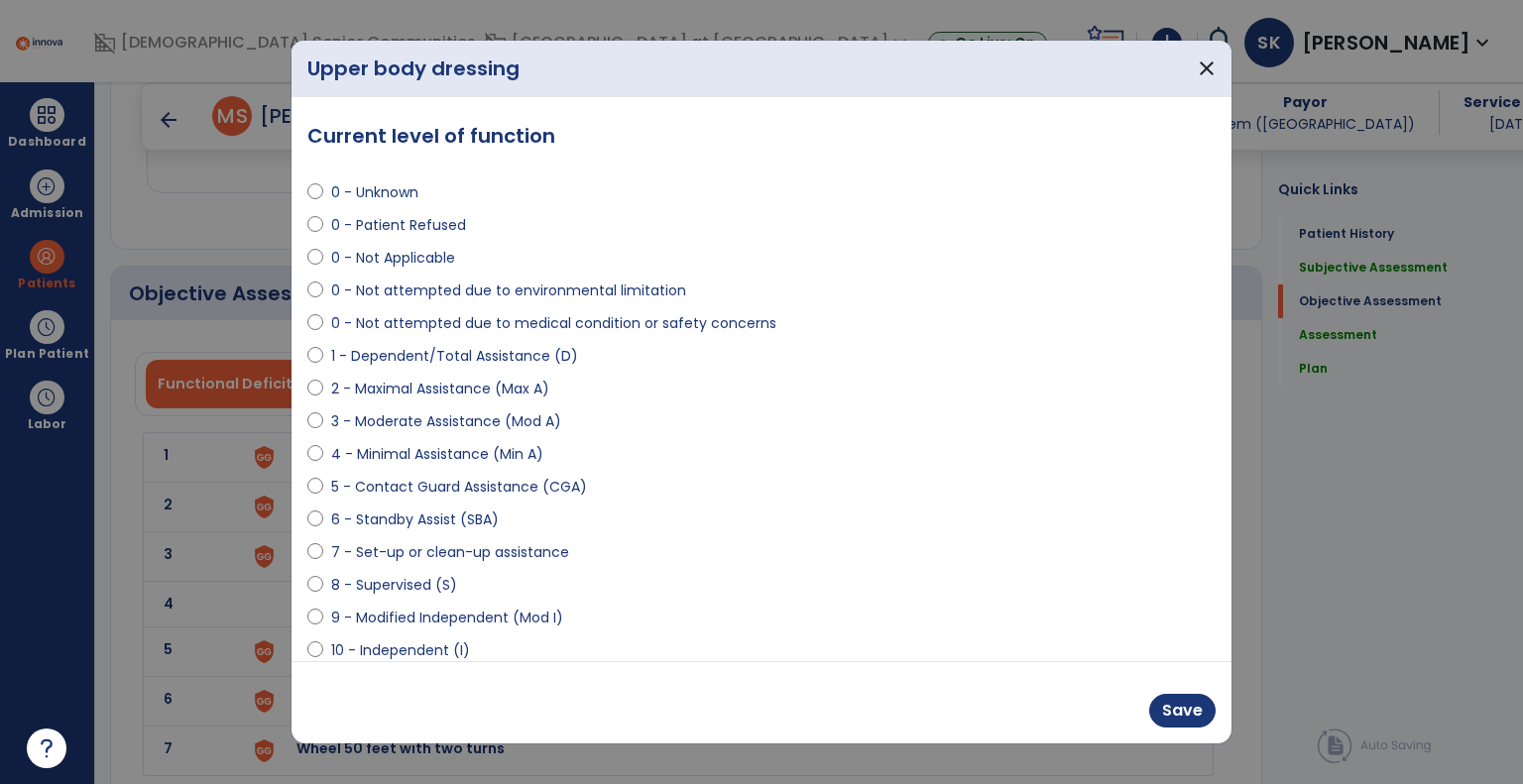 select on "**********" 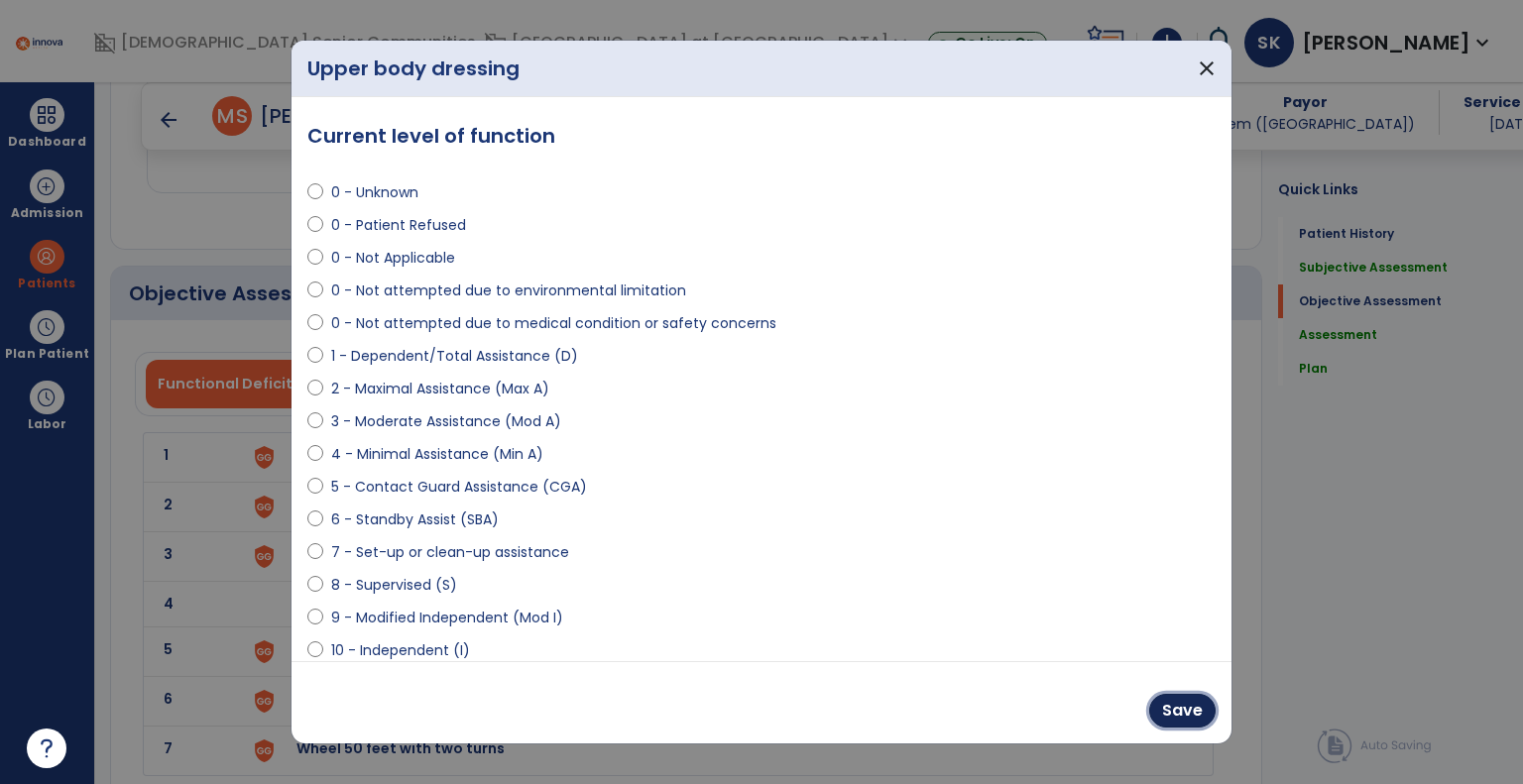 drag, startPoint x: 1178, startPoint y: 707, endPoint x: 861, endPoint y: 615, distance: 330.08029 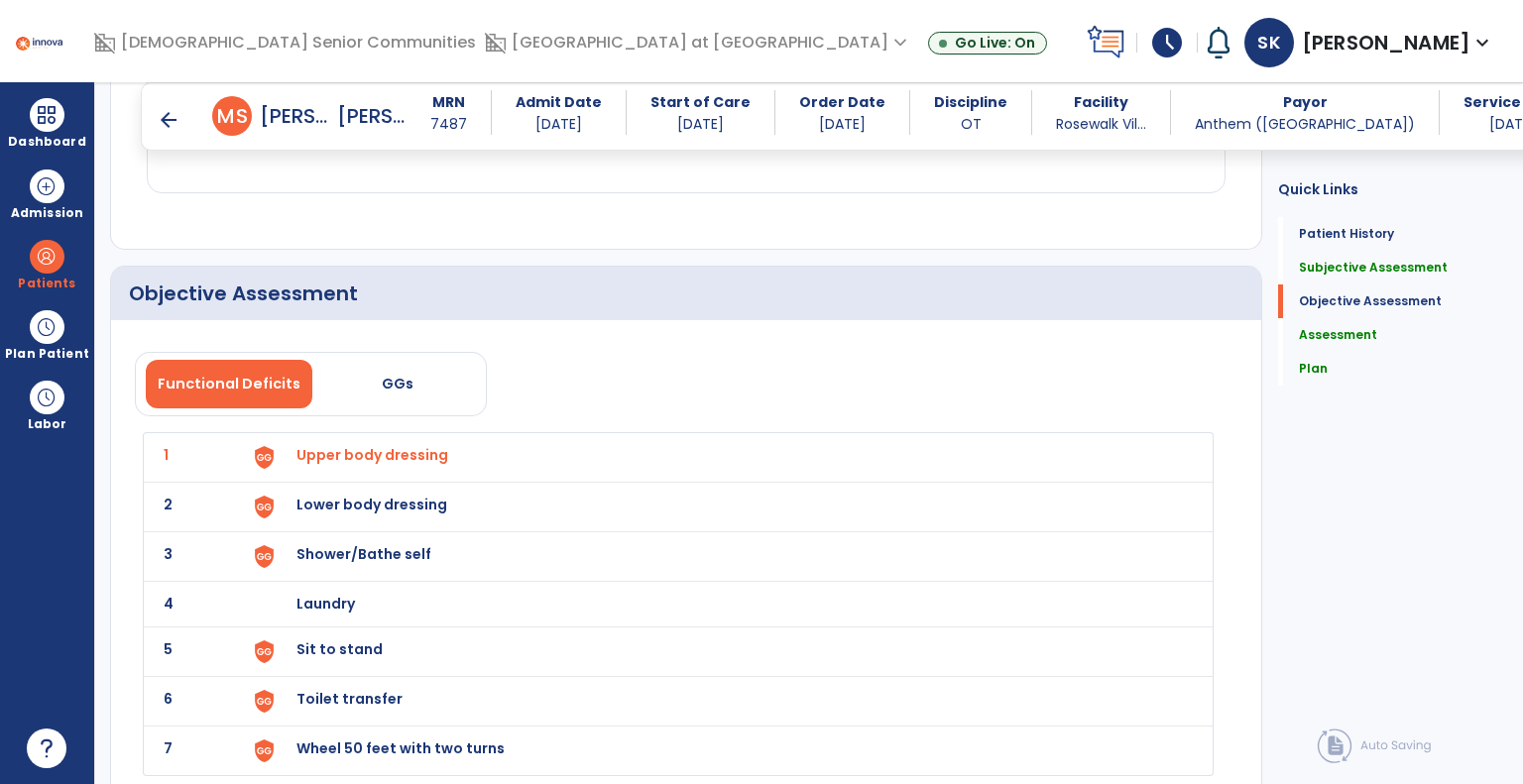 click on "Lower body dressing" at bounding box center (372, 455) 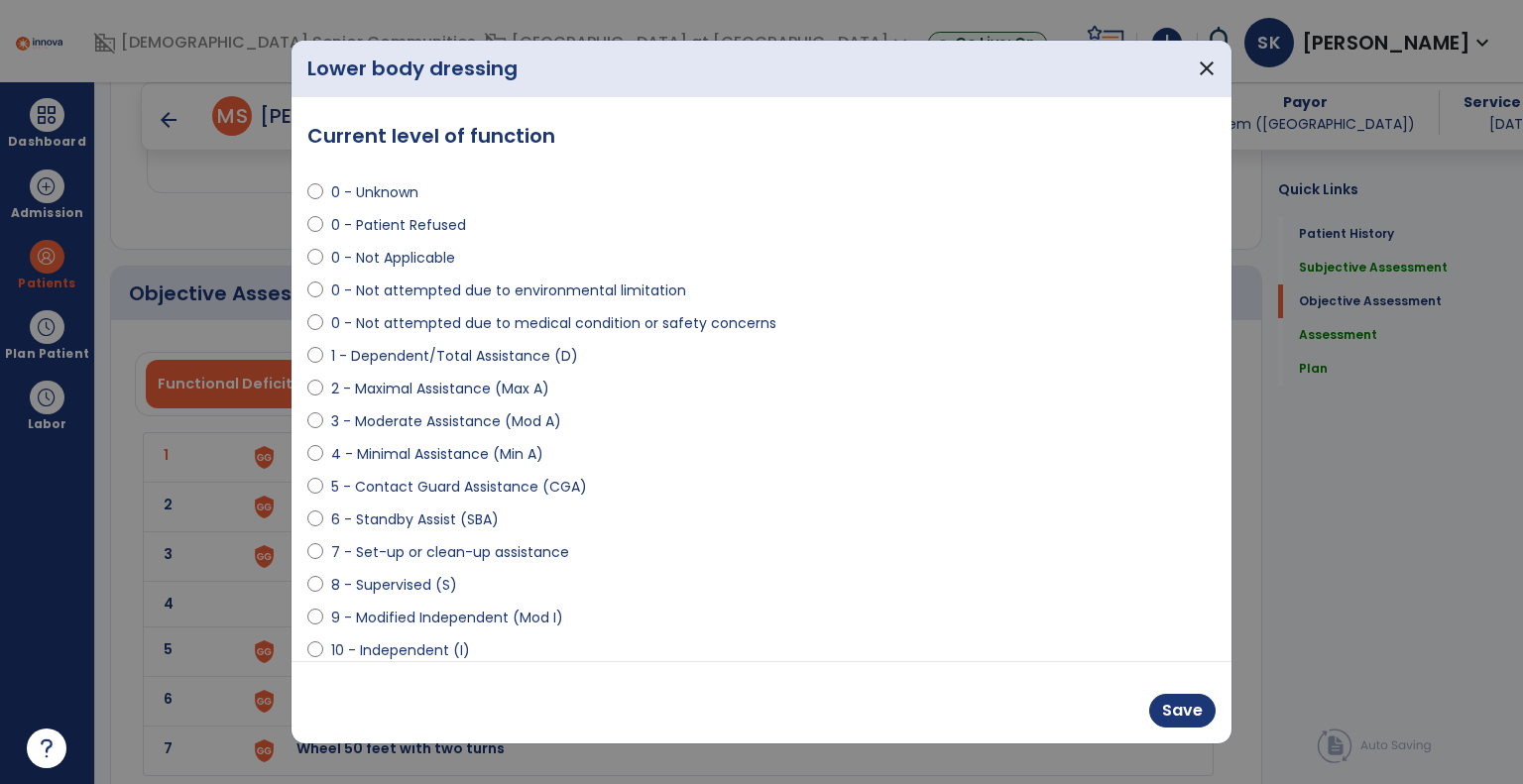click on "**********" at bounding box center (762, 380) 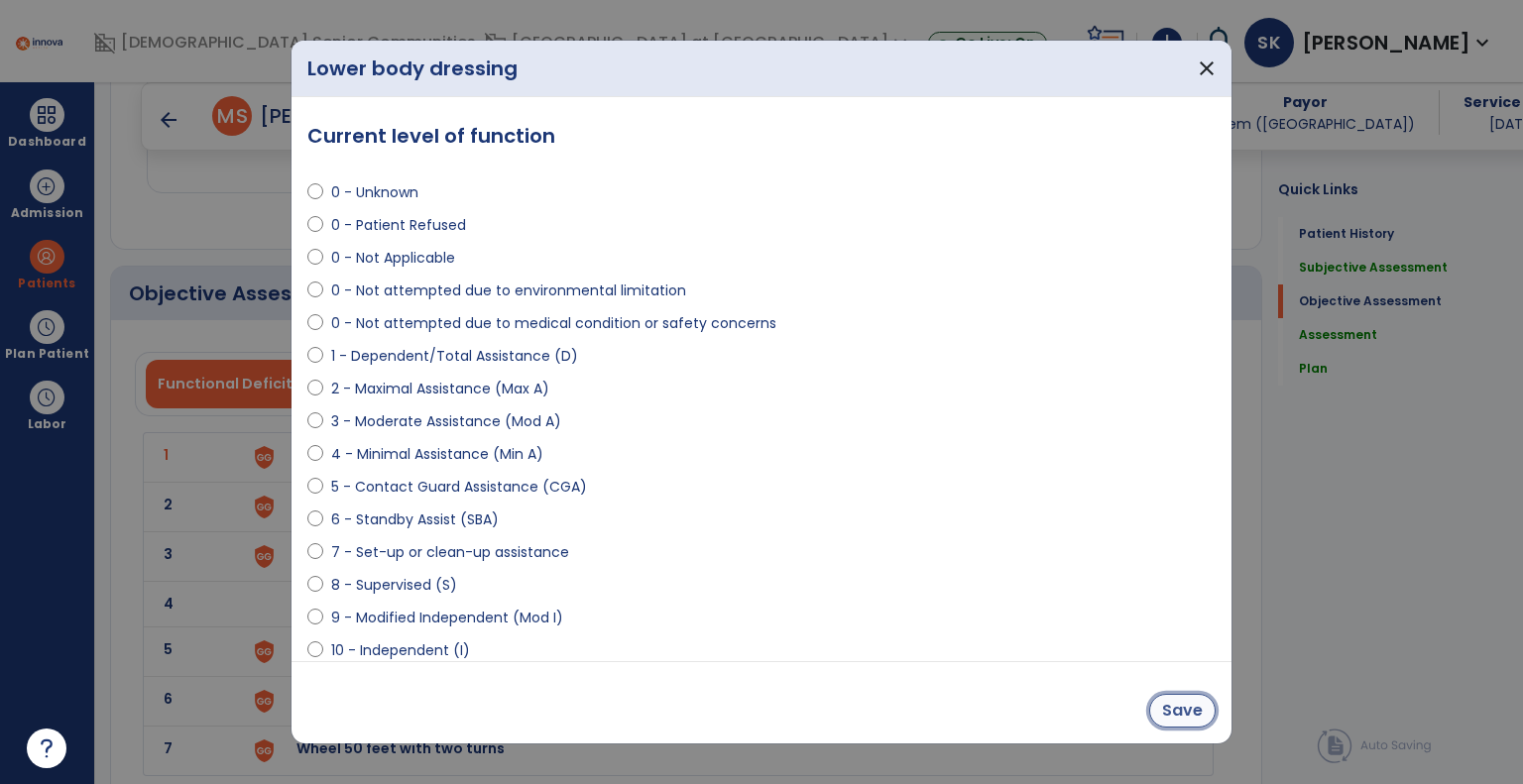 click on "Save" at bounding box center (1182, 711) 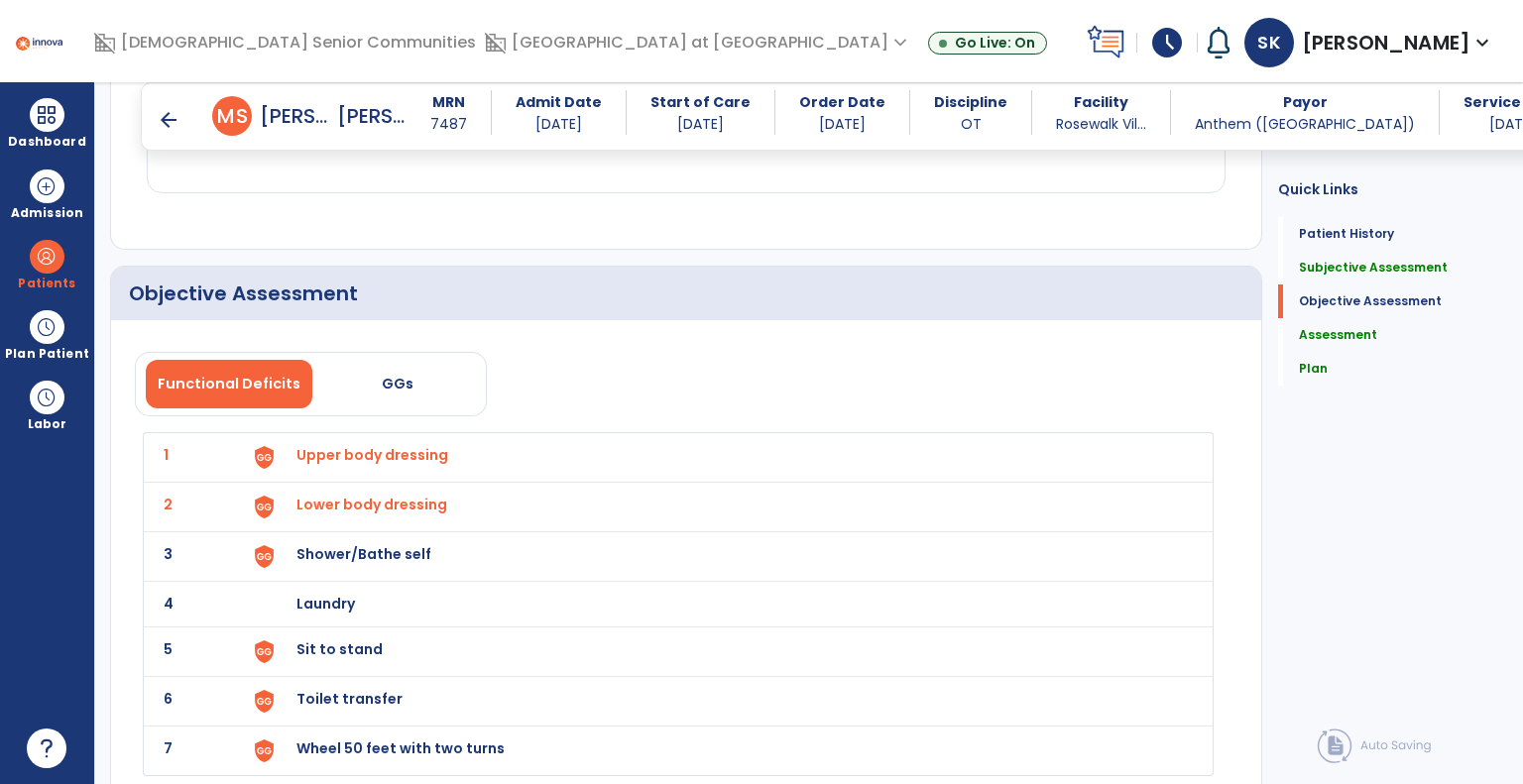 click on "Shower/Bathe self" at bounding box center [372, 455] 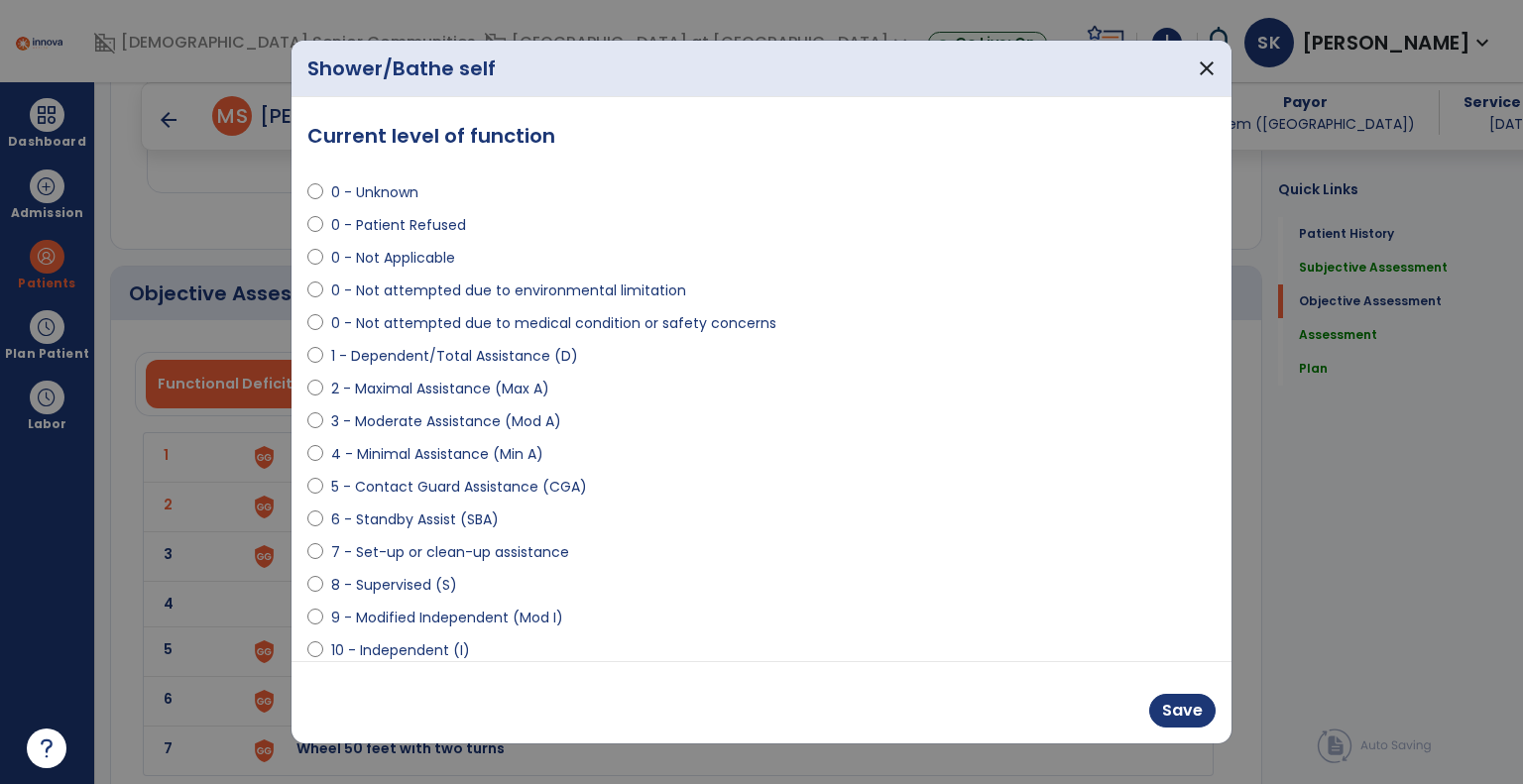 select on "**********" 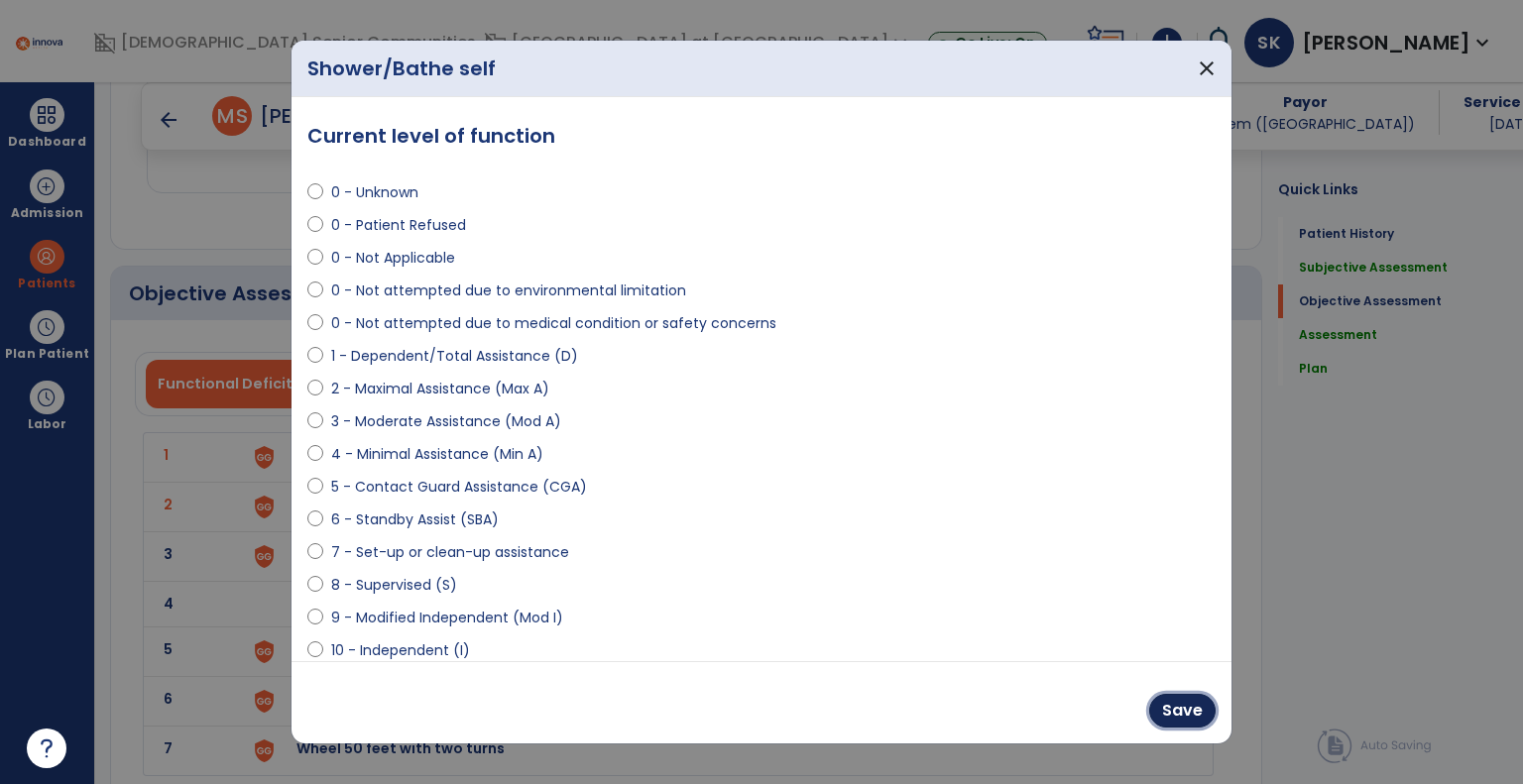 drag, startPoint x: 1173, startPoint y: 697, endPoint x: 1165, endPoint y: 707, distance: 12.806248 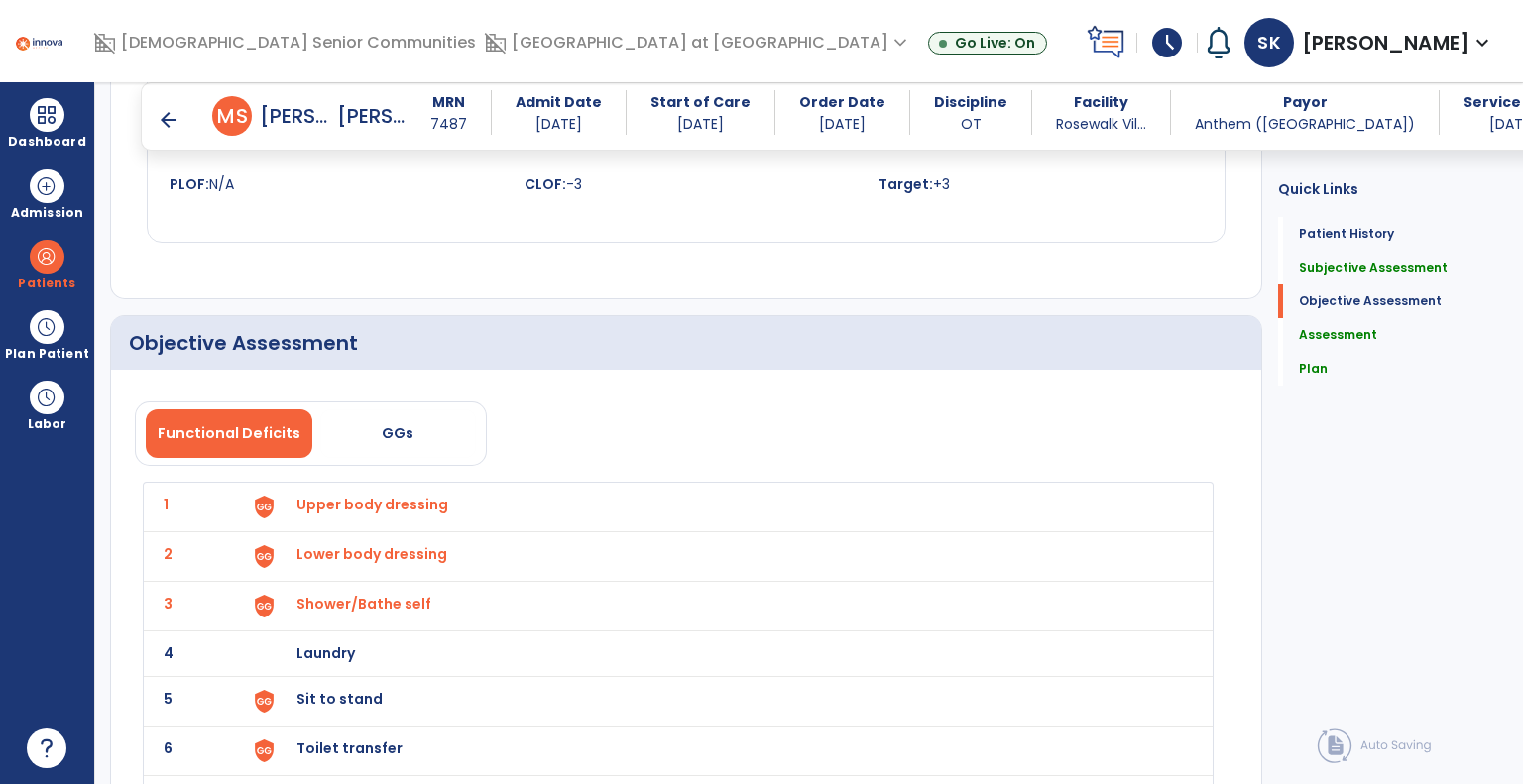 scroll, scrollTop: 1994, scrollLeft: 0, axis: vertical 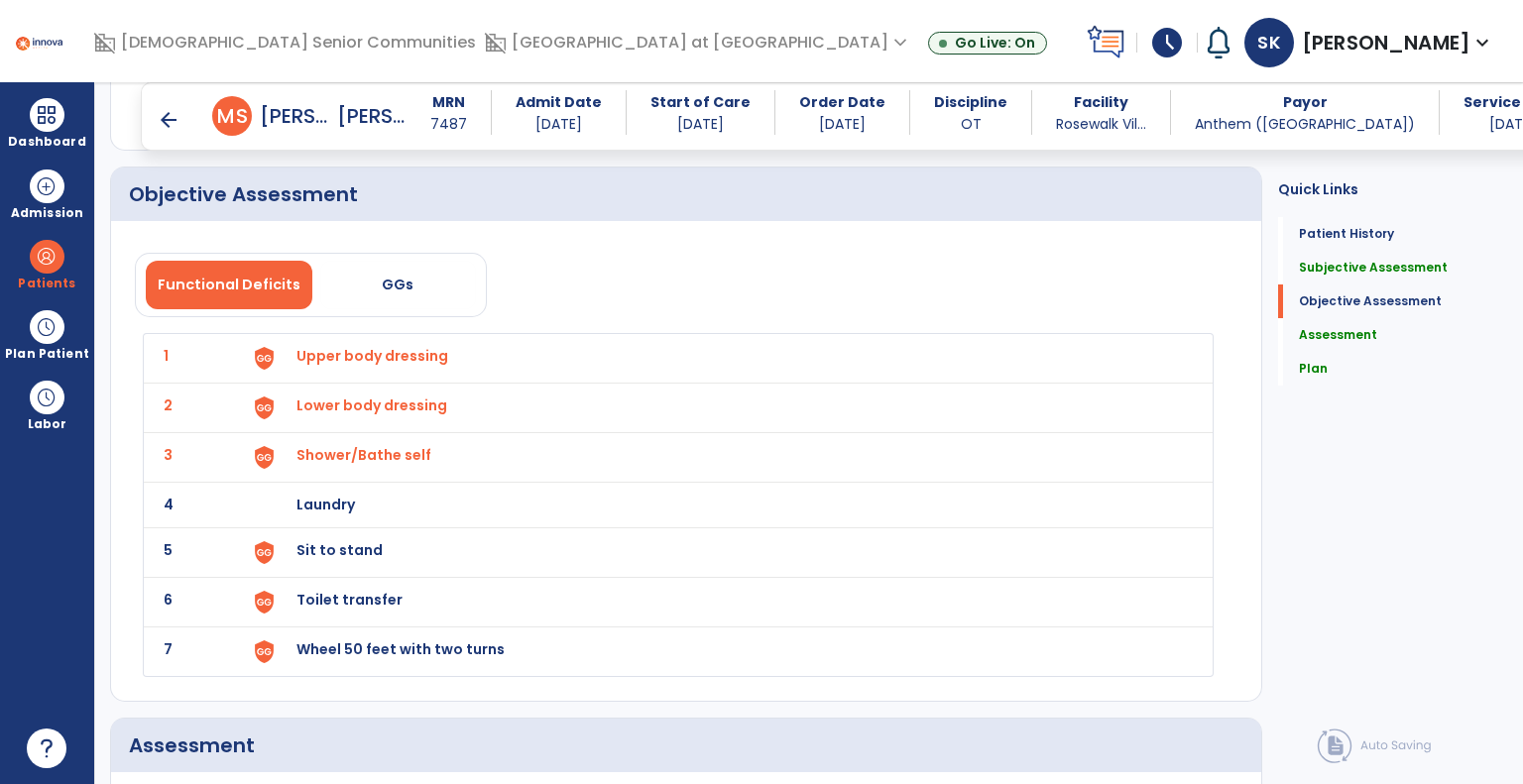 click on "Wheel 50 feet with two turns" at bounding box center [372, 356] 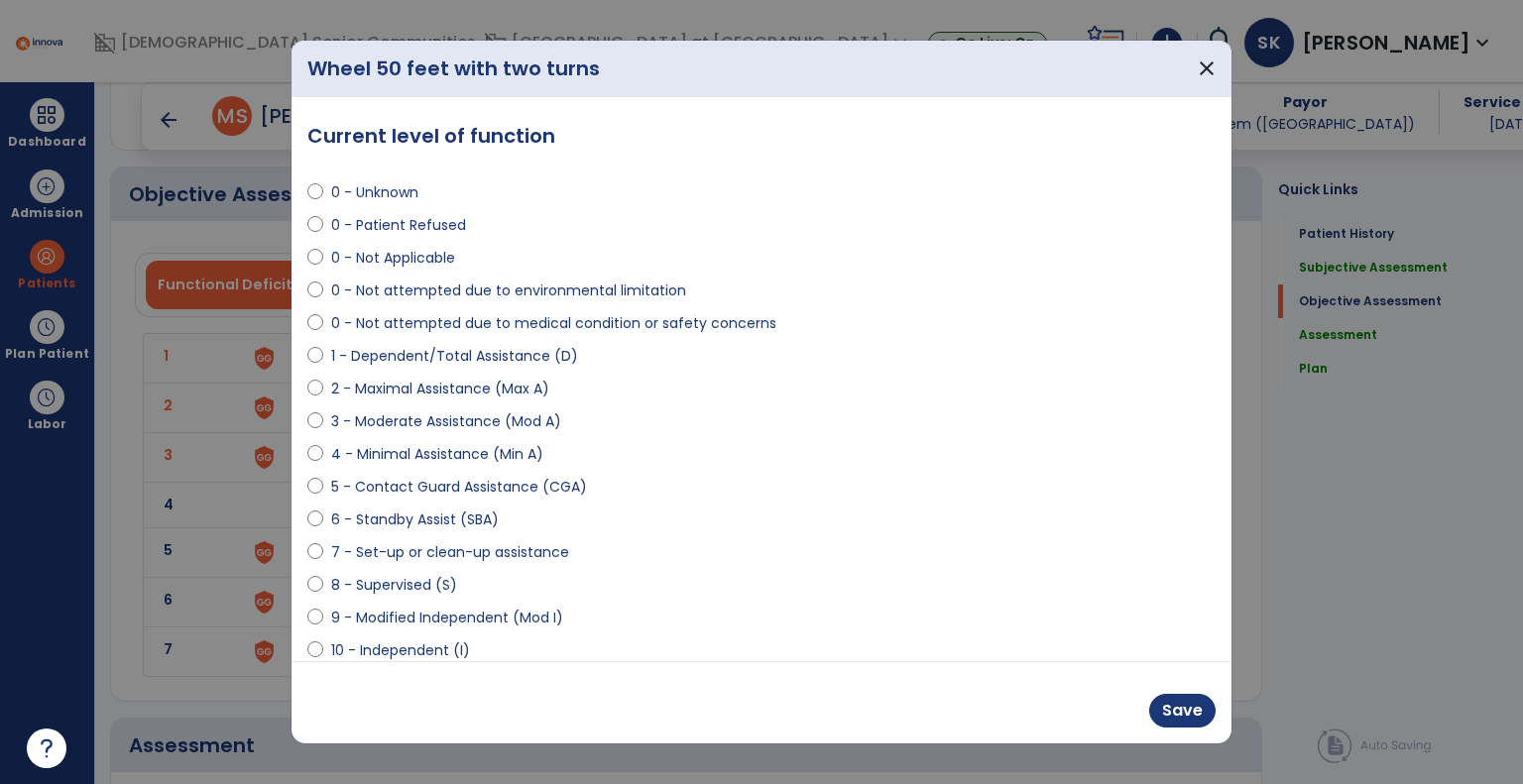 select on "**********" 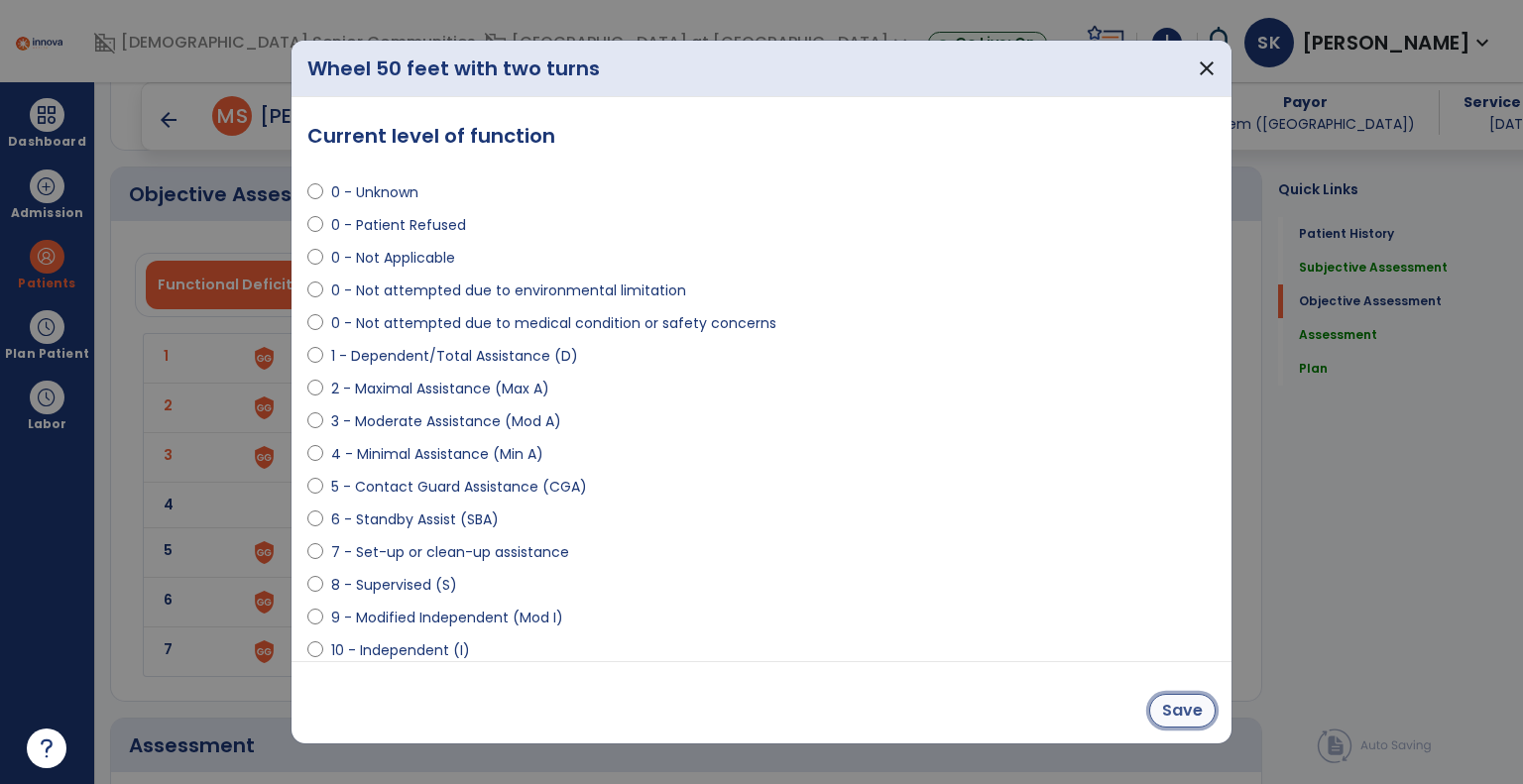 click on "Save" at bounding box center [1182, 711] 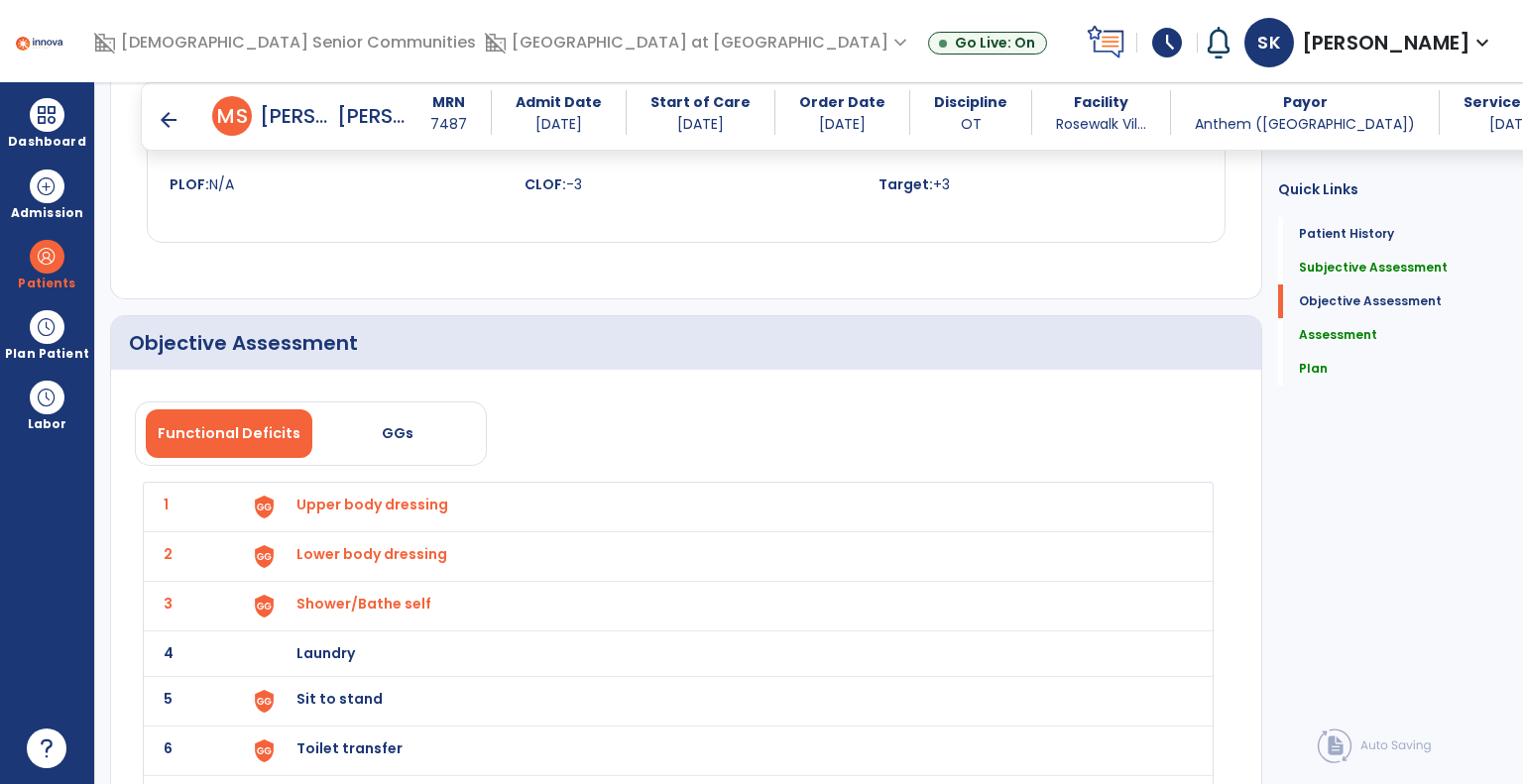 scroll, scrollTop: 1994, scrollLeft: 0, axis: vertical 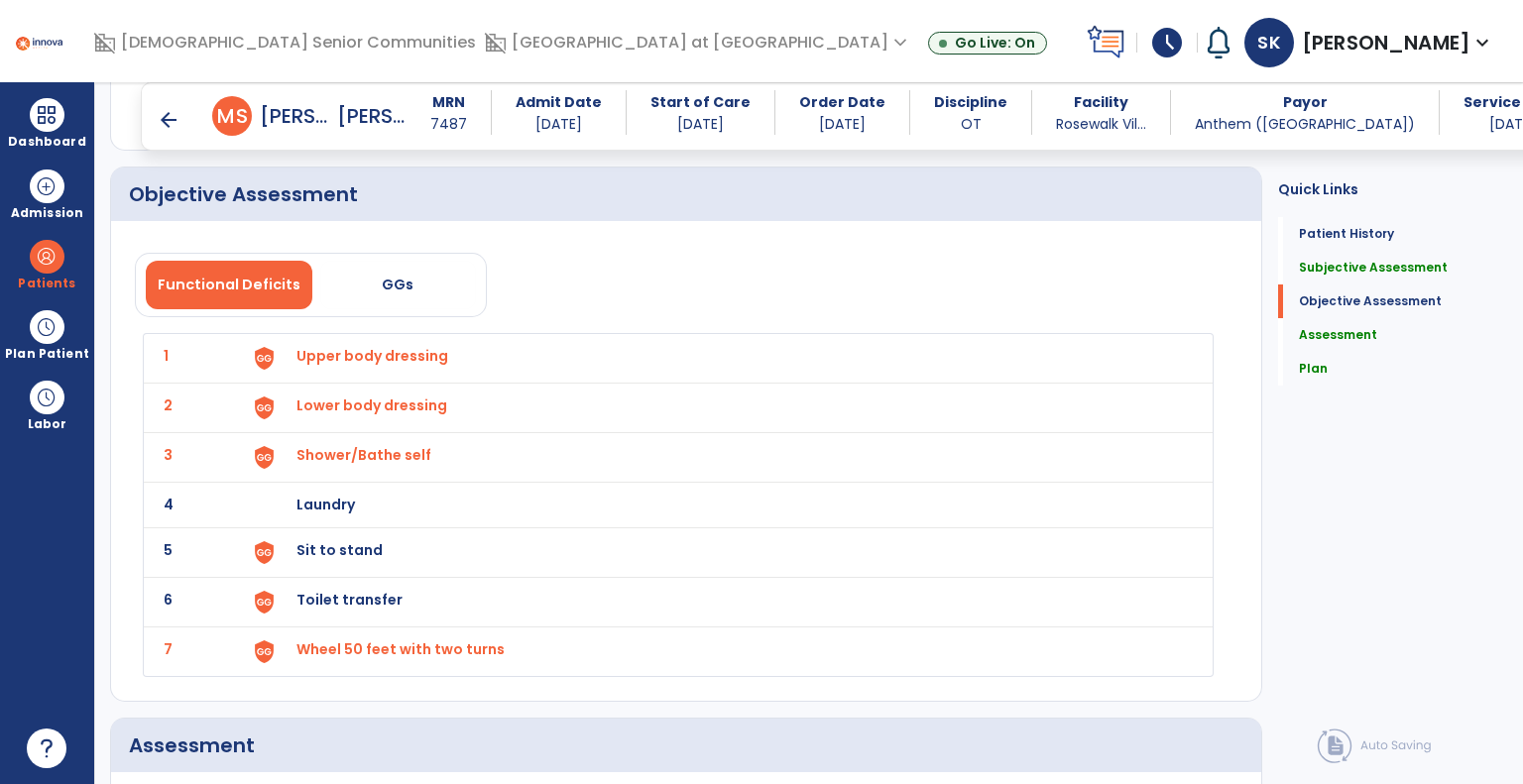 click on "Toilet transfer" at bounding box center [722, 358] 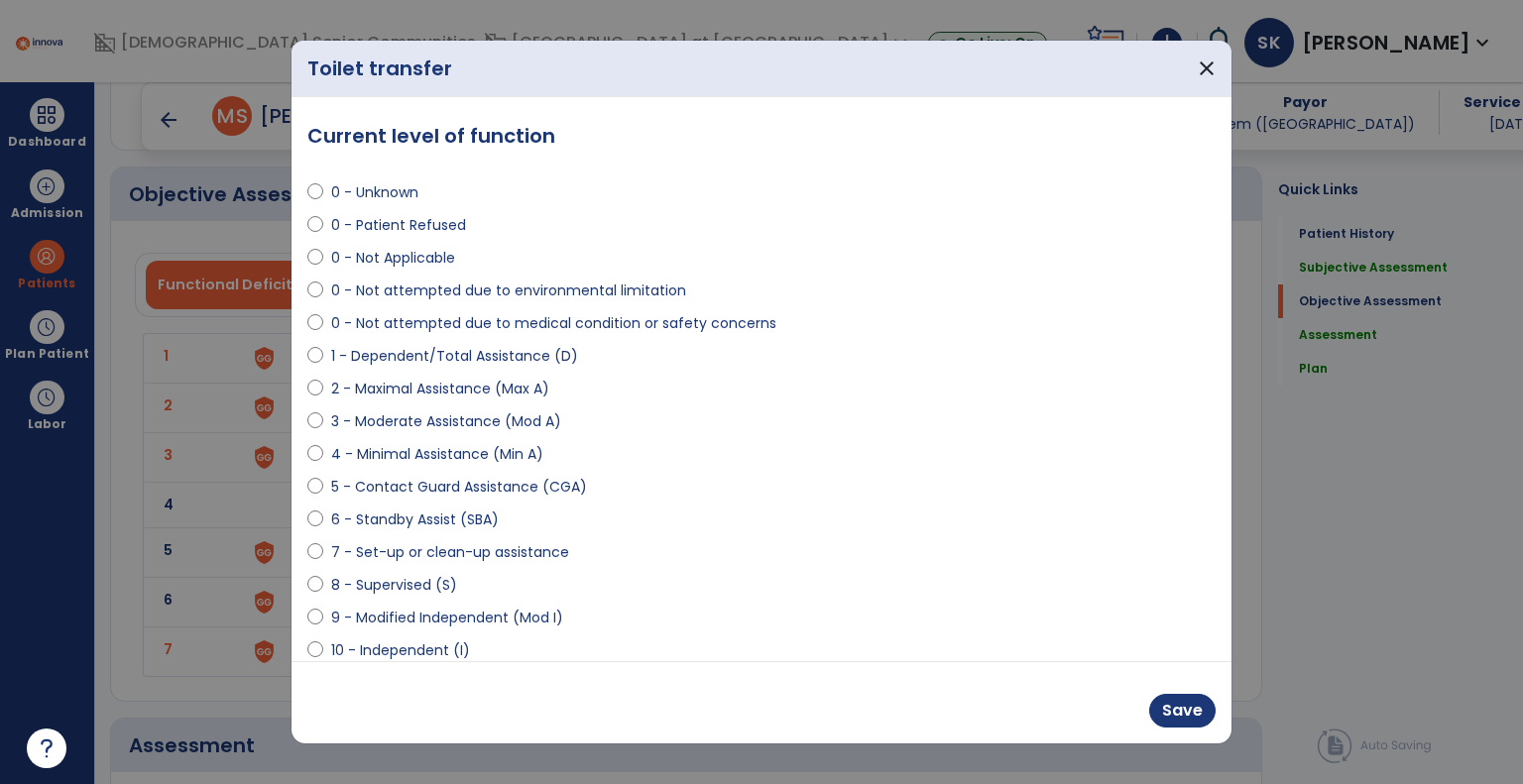 select on "**********" 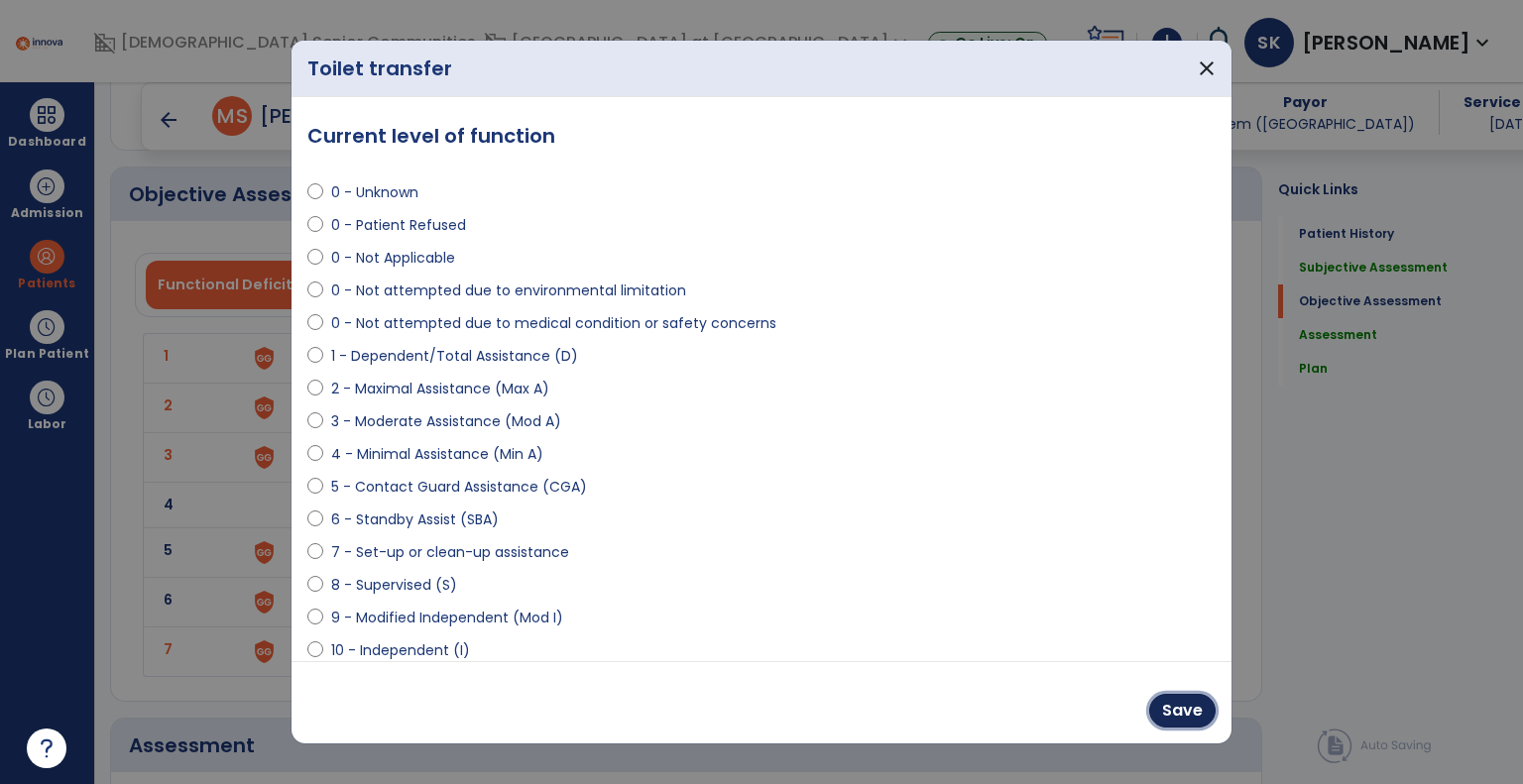 click on "Save" at bounding box center [1182, 711] 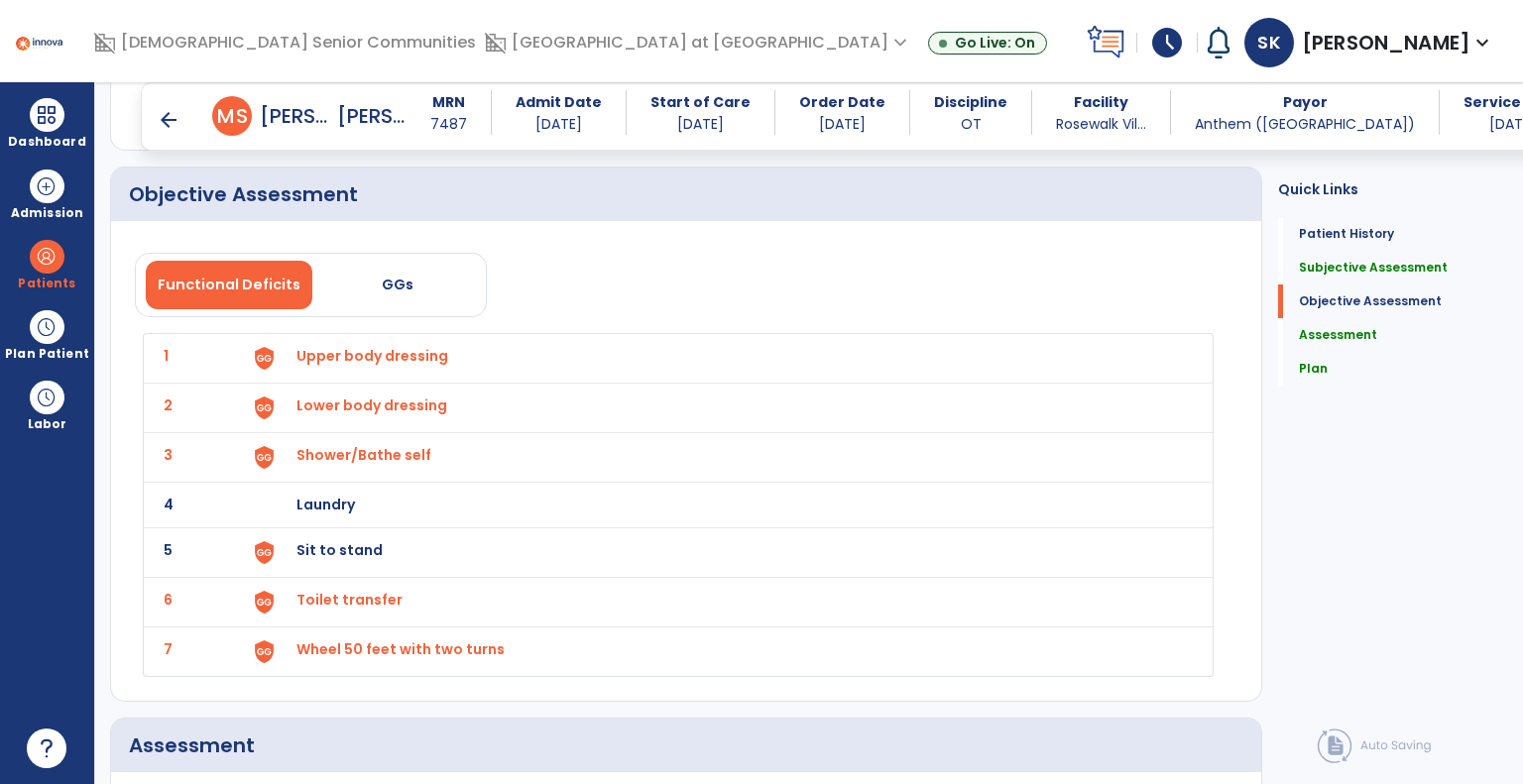 click on "Sit to stand" at bounding box center (372, 356) 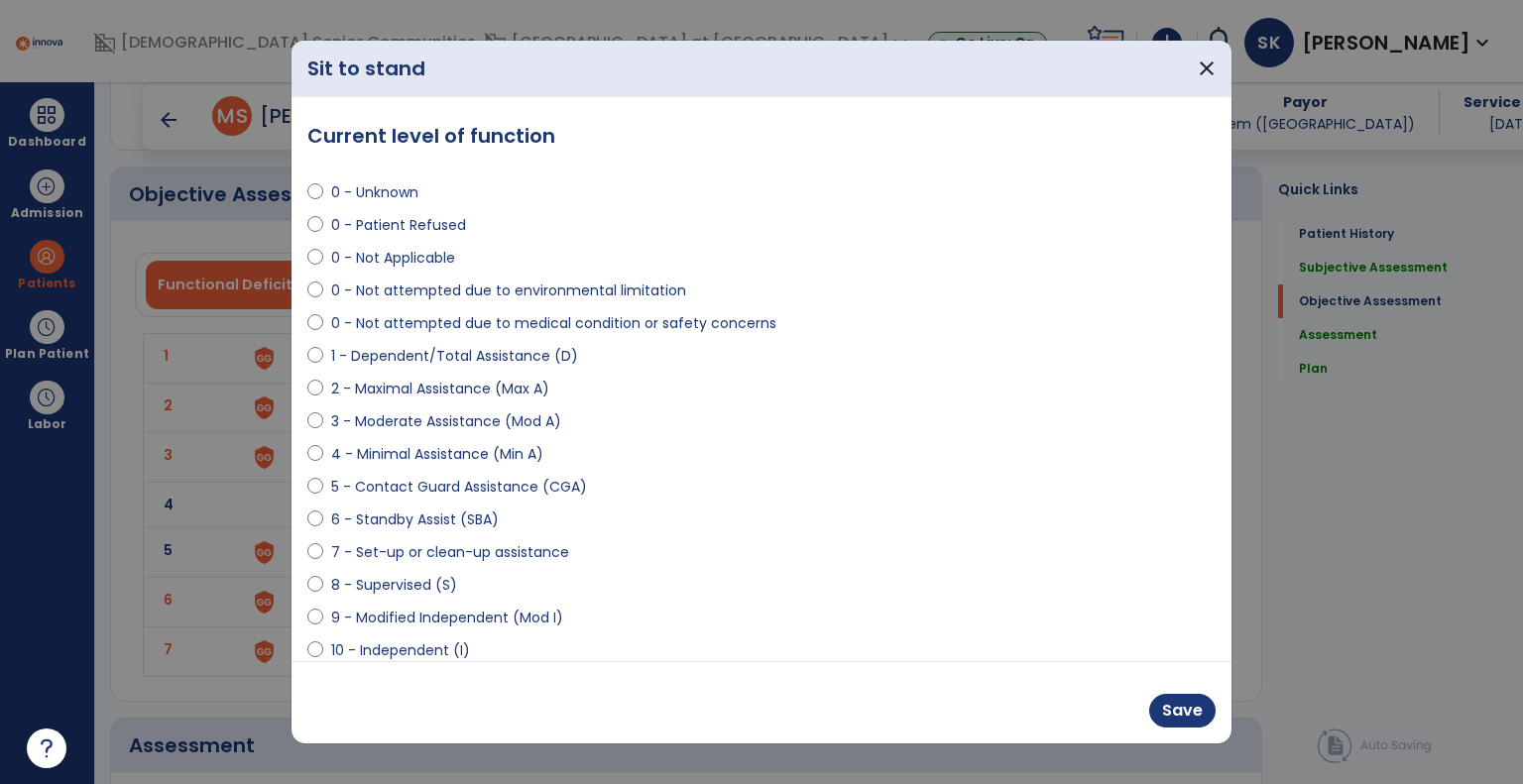select on "**********" 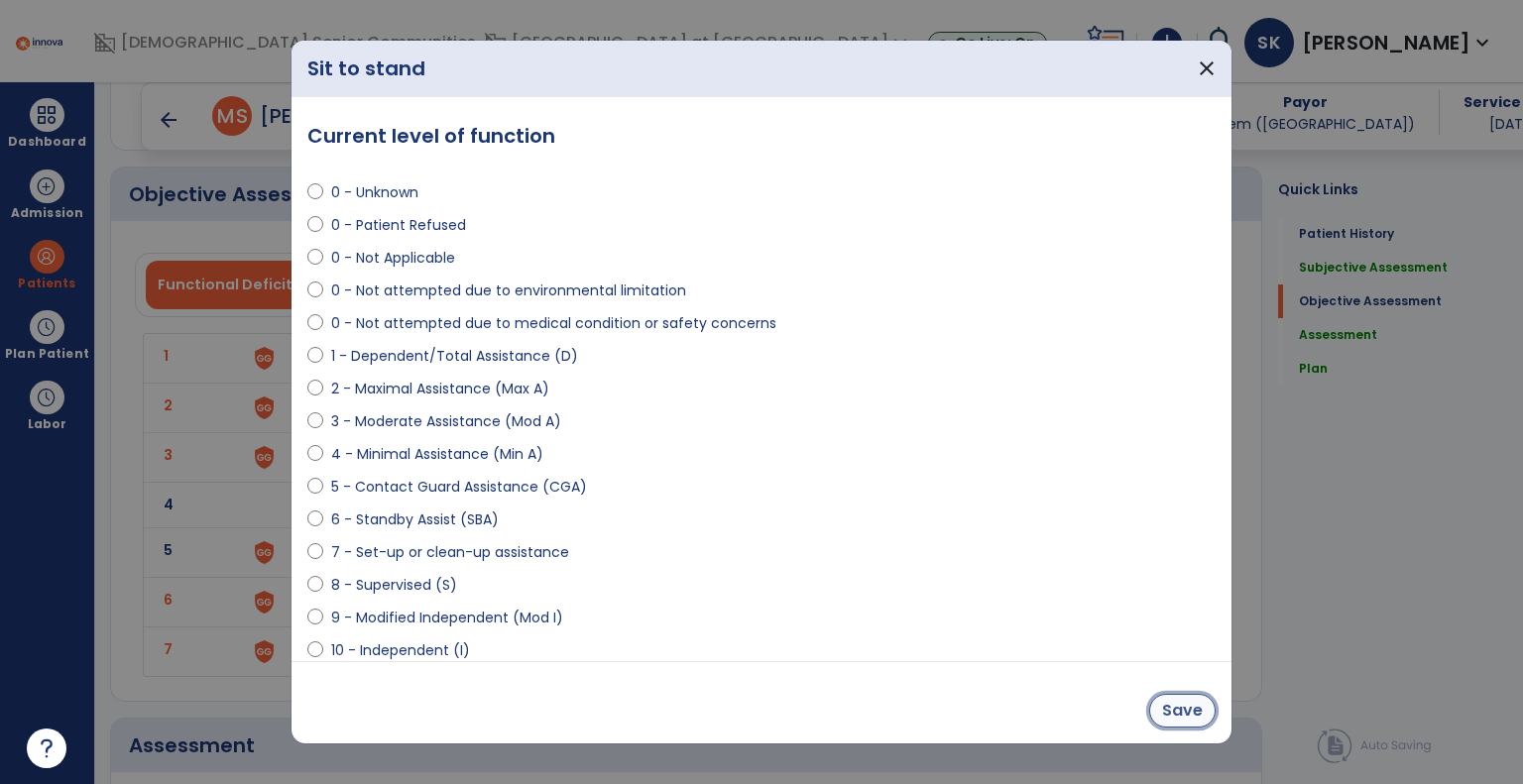 click on "Save" at bounding box center [1182, 711] 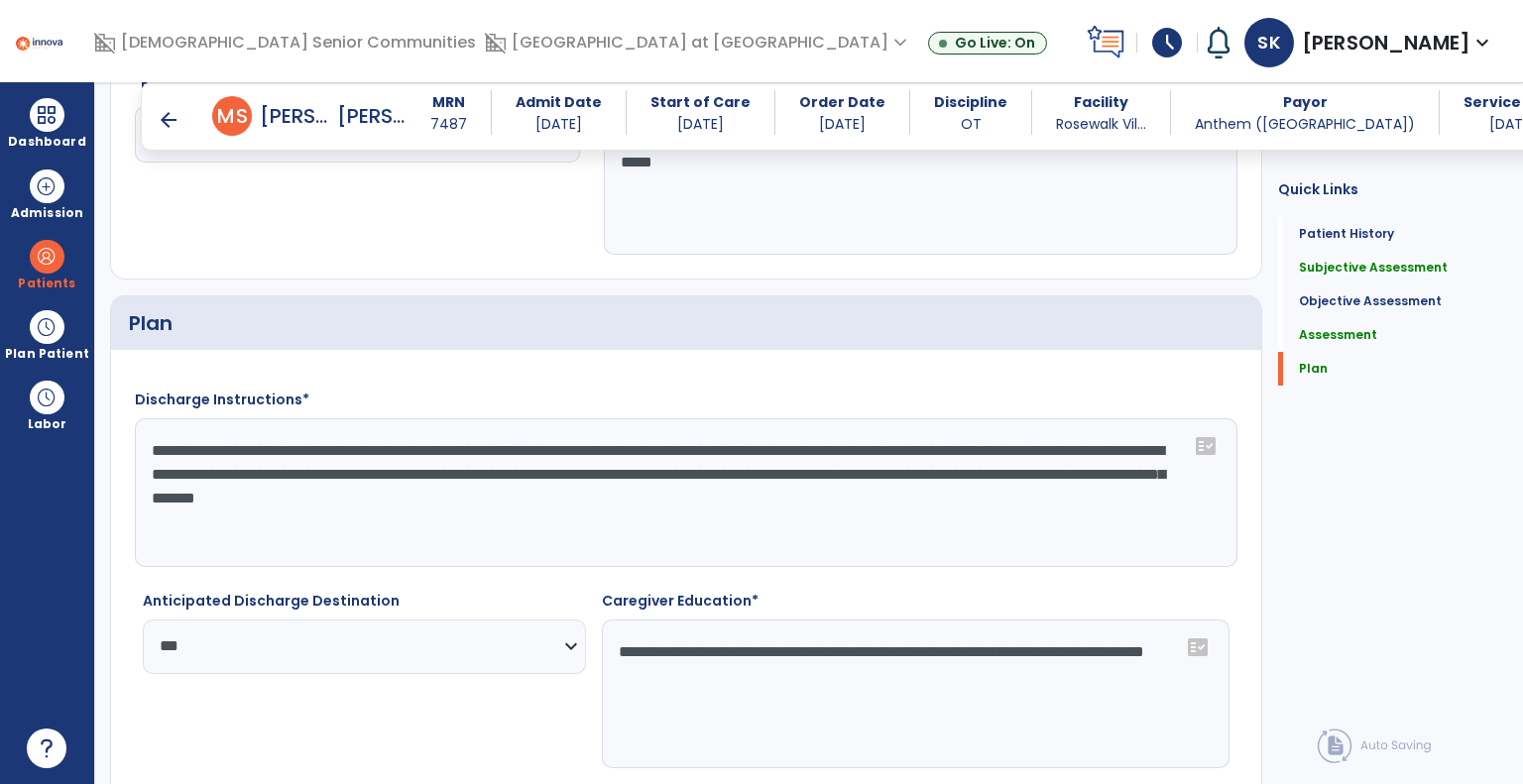 scroll, scrollTop: 2986, scrollLeft: 0, axis: vertical 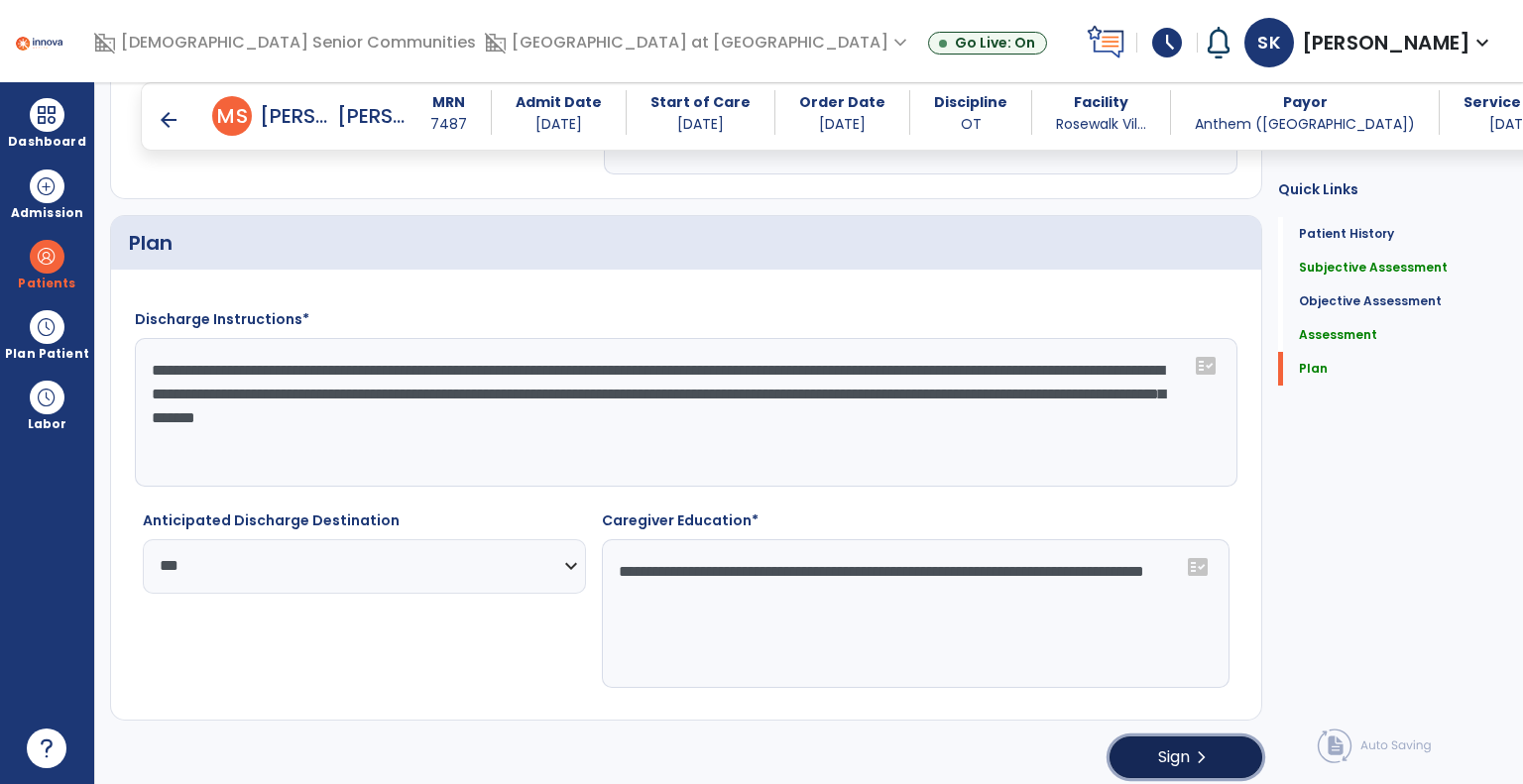 click on "Sign" 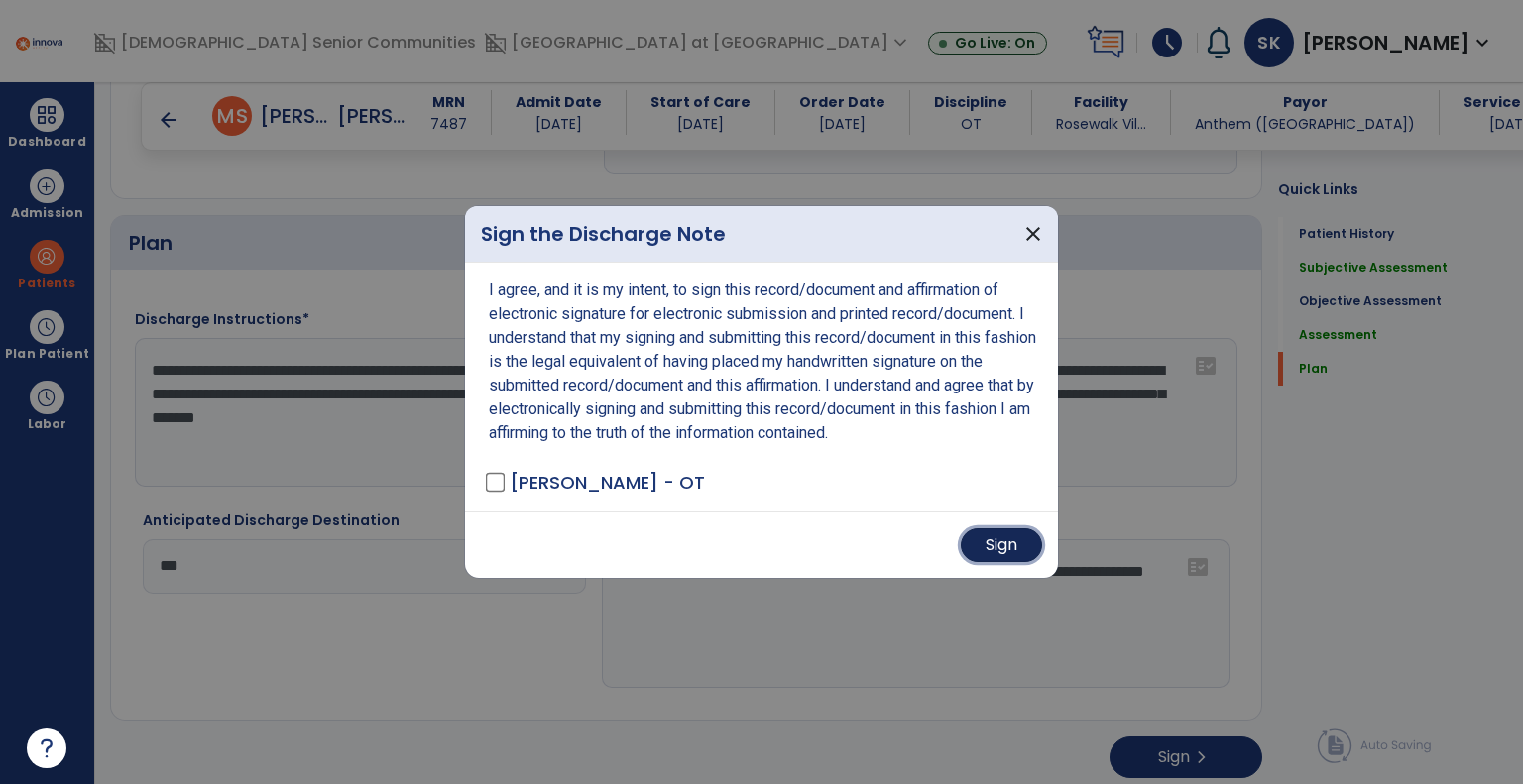 click on "Sign" at bounding box center [1001, 545] 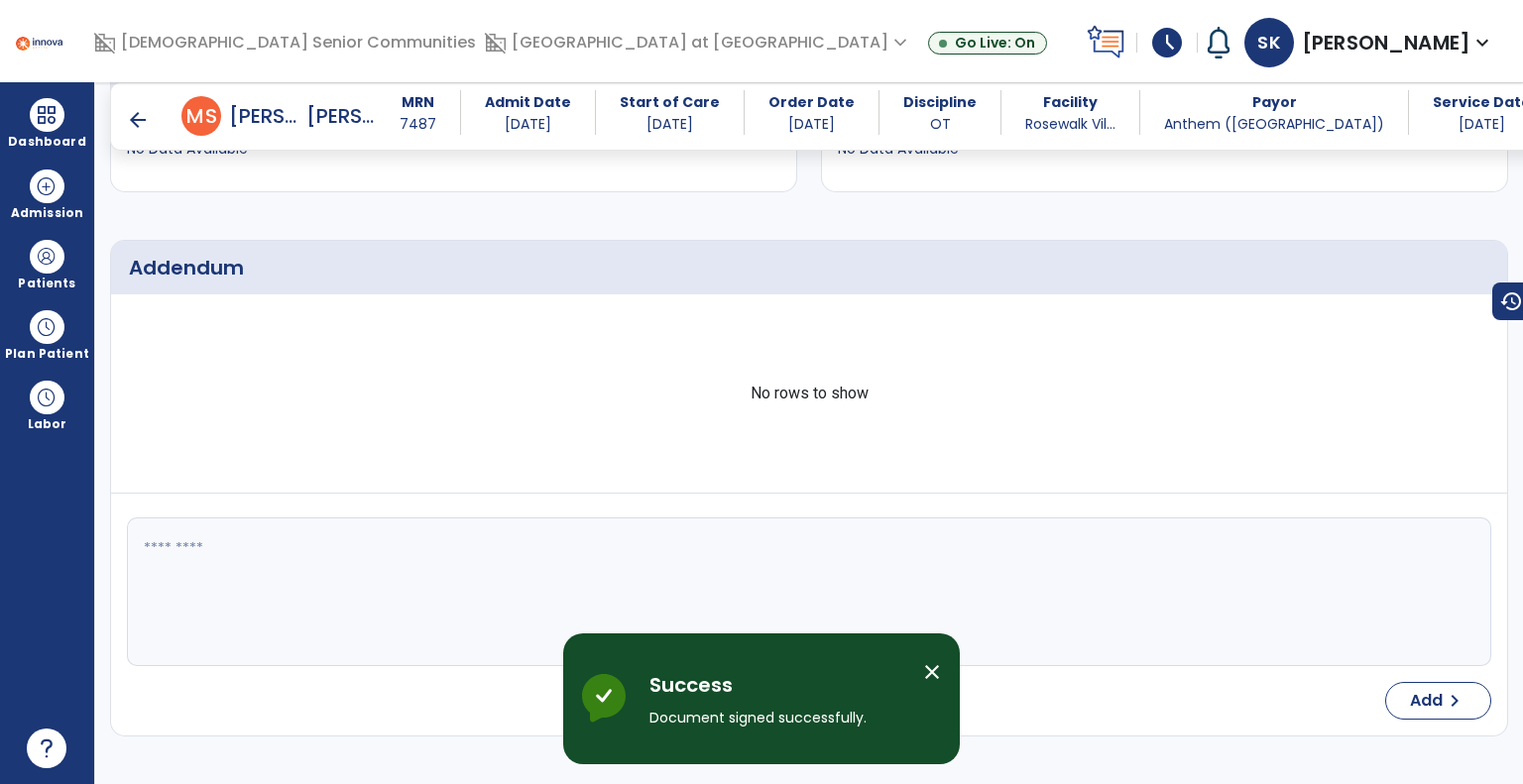 scroll, scrollTop: 0, scrollLeft: 0, axis: both 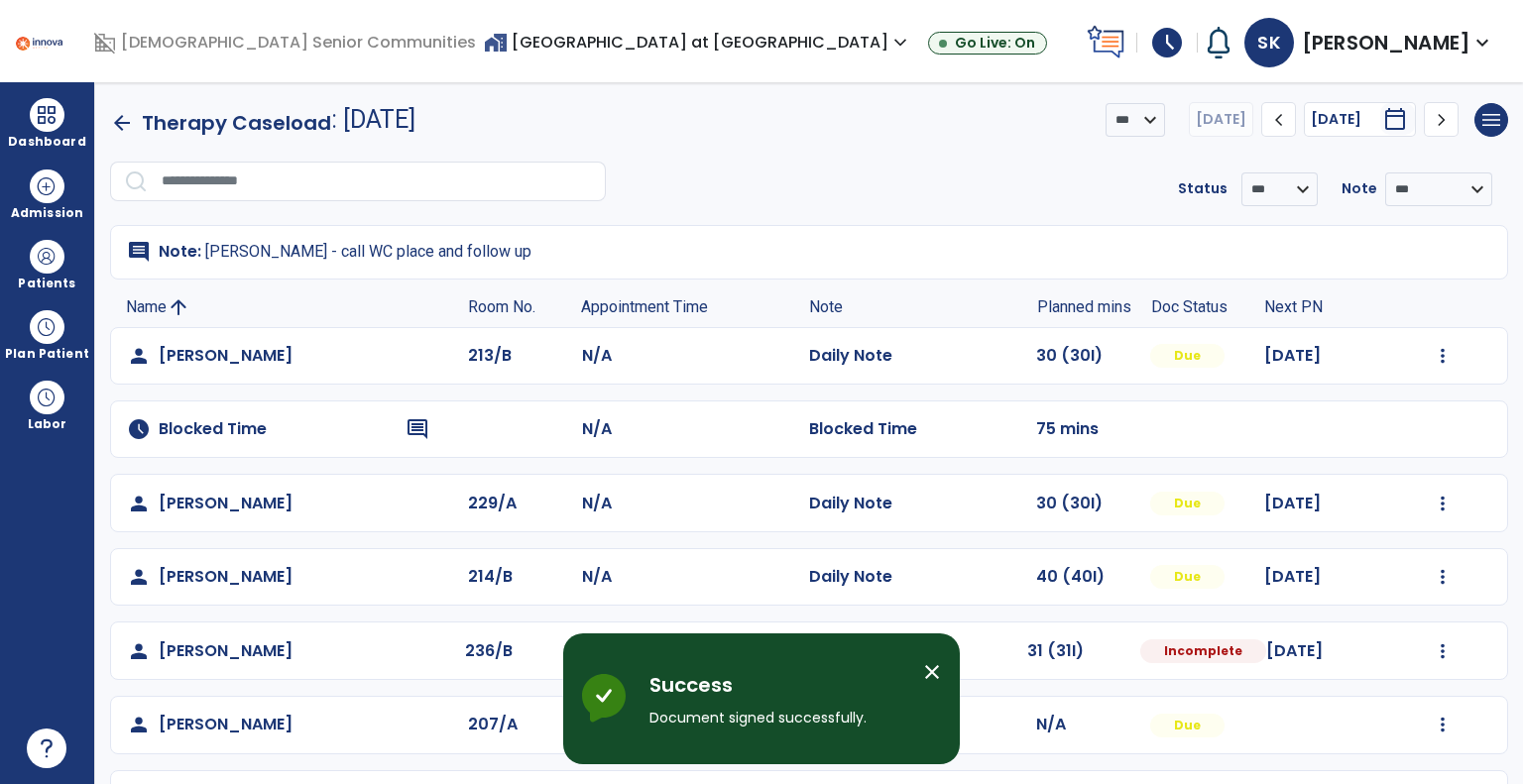 click on "arrow_back" 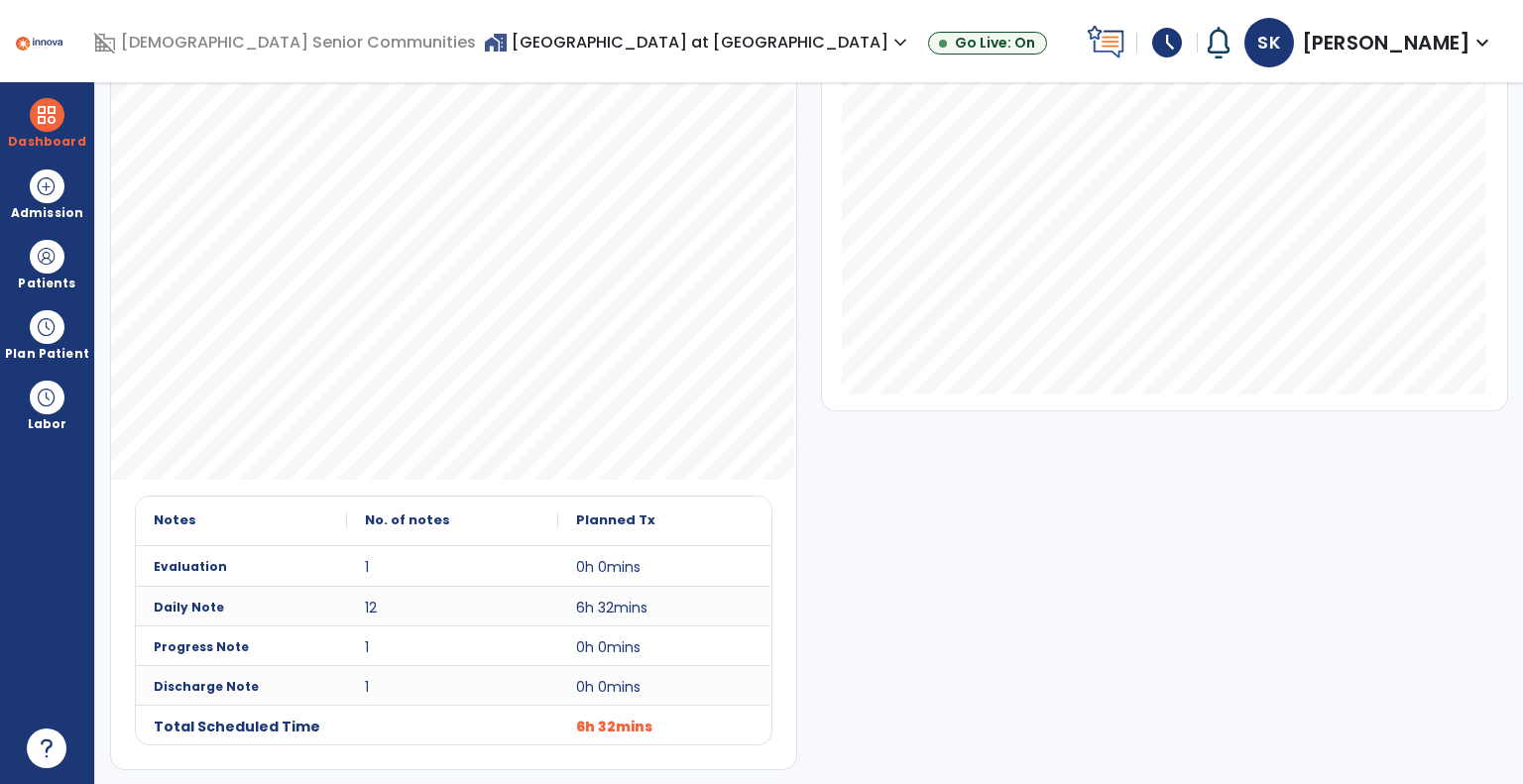scroll, scrollTop: 56, scrollLeft: 0, axis: vertical 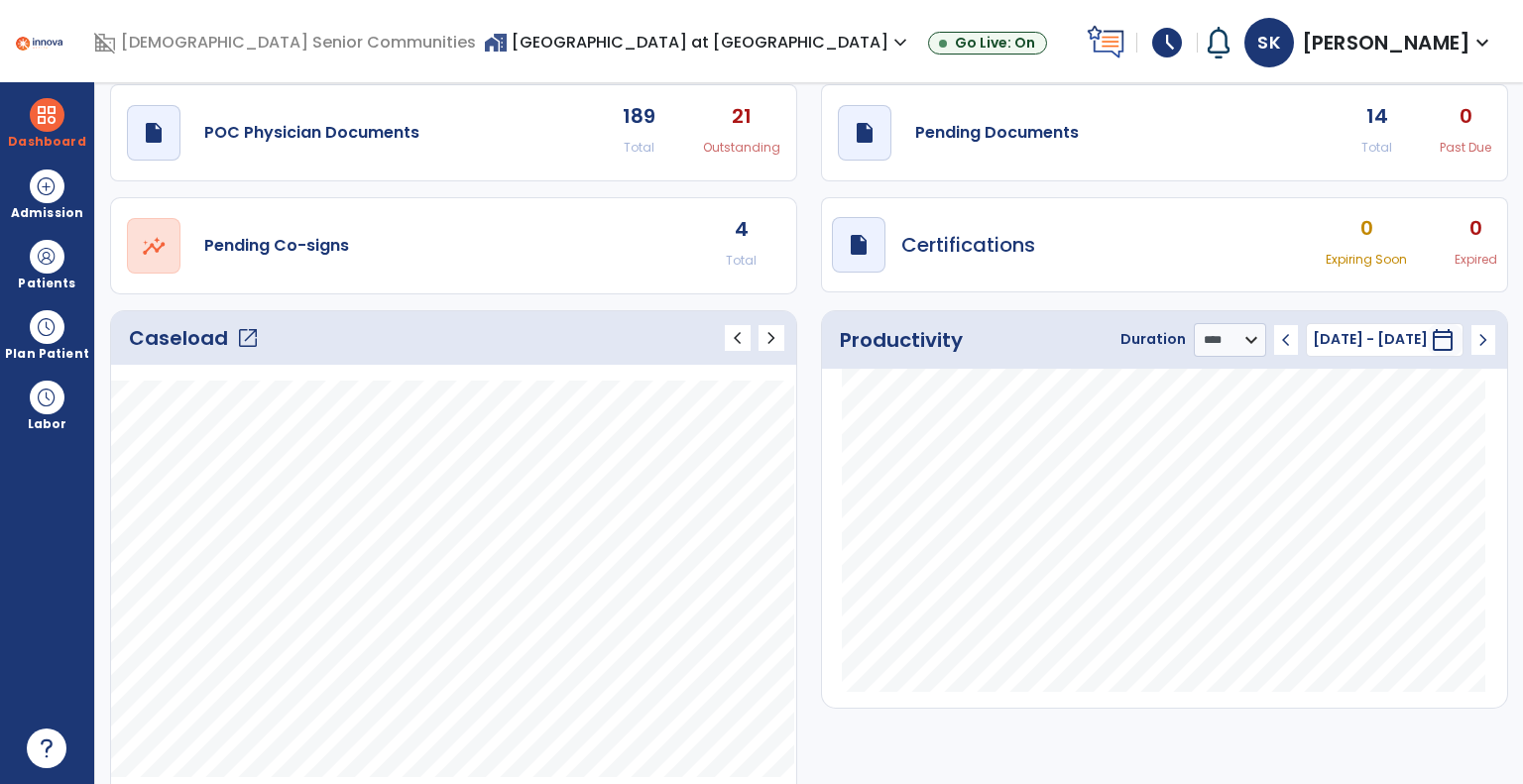 click on "open_in_new" 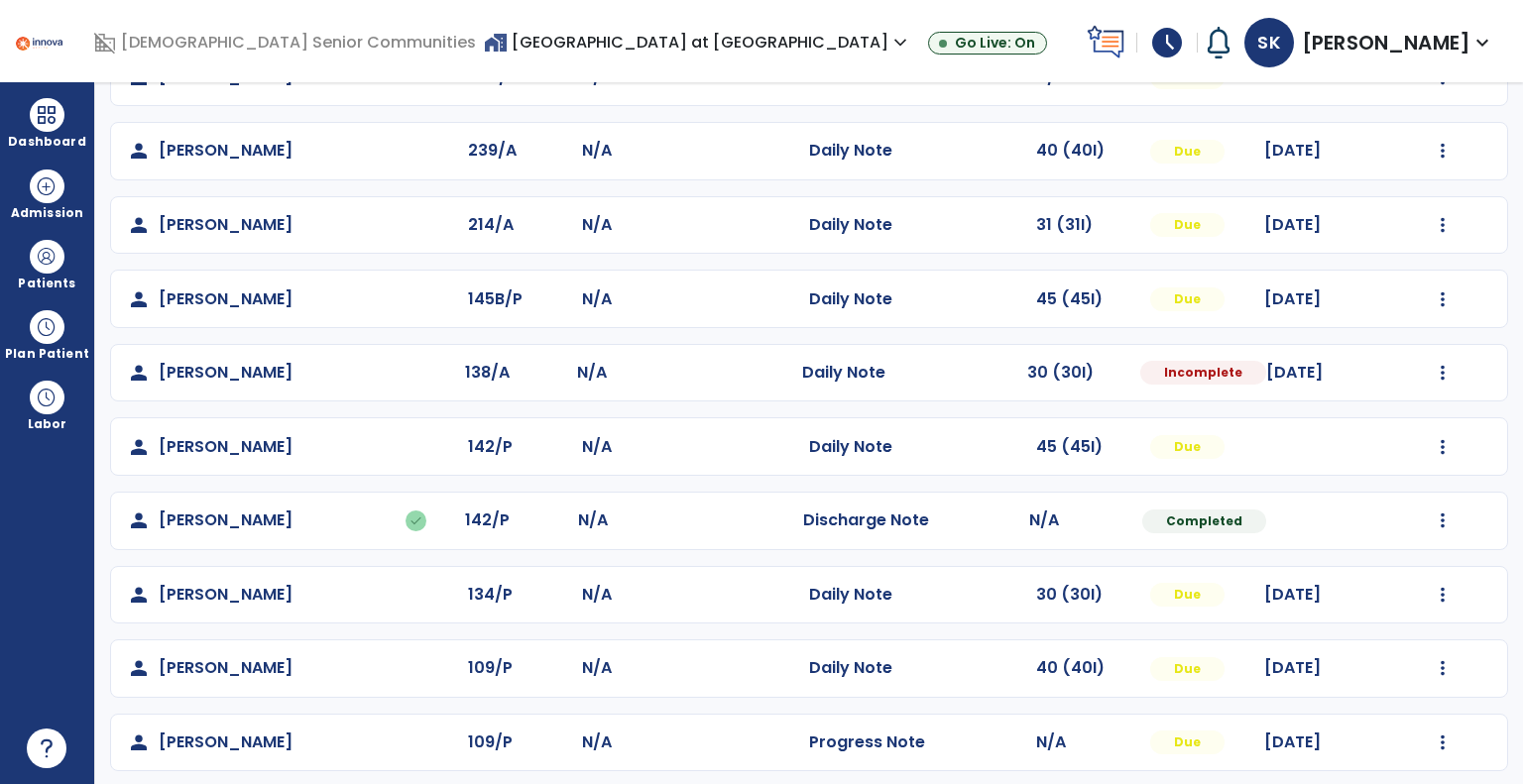 scroll, scrollTop: 734, scrollLeft: 0, axis: vertical 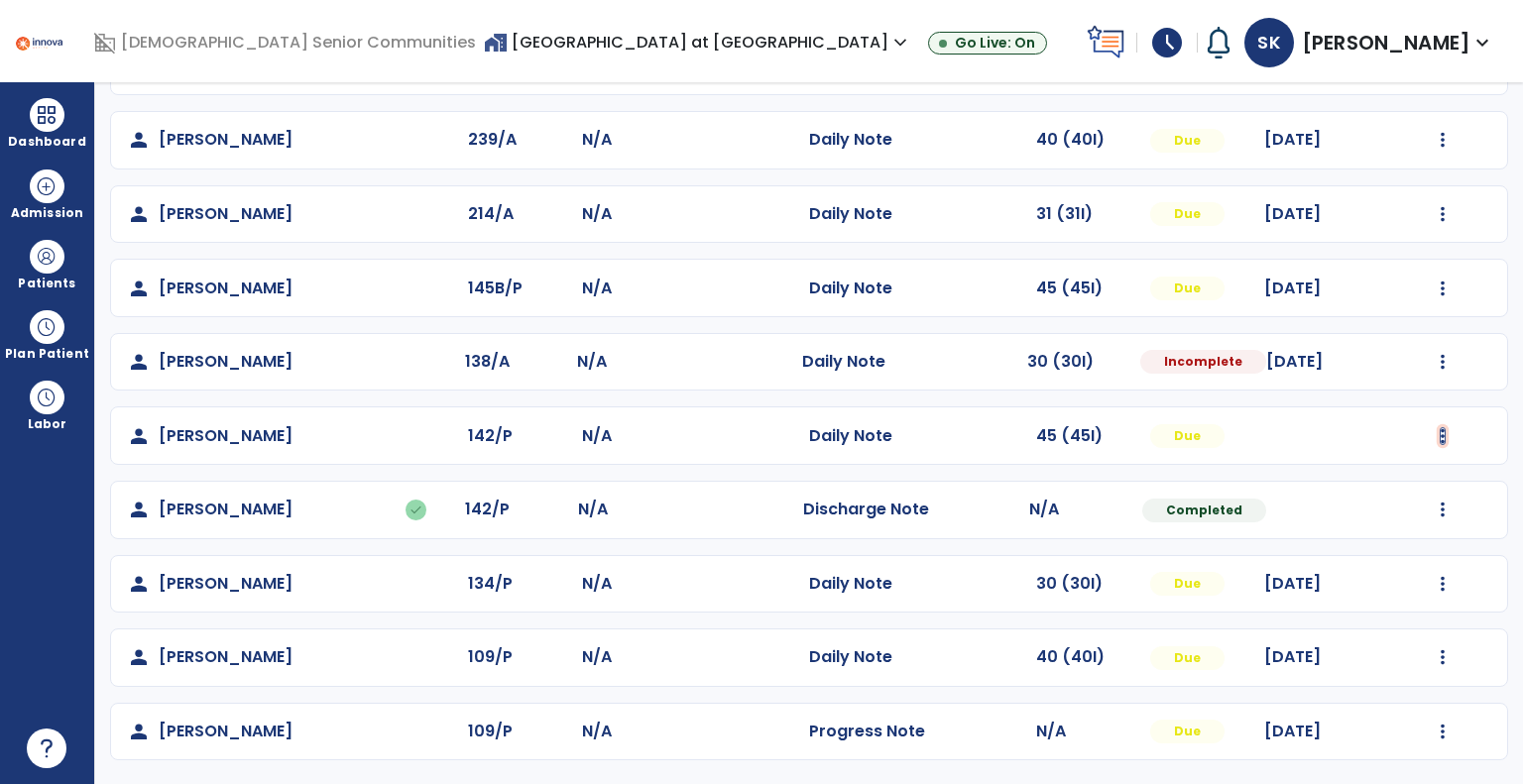 click at bounding box center (1443, -377) 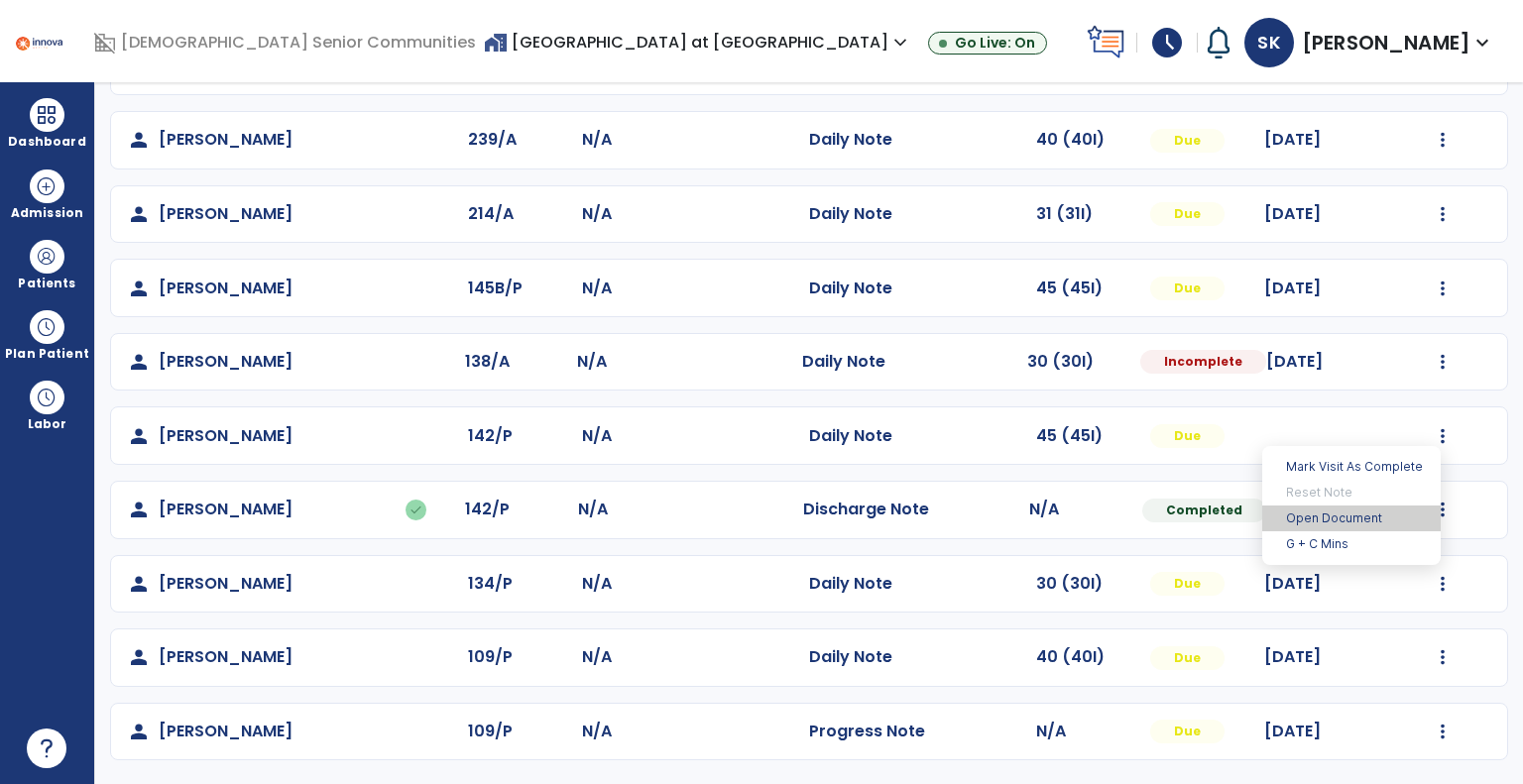 click on "Open Document" at bounding box center (1351, 518) 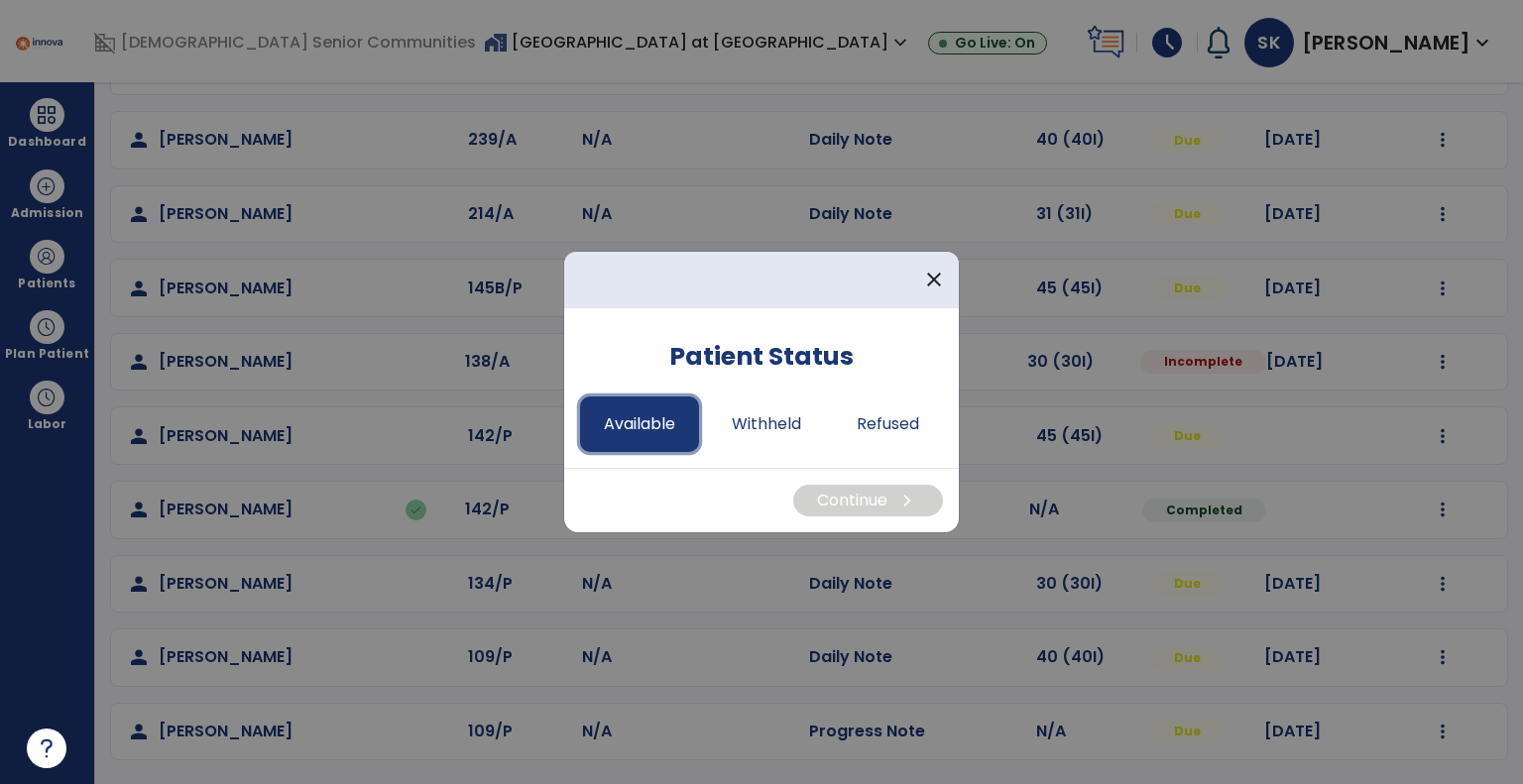 click on "Available" at bounding box center [640, 424] 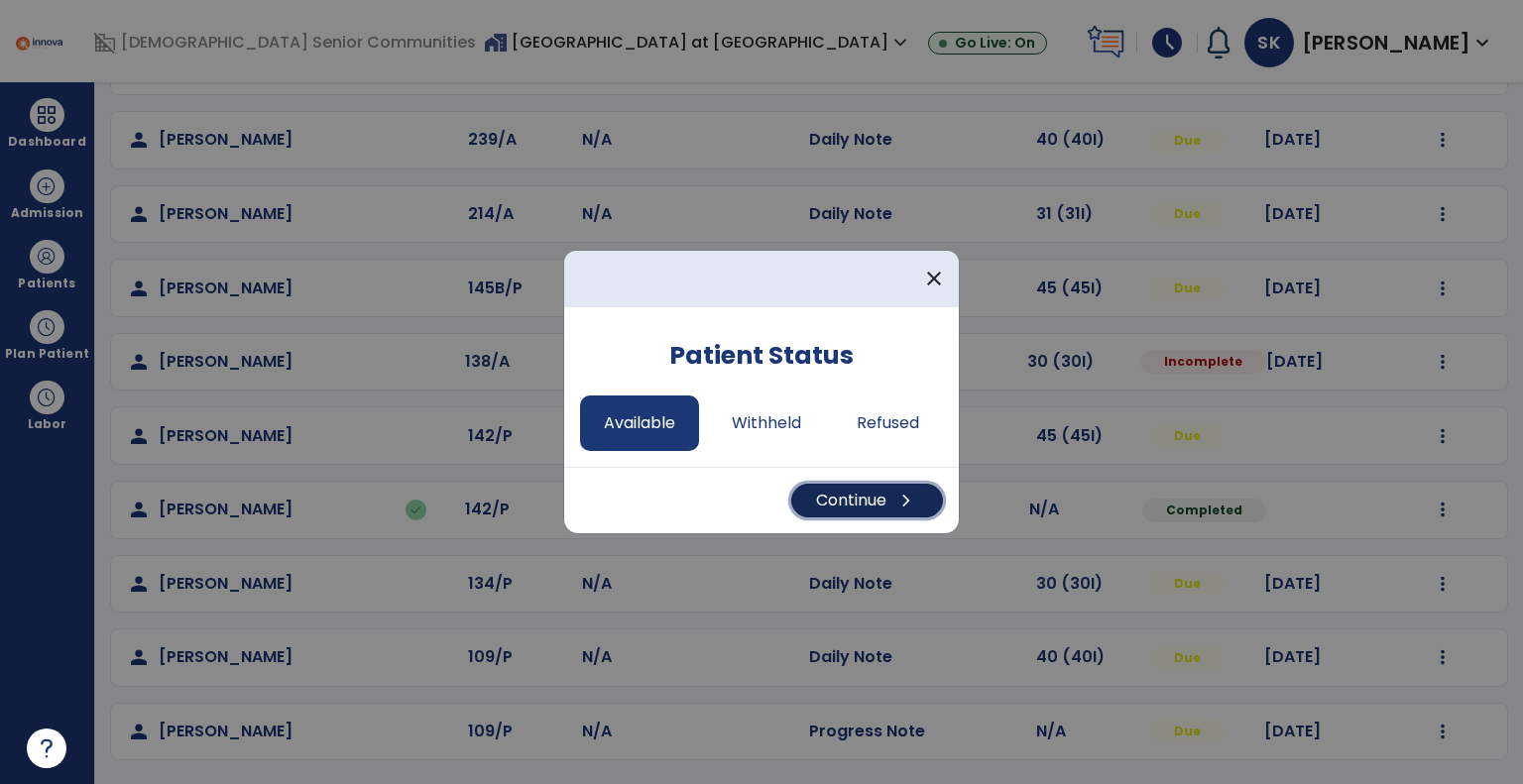 click on "Continue   chevron_right" at bounding box center [867, 501] 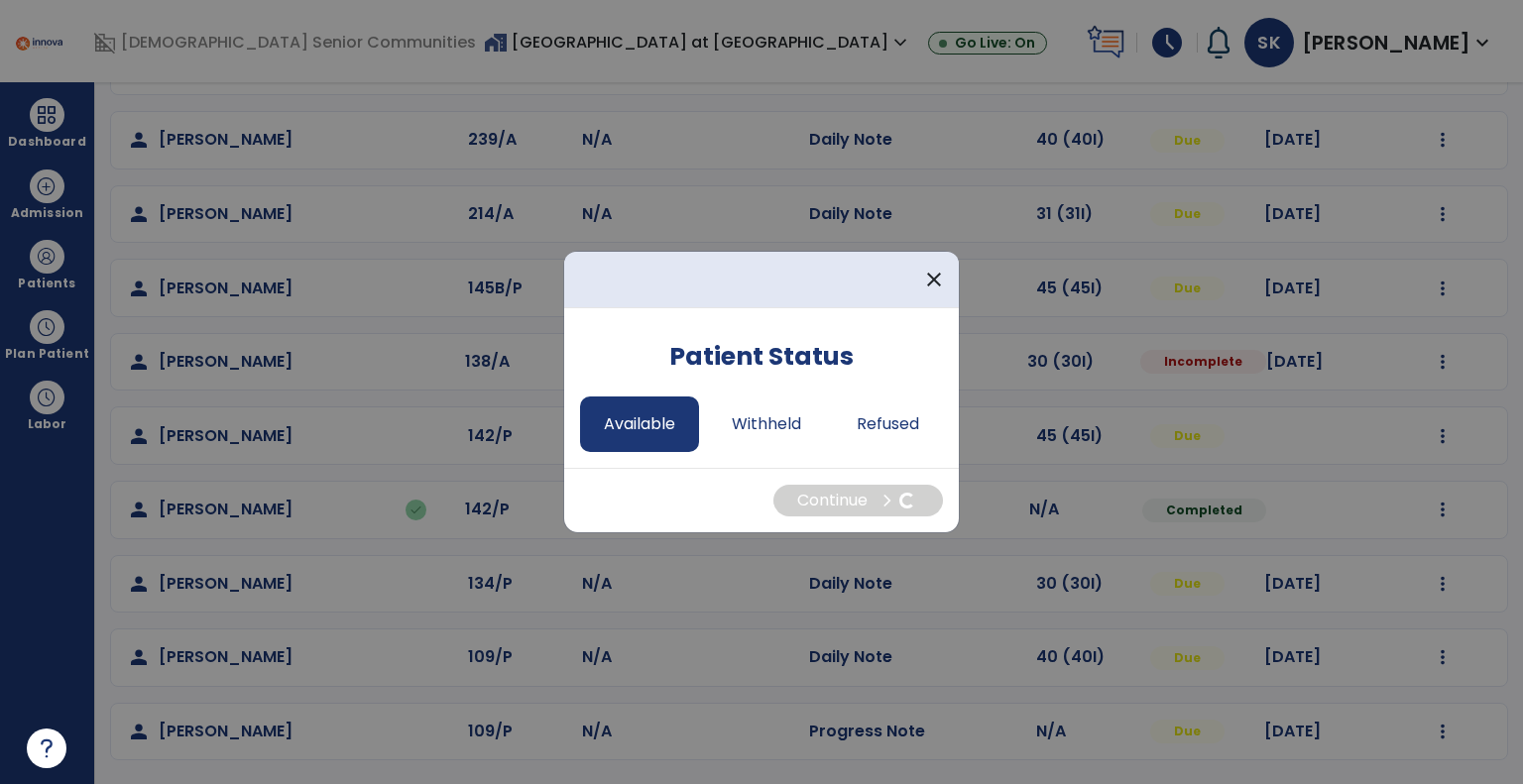 select on "*" 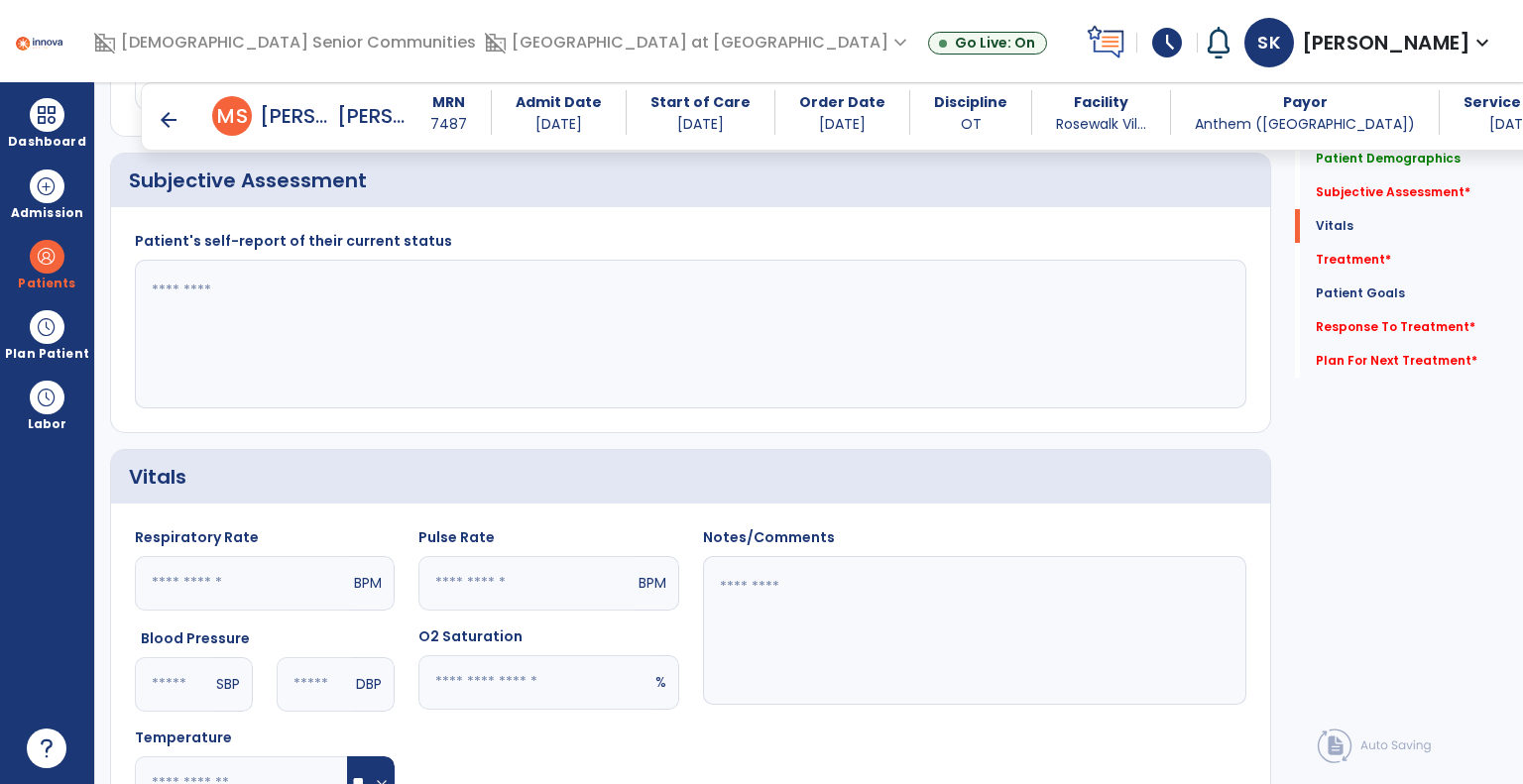 scroll, scrollTop: 437, scrollLeft: 0, axis: vertical 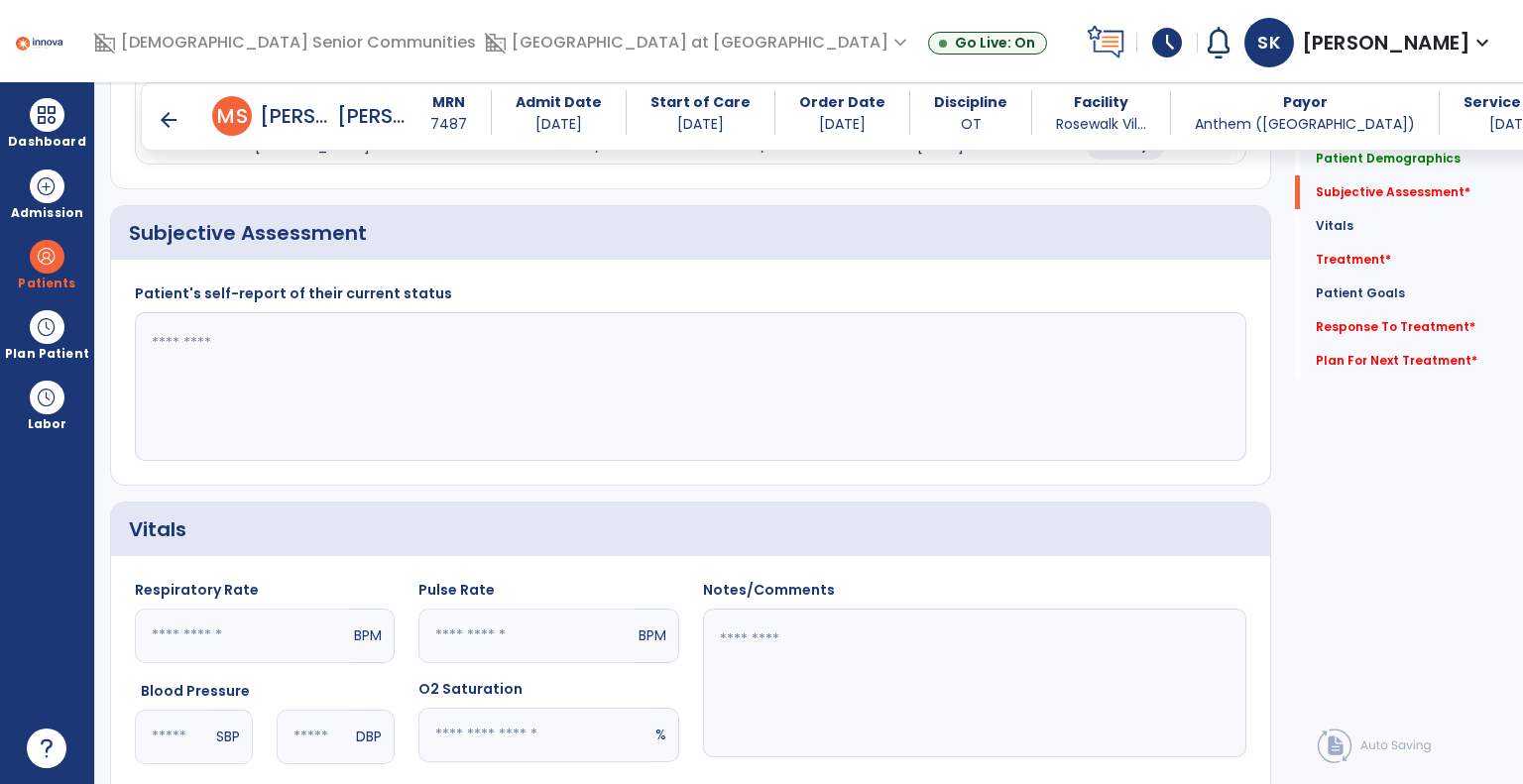 click 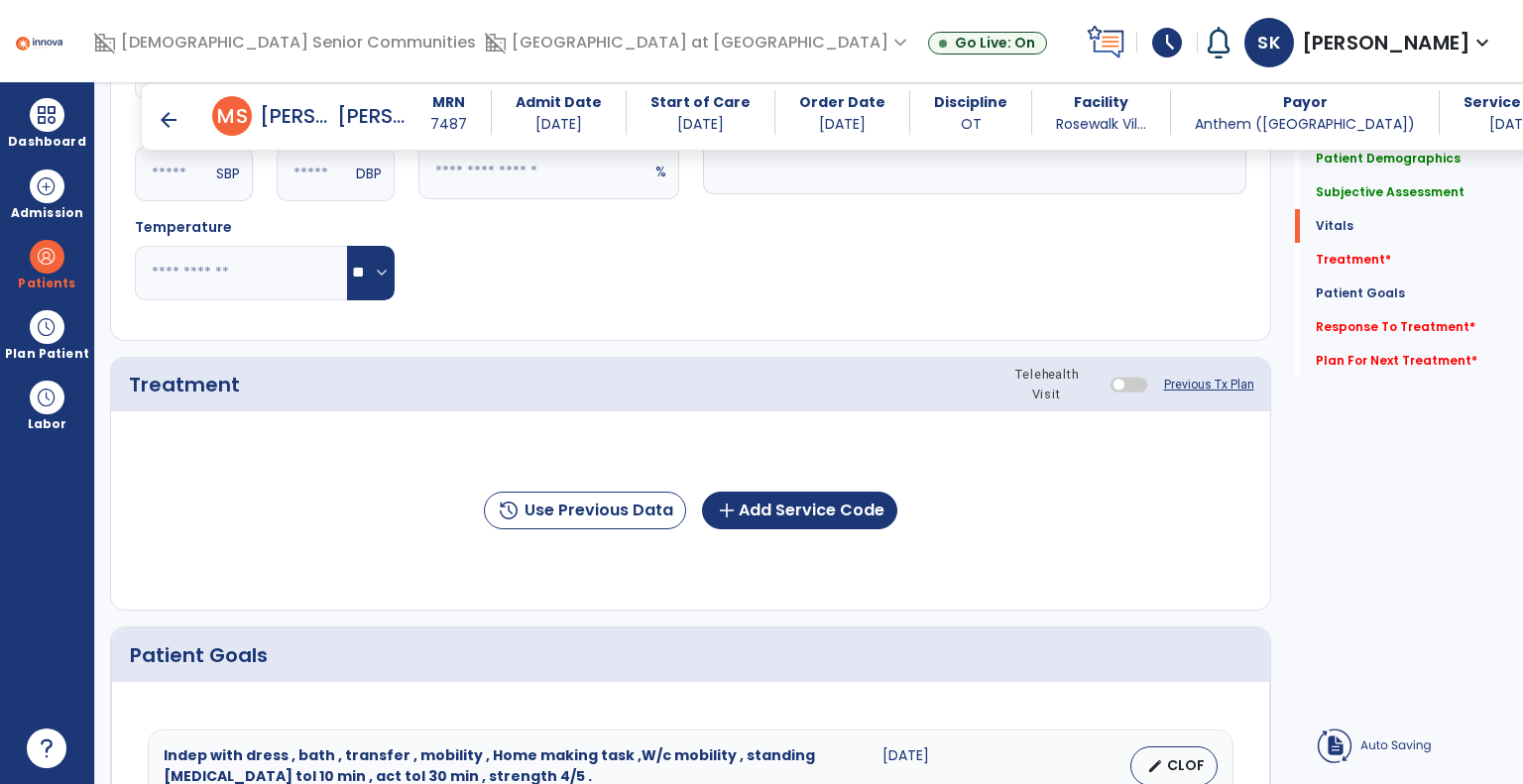 scroll, scrollTop: 1032, scrollLeft: 0, axis: vertical 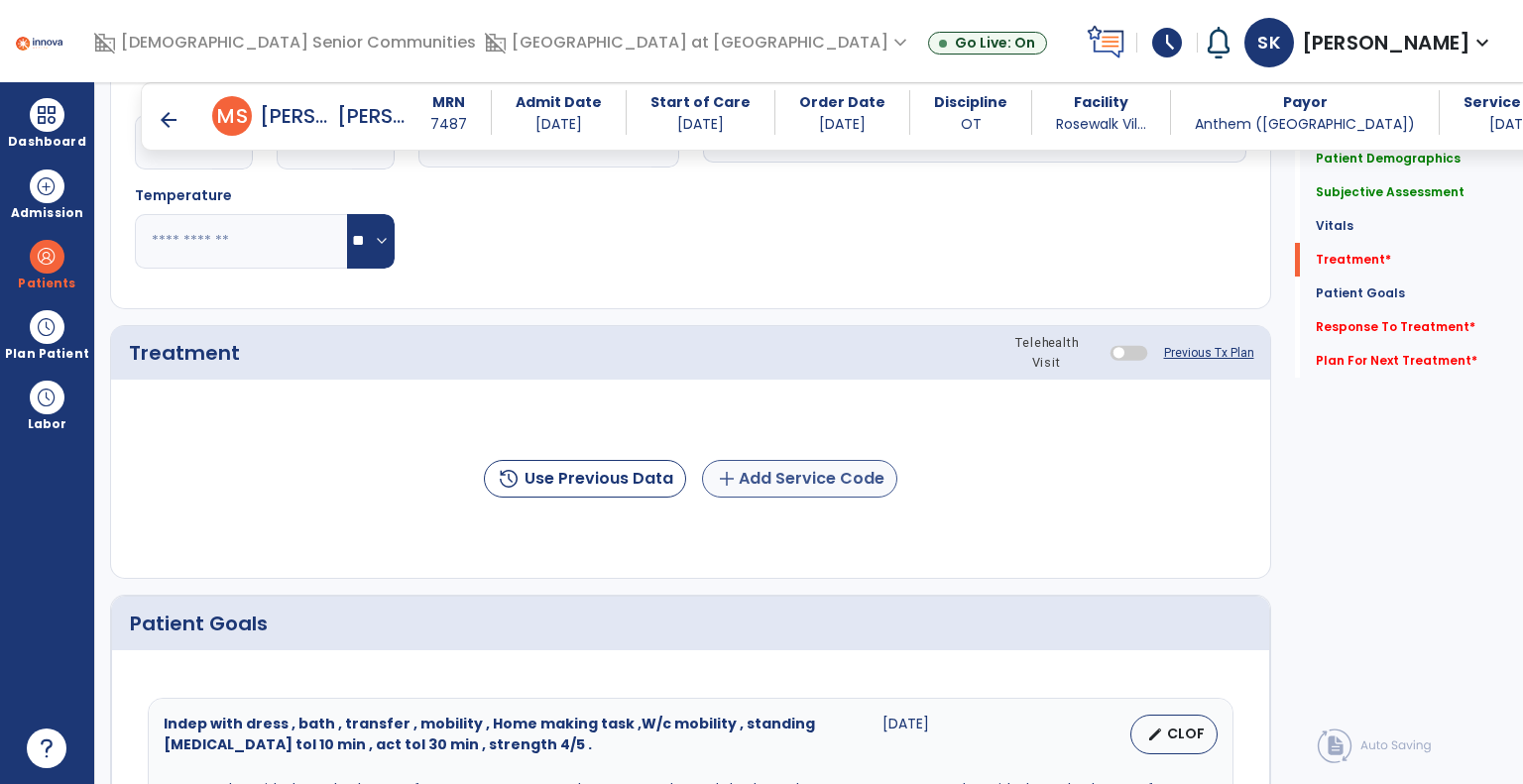 type on "**********" 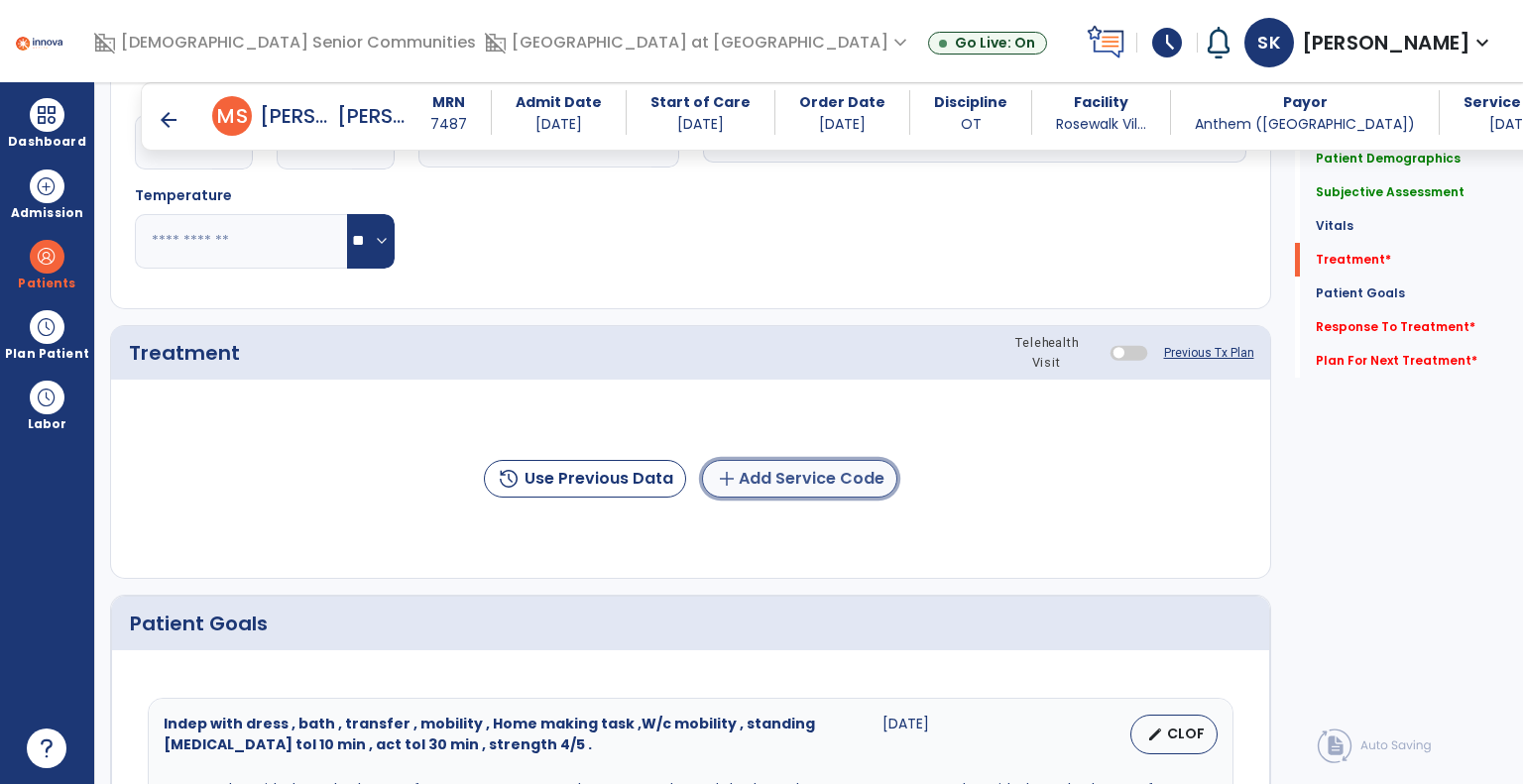 click on "add" 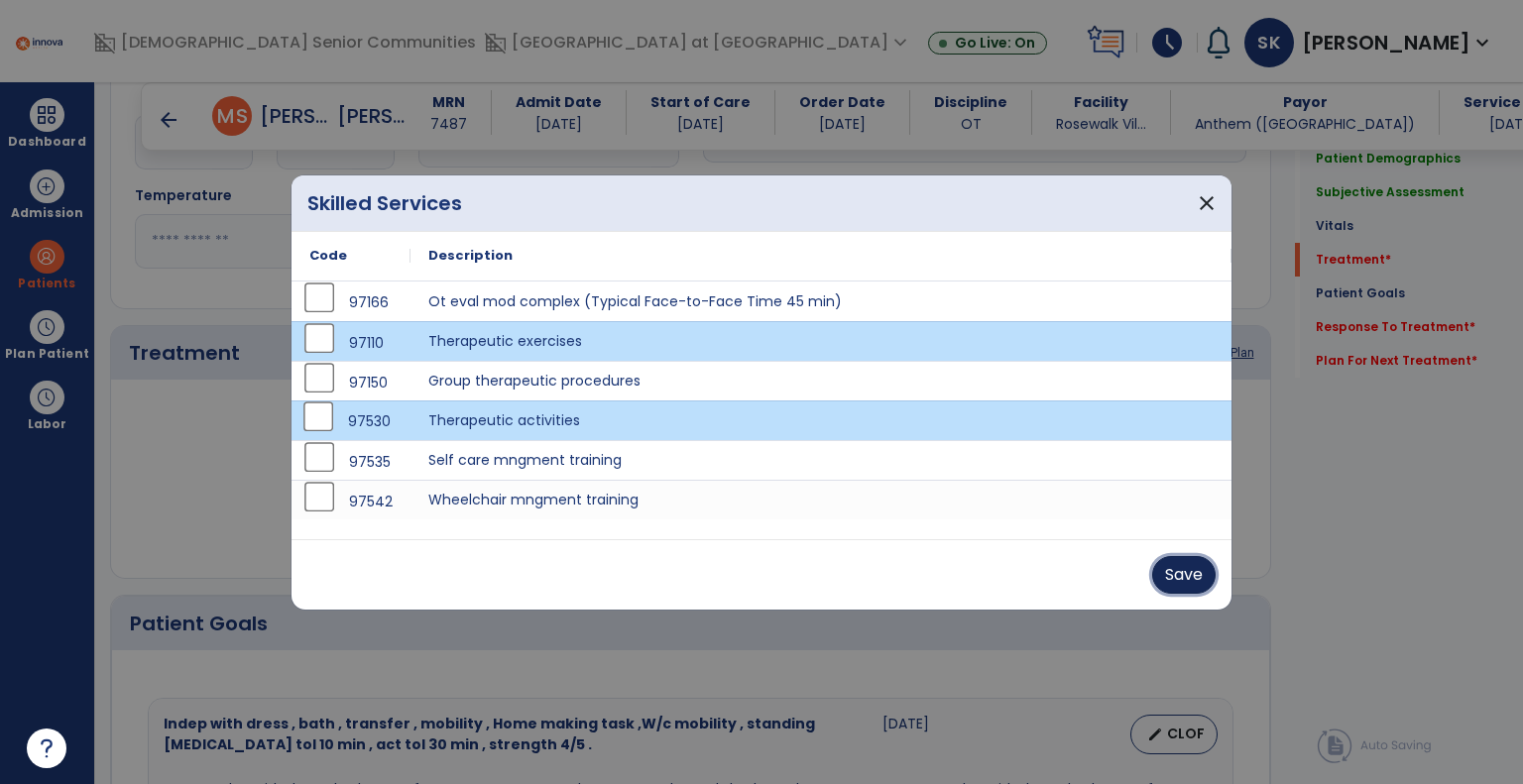 click on "Save" at bounding box center [1184, 575] 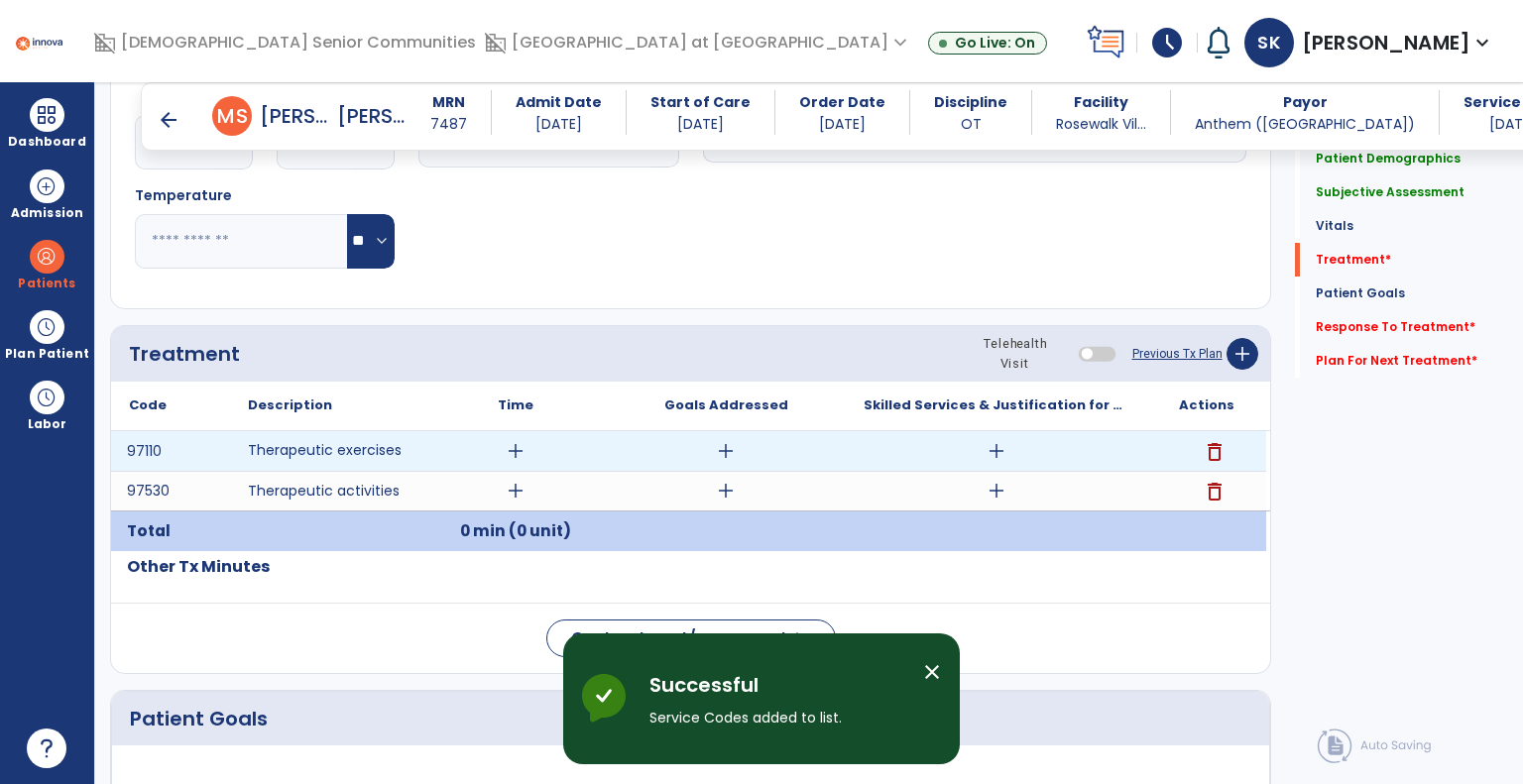 click on "add" at bounding box center [516, 451] 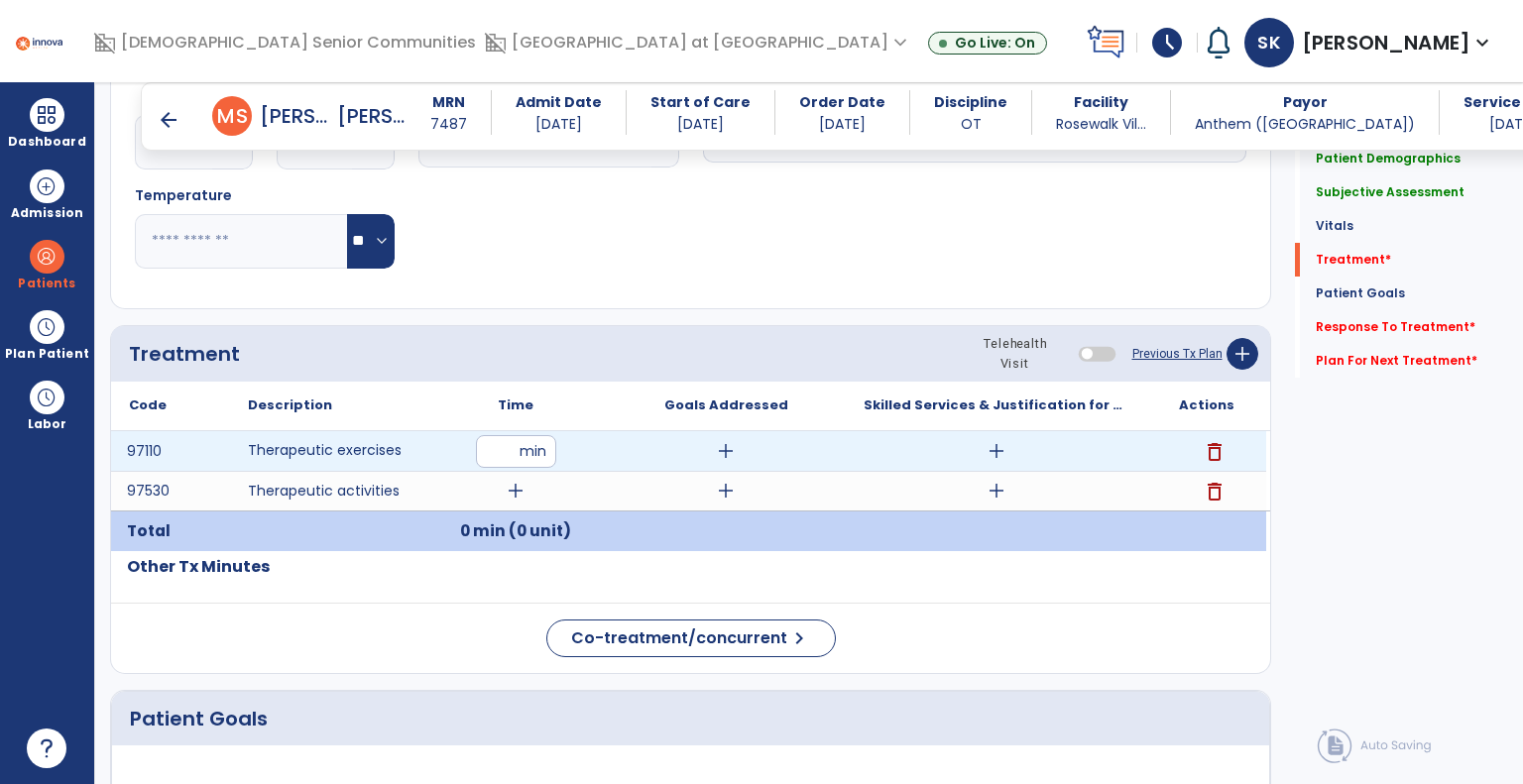 type on "**" 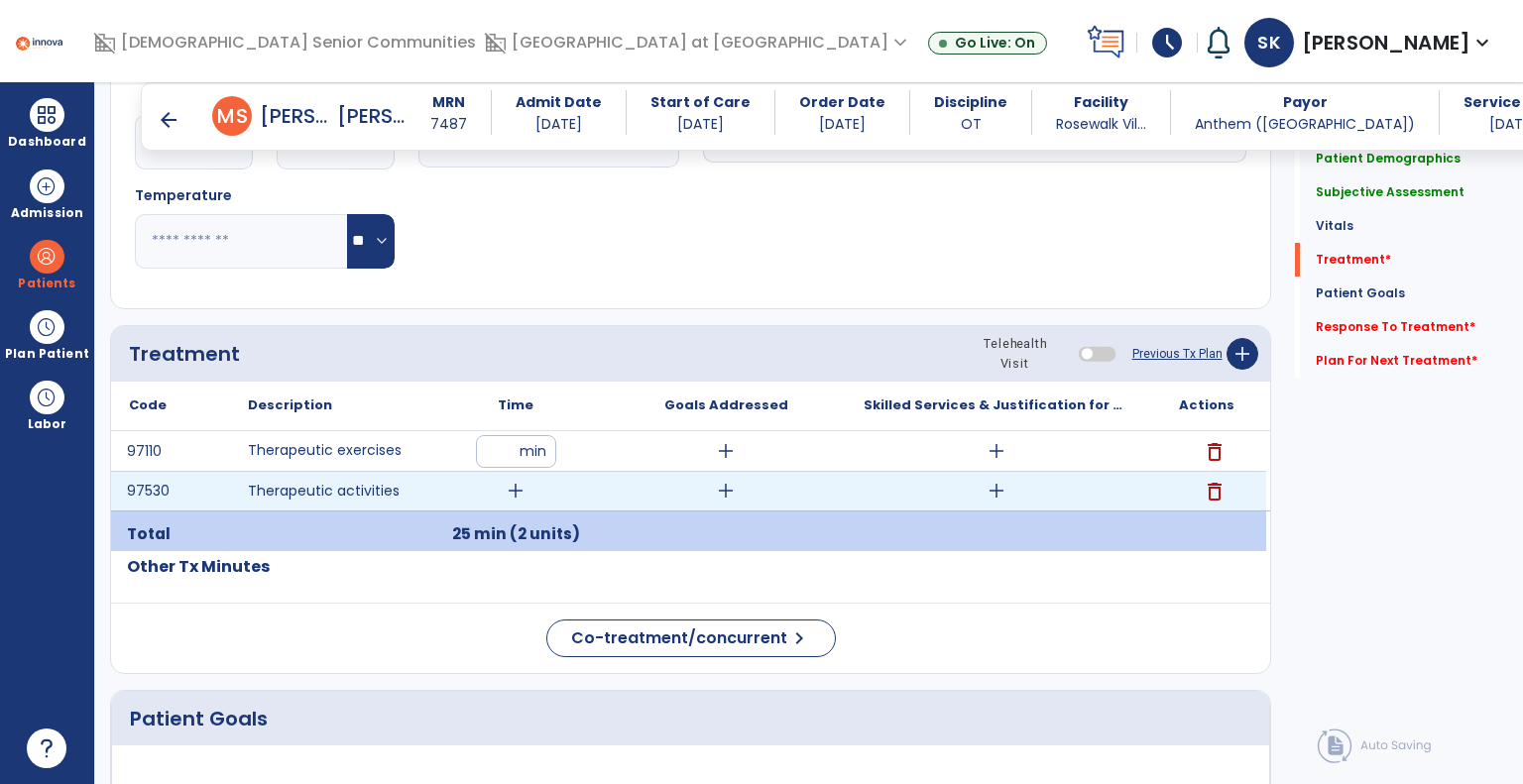 click on "add" at bounding box center (516, 491) 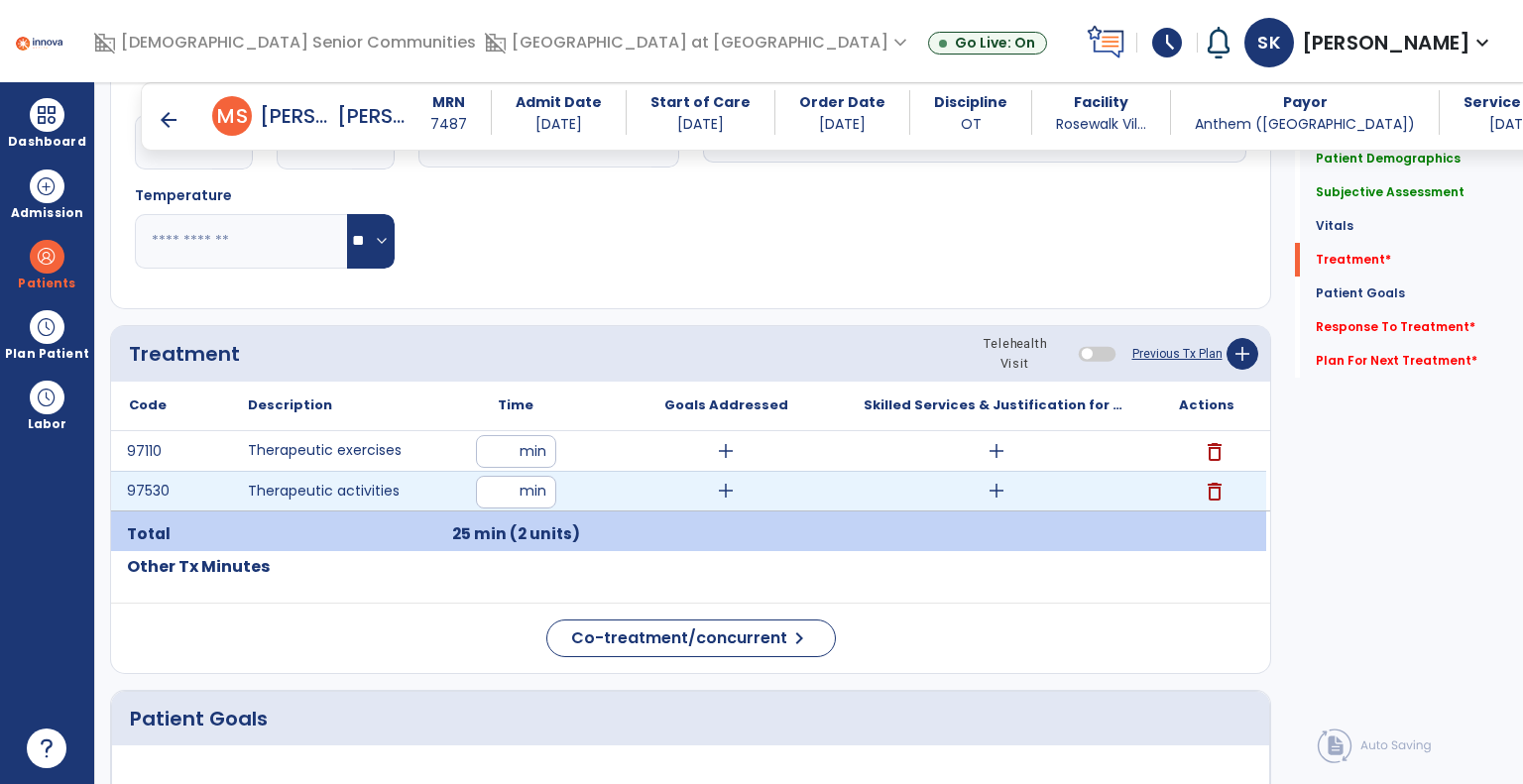 type on "**" 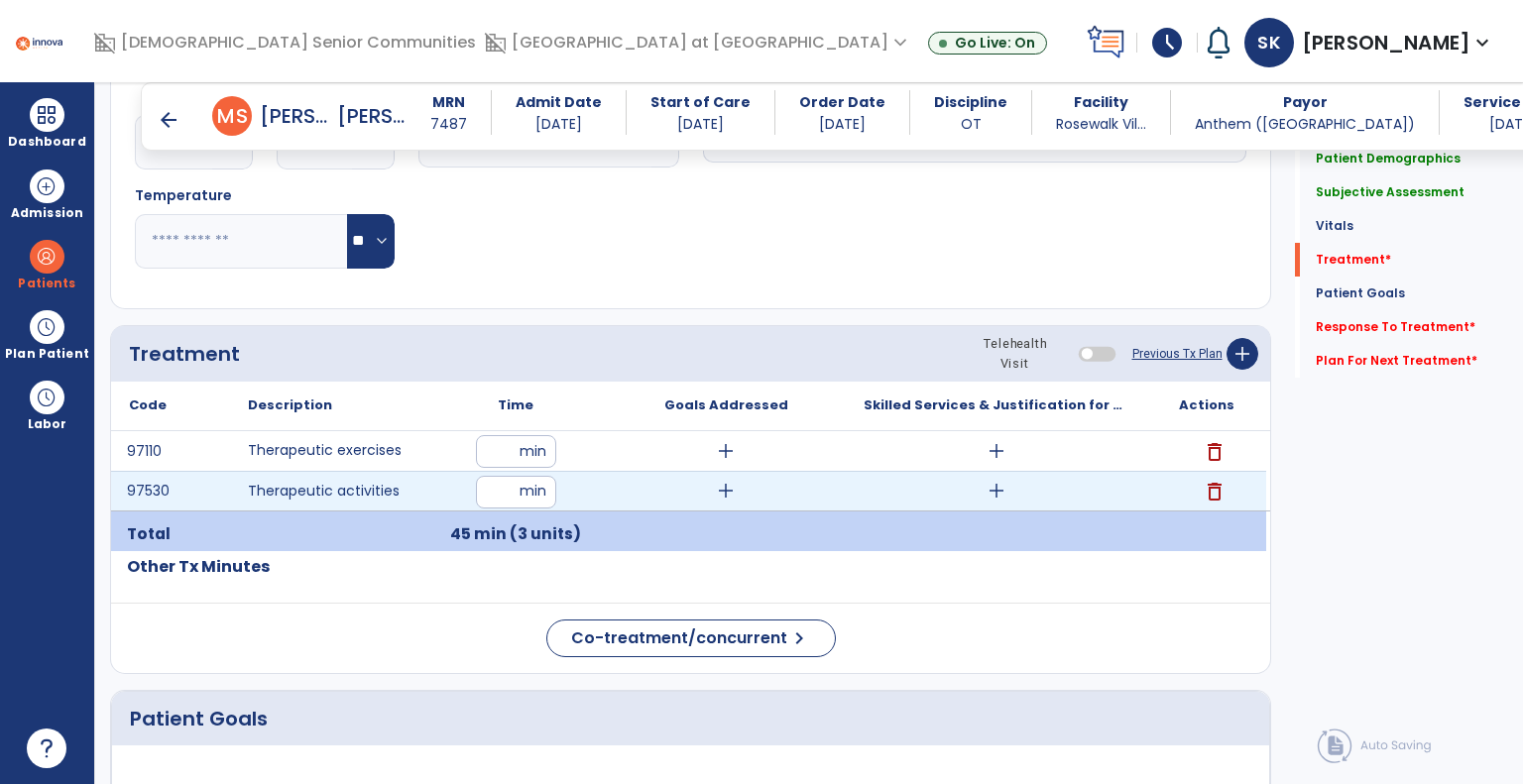 click on "add" at bounding box center (996, 491) 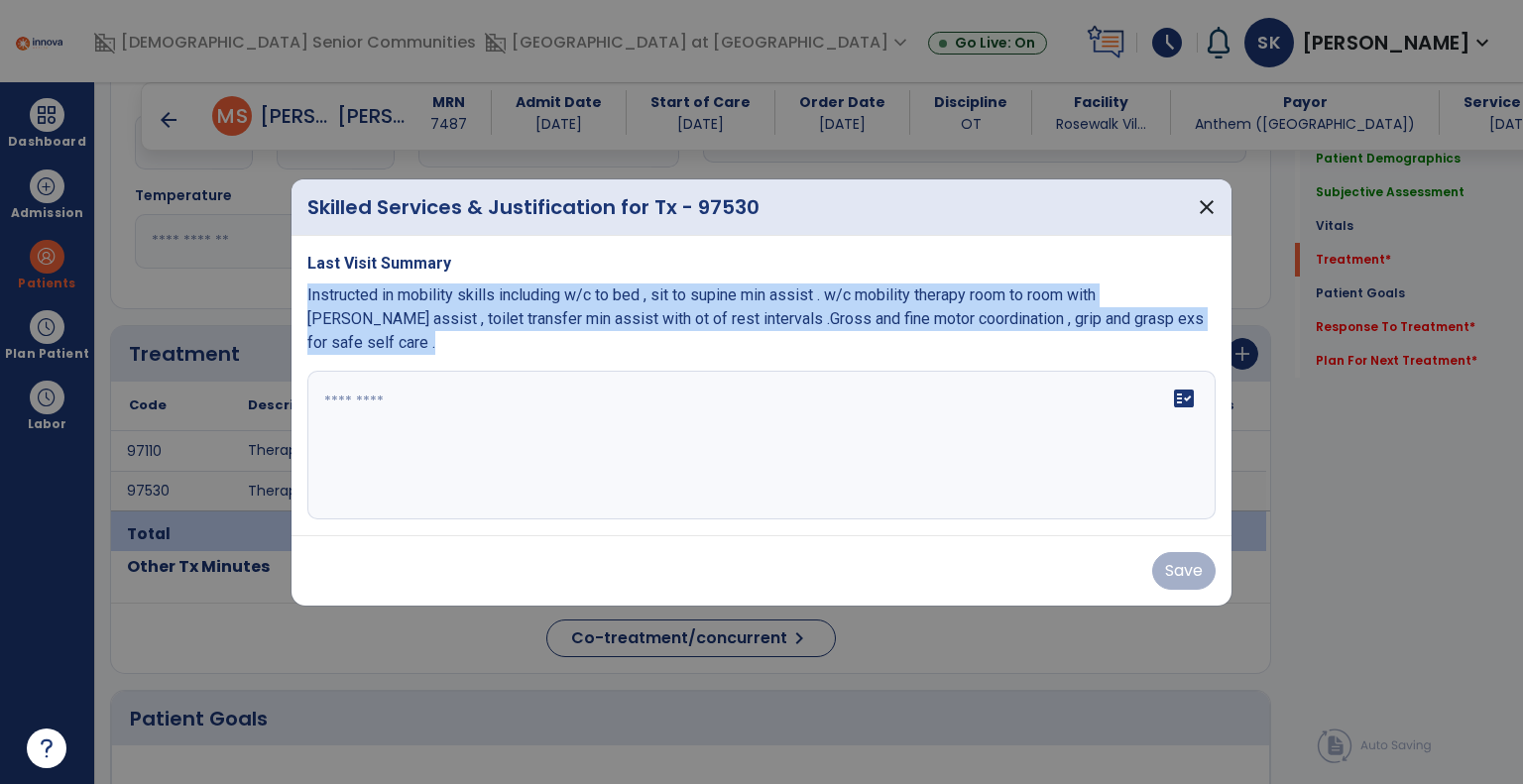 drag, startPoint x: 304, startPoint y: 305, endPoint x: 1138, endPoint y: 352, distance: 835.3233 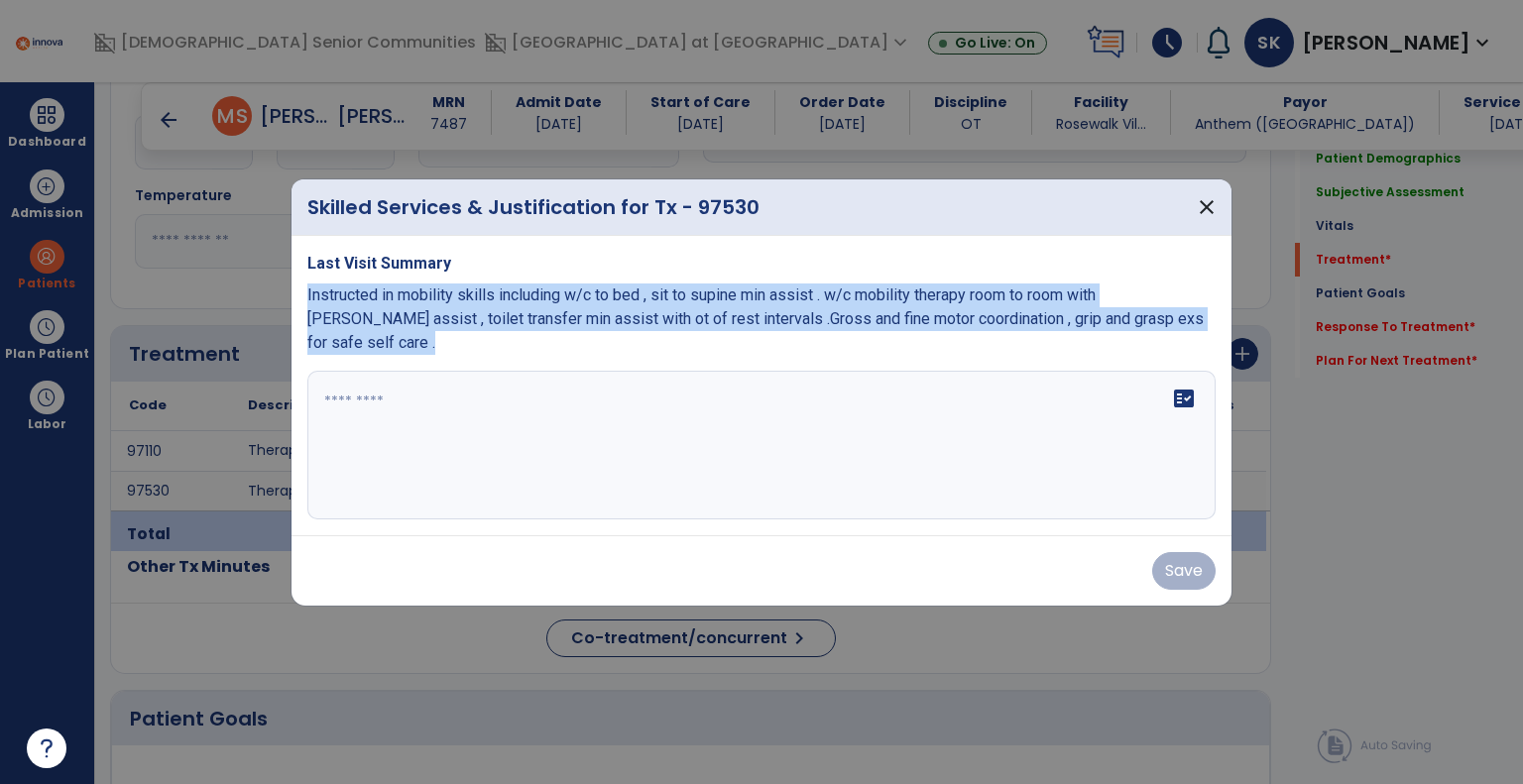 click on "Last Visit Summary Instructed in mobility skills including w/c to bed , sit to supine min assist . w/c mobility therapy room to room with [PERSON_NAME] assist  , toilet transfer min assist  with ot of rest intervals .Gross and fine motor coordination , grip and grasp exs for safe self care .   fact_check" at bounding box center (762, 386) 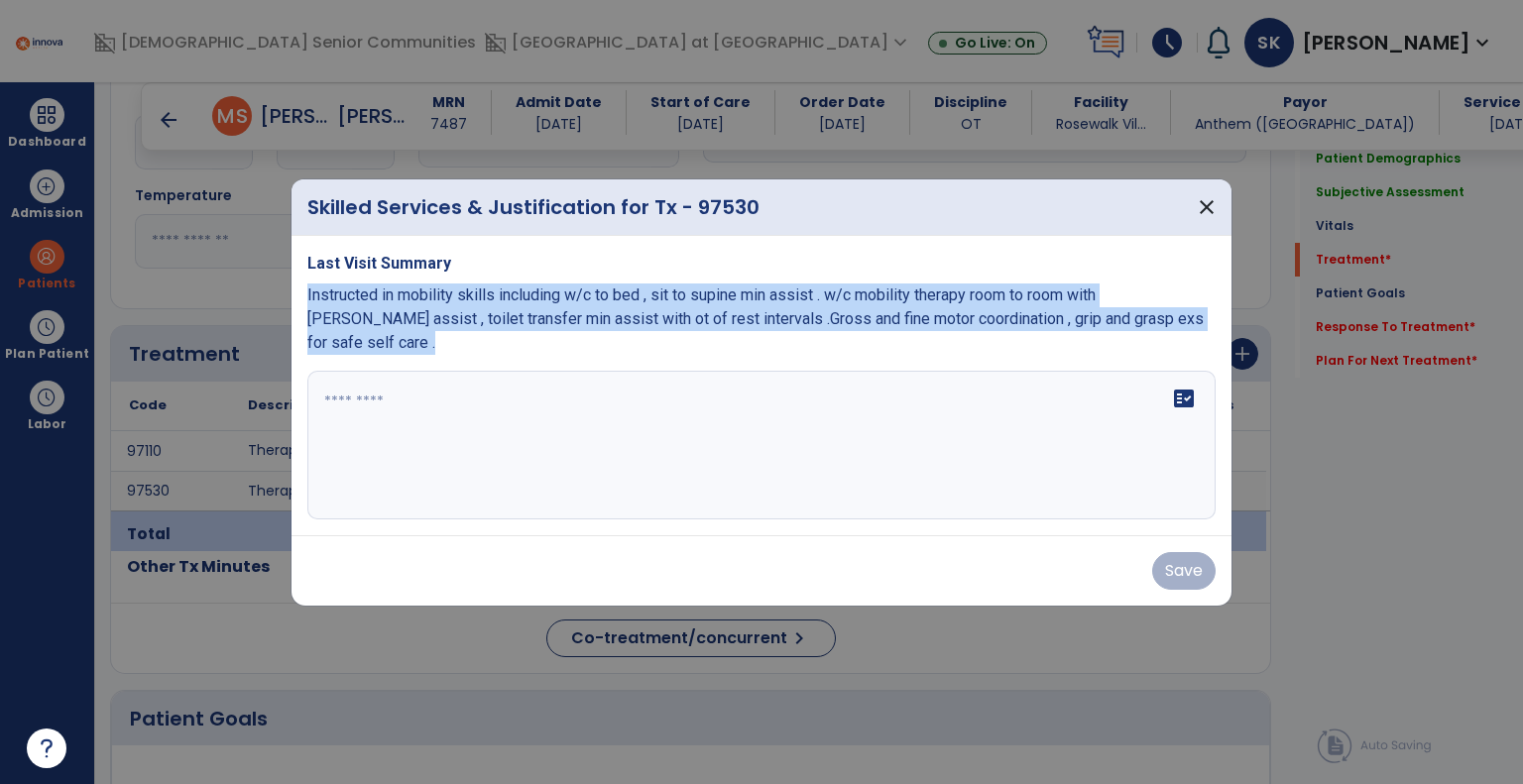 copy on "Instructed in mobility skills including w/c to bed , sit to supine min assist . w/c mobility therapy room to room with [PERSON_NAME] assist  , toilet transfer min assist  with ot of rest intervals .Gross and fine motor coordination , grip and grasp exs for safe self care ." 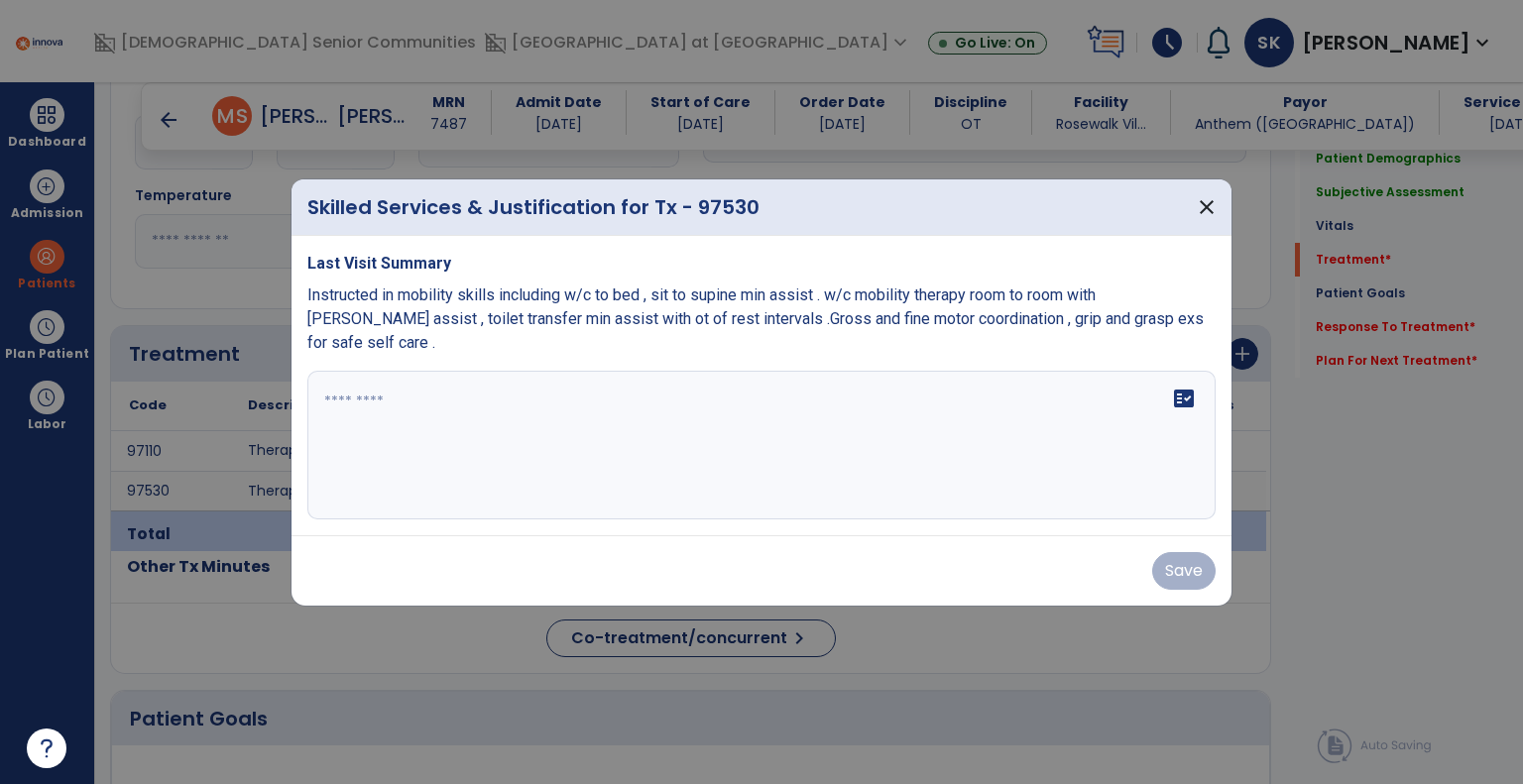 click on "fact_check" at bounding box center [762, 445] 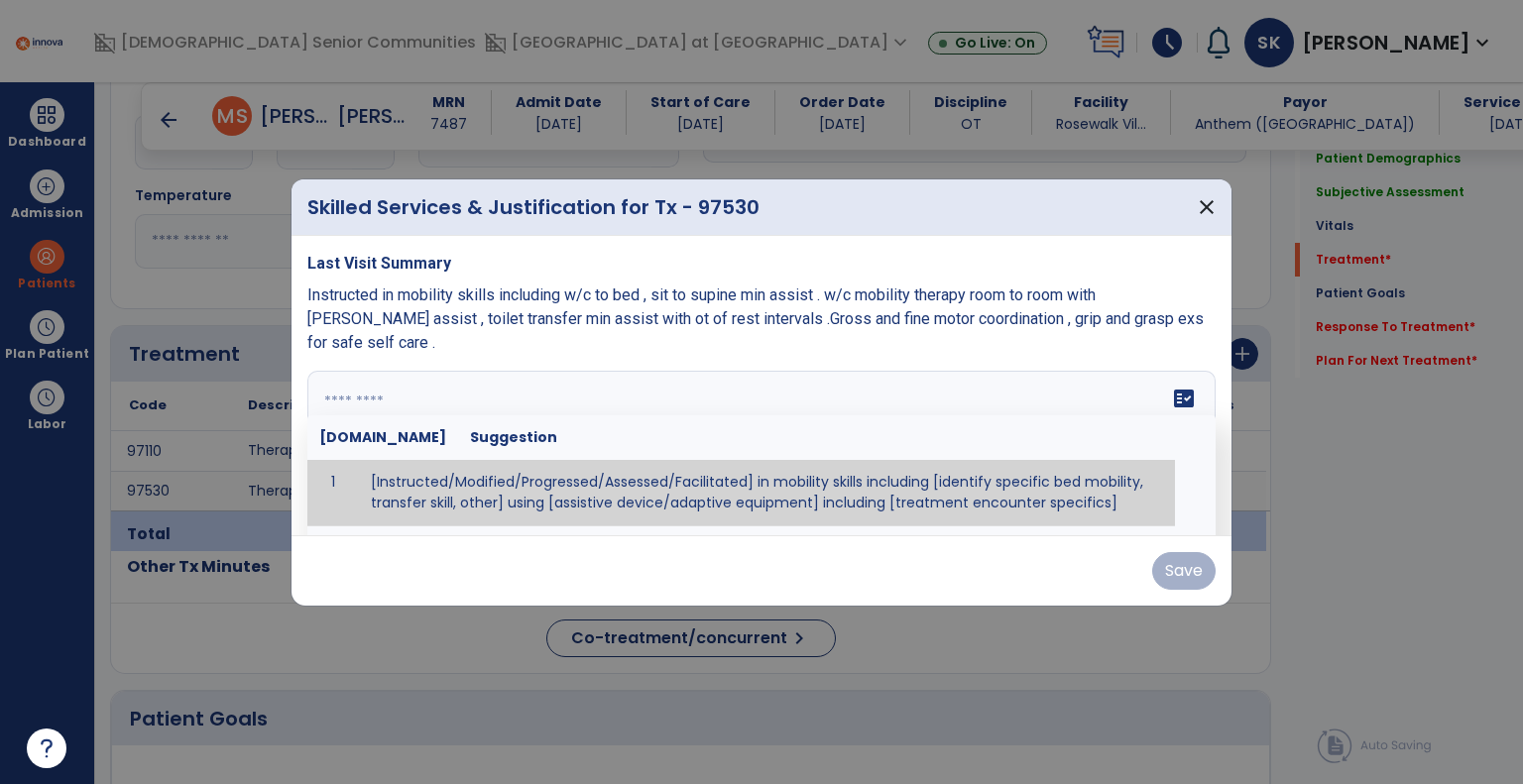 click at bounding box center [760, 445] 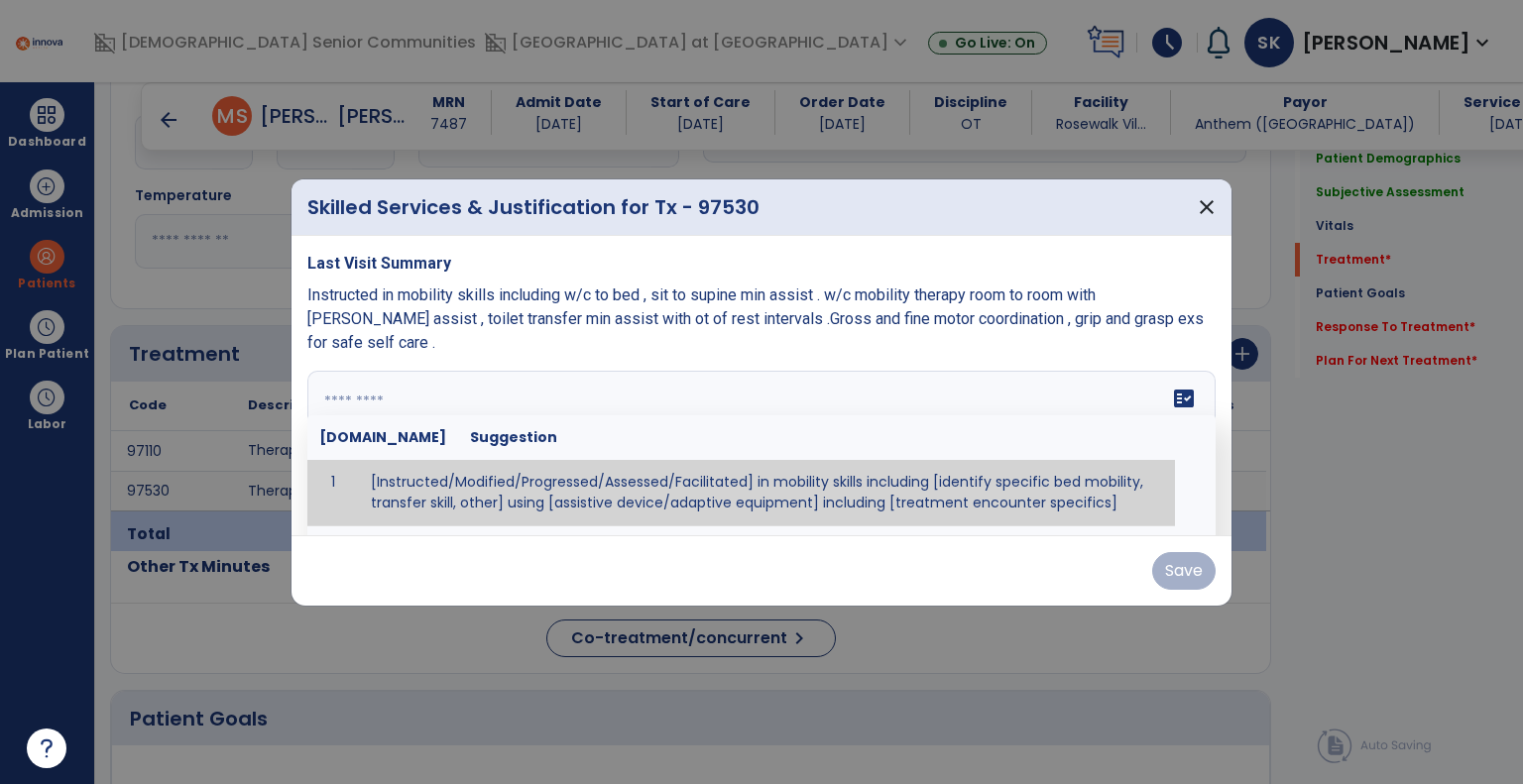 paste on "**********" 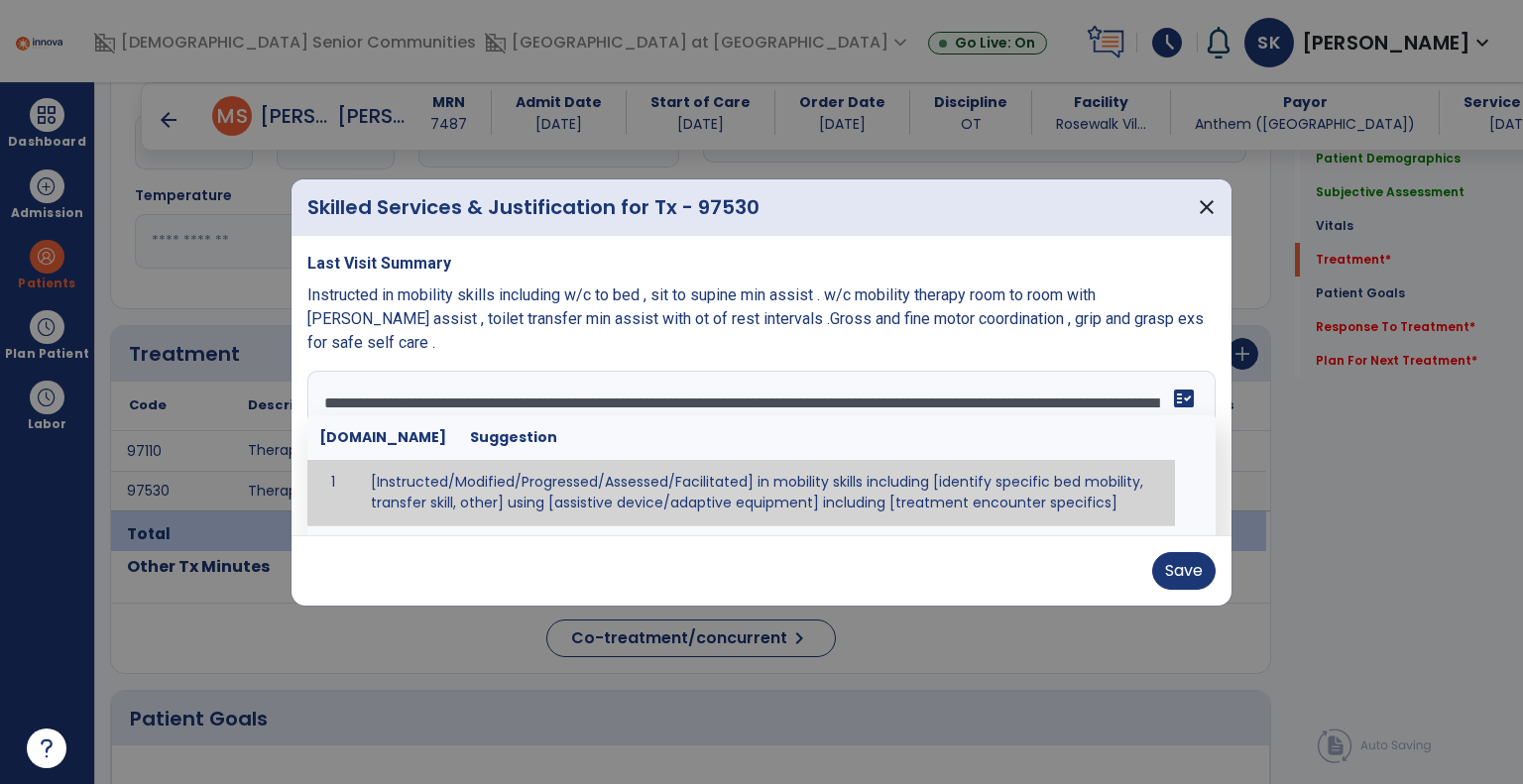 click at bounding box center (762, 392) 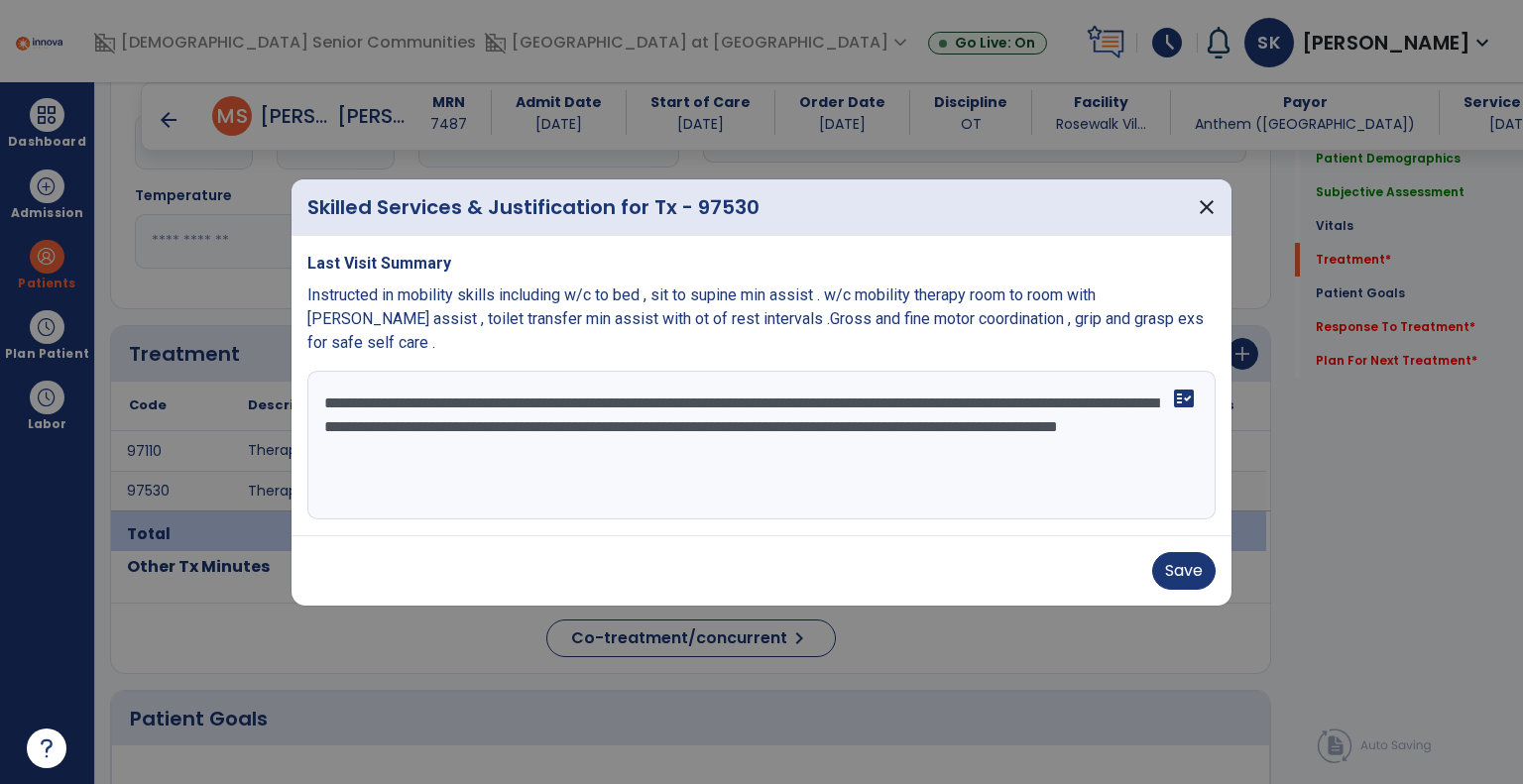 click on "**********" at bounding box center (762, 445) 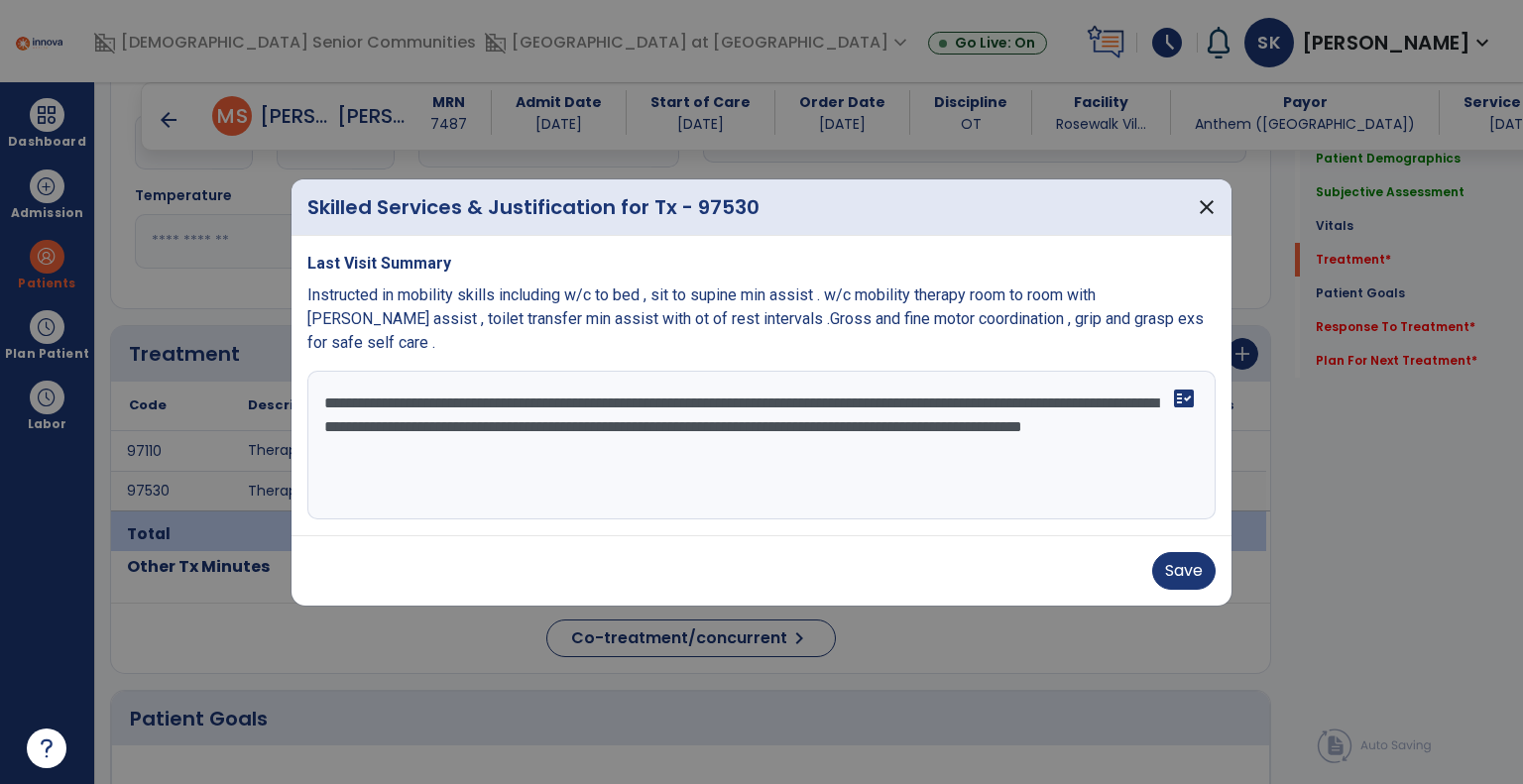 click on "**********" at bounding box center (762, 445) 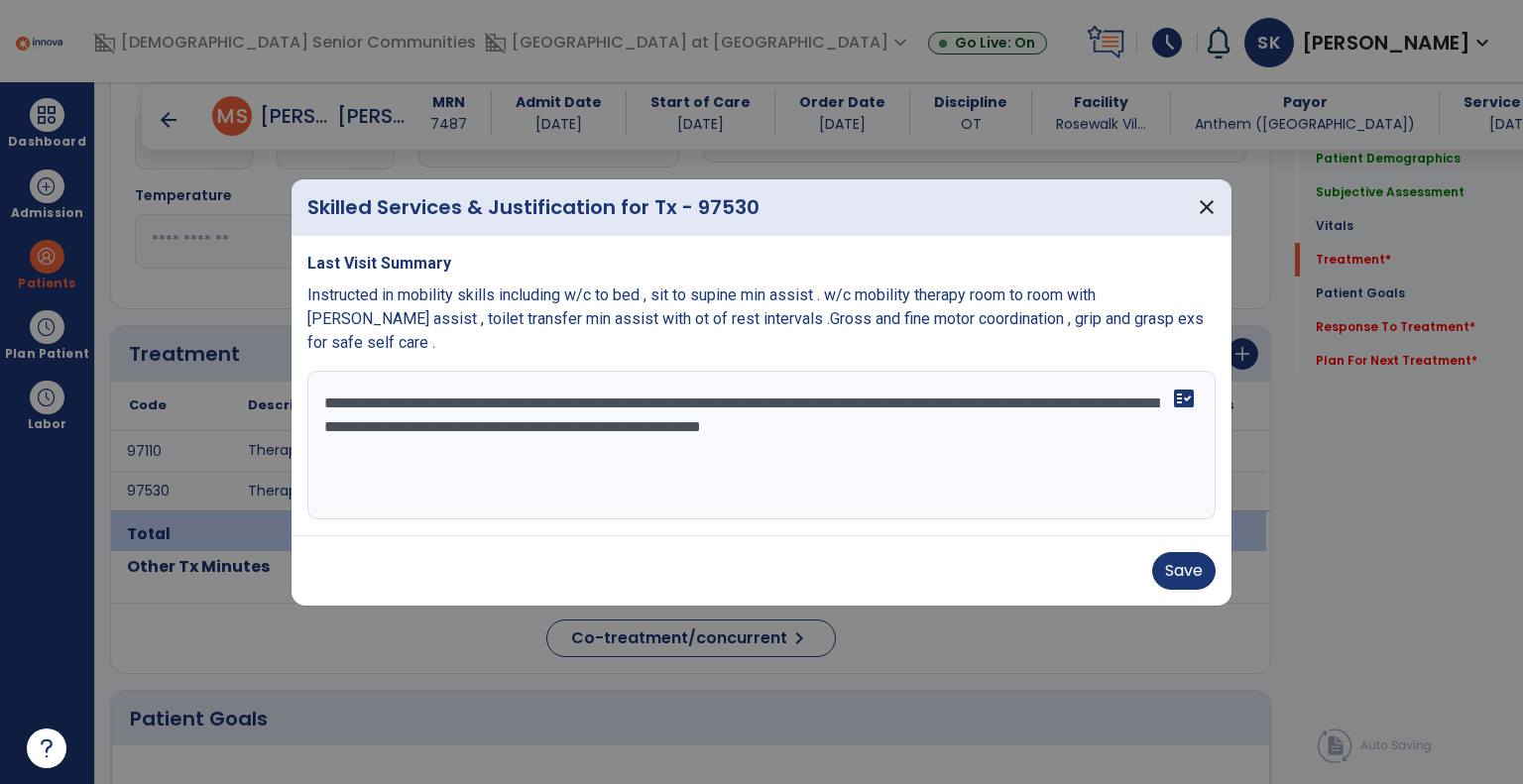 drag, startPoint x: 734, startPoint y: 415, endPoint x: 745, endPoint y: 420, distance: 12.083046 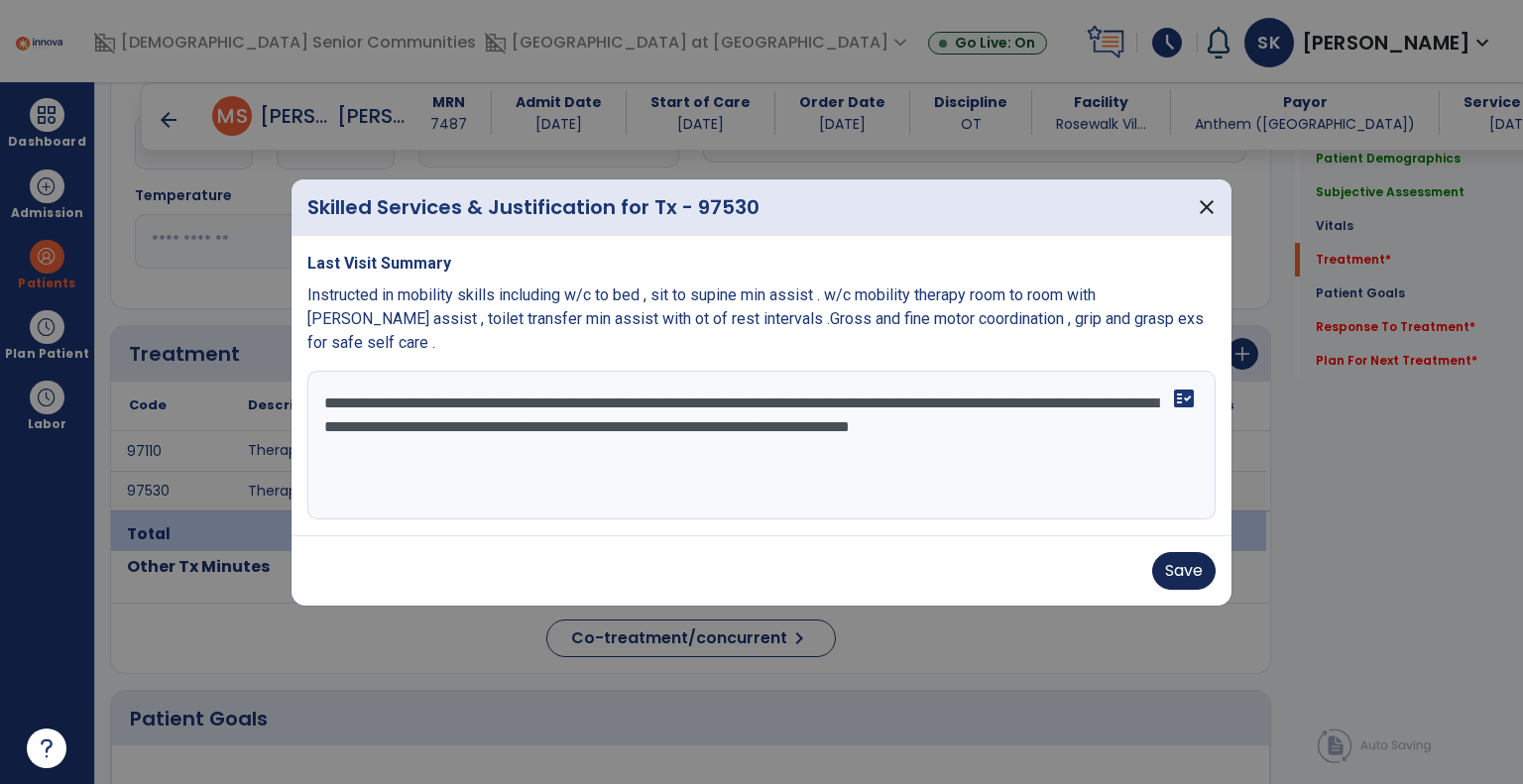 type on "**********" 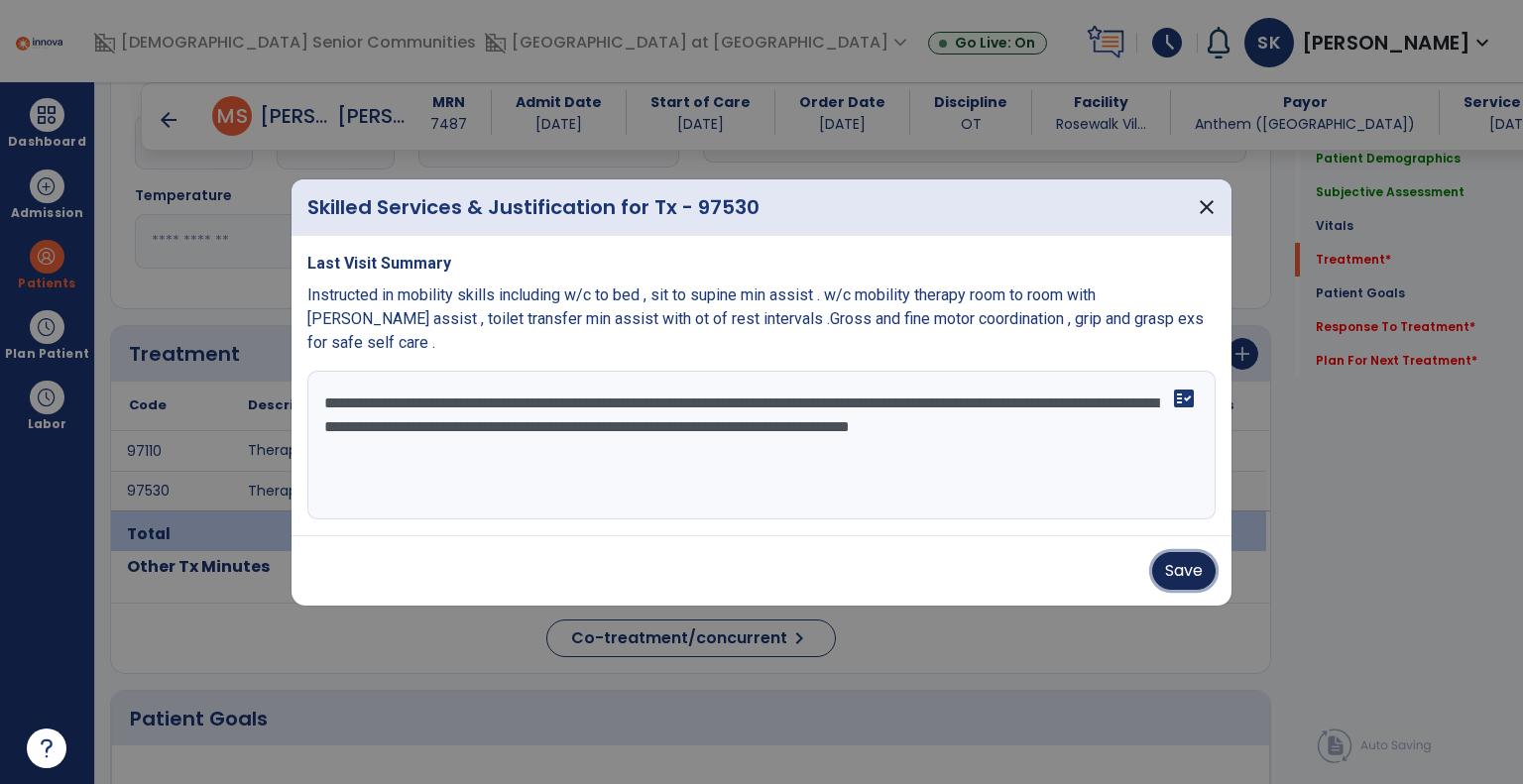 click on "Save" at bounding box center (1184, 571) 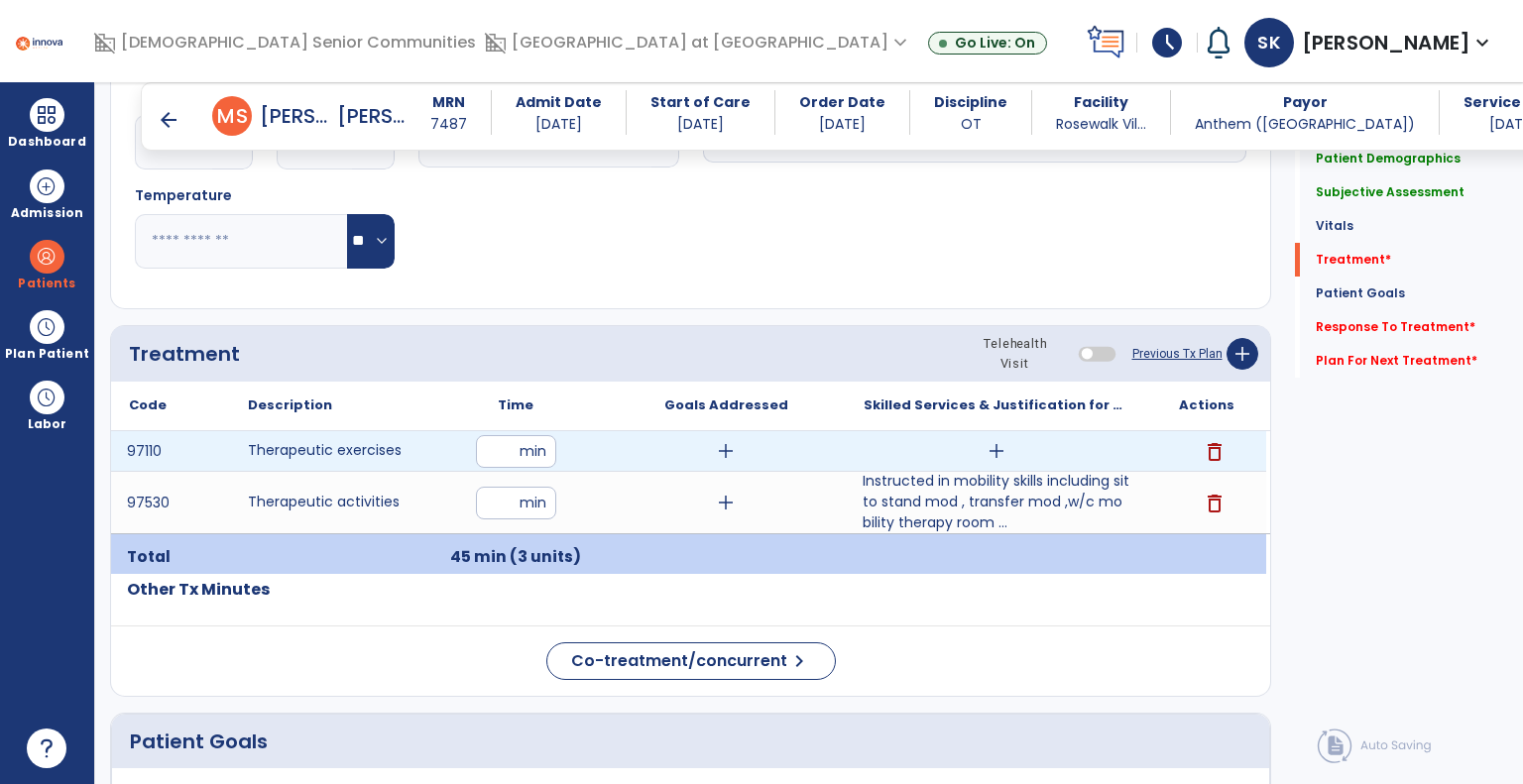 click on "add" at bounding box center [996, 451] 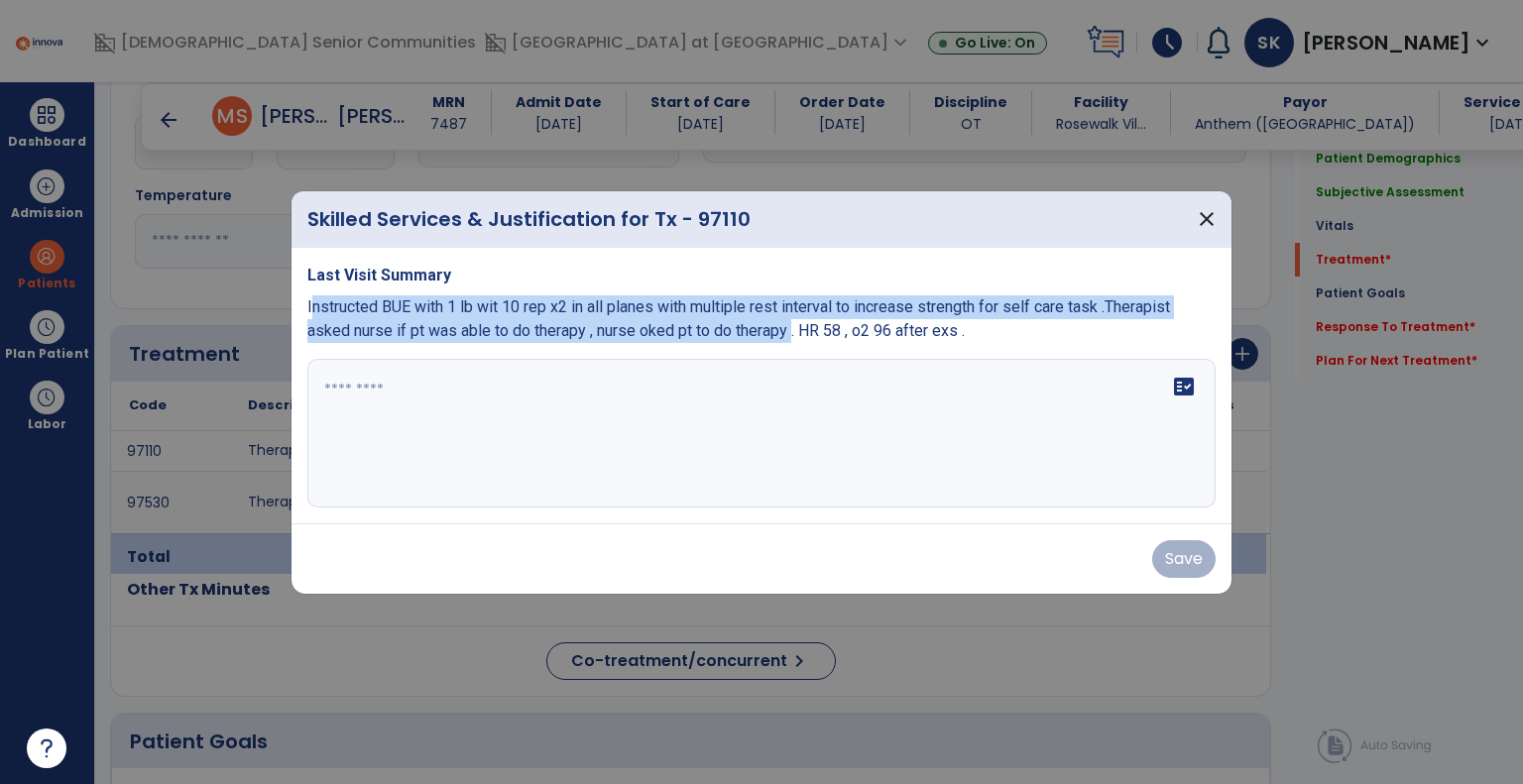 drag, startPoint x: 312, startPoint y: 303, endPoint x: 756, endPoint y: 337, distance: 445.2999 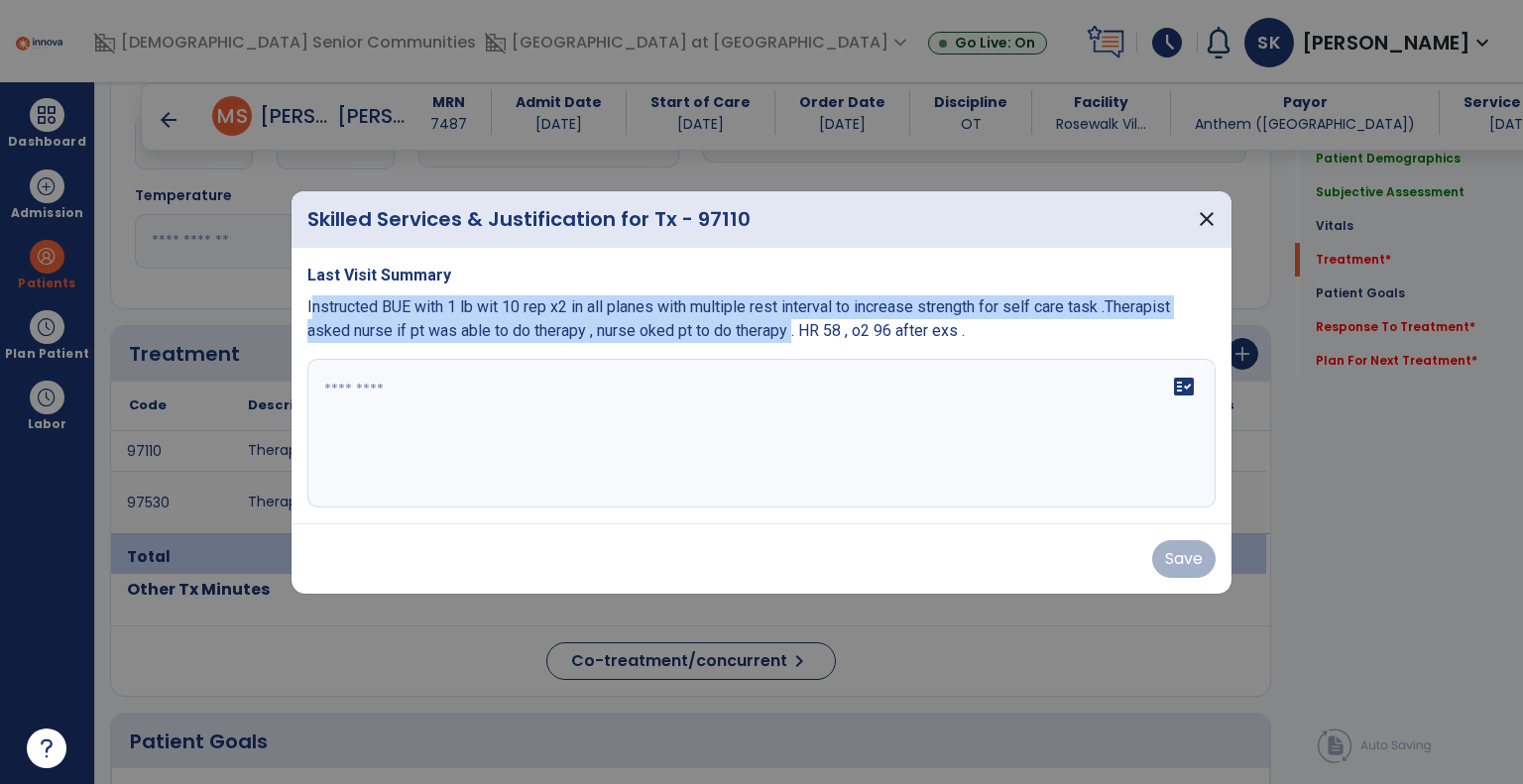 click on "Instructed BUE with 1 lb wit 10 rep x2 in all planes with multiple rest interval  to increase strength for self care task .Therapist asked nurse if pt was able to do therapy , nurse oked pt to do therapy . HR 58 , o2 96  after exs ." at bounding box center (739, 318) 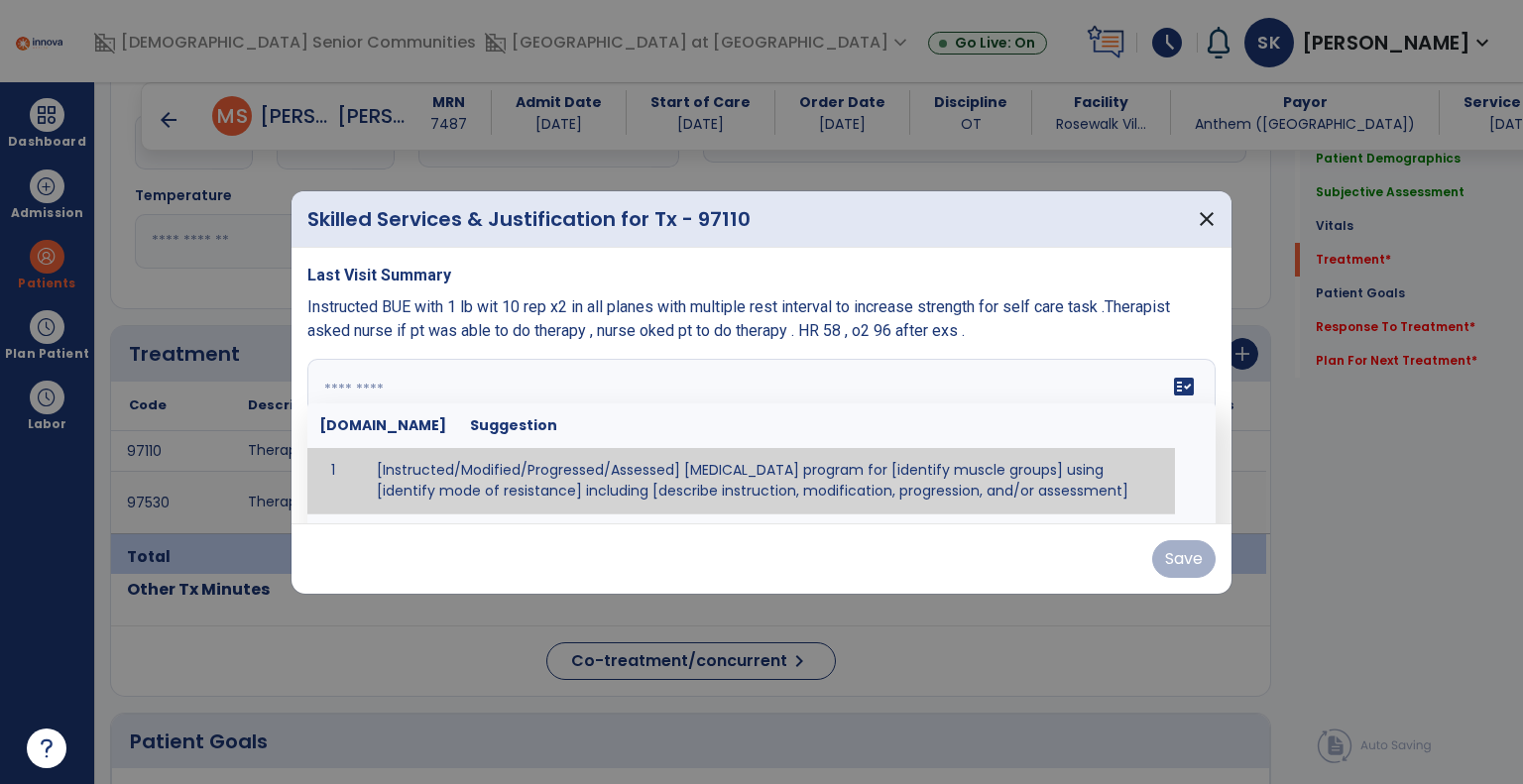 click at bounding box center (760, 433) 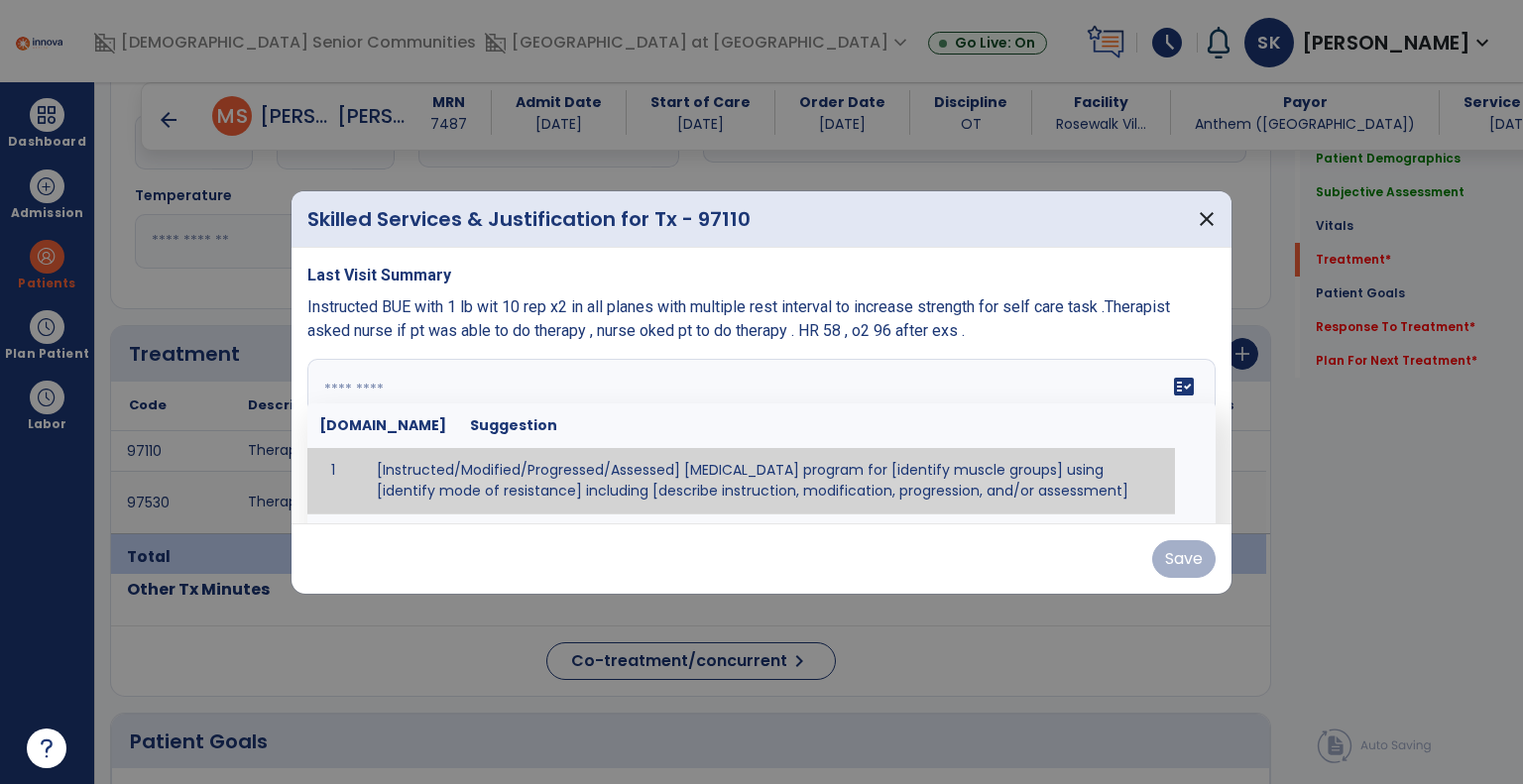 paste on "**********" 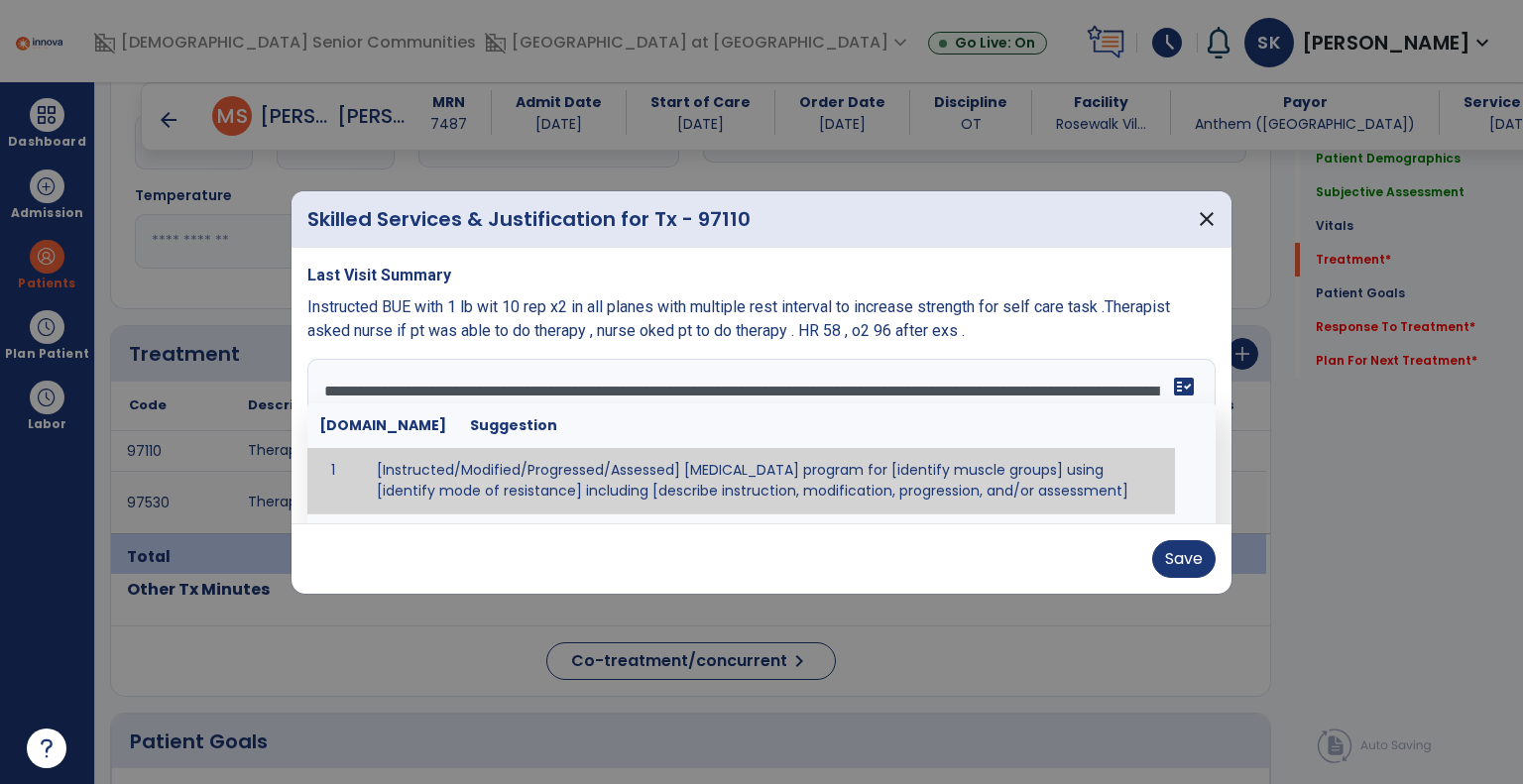 click on "**********" at bounding box center [760, 433] 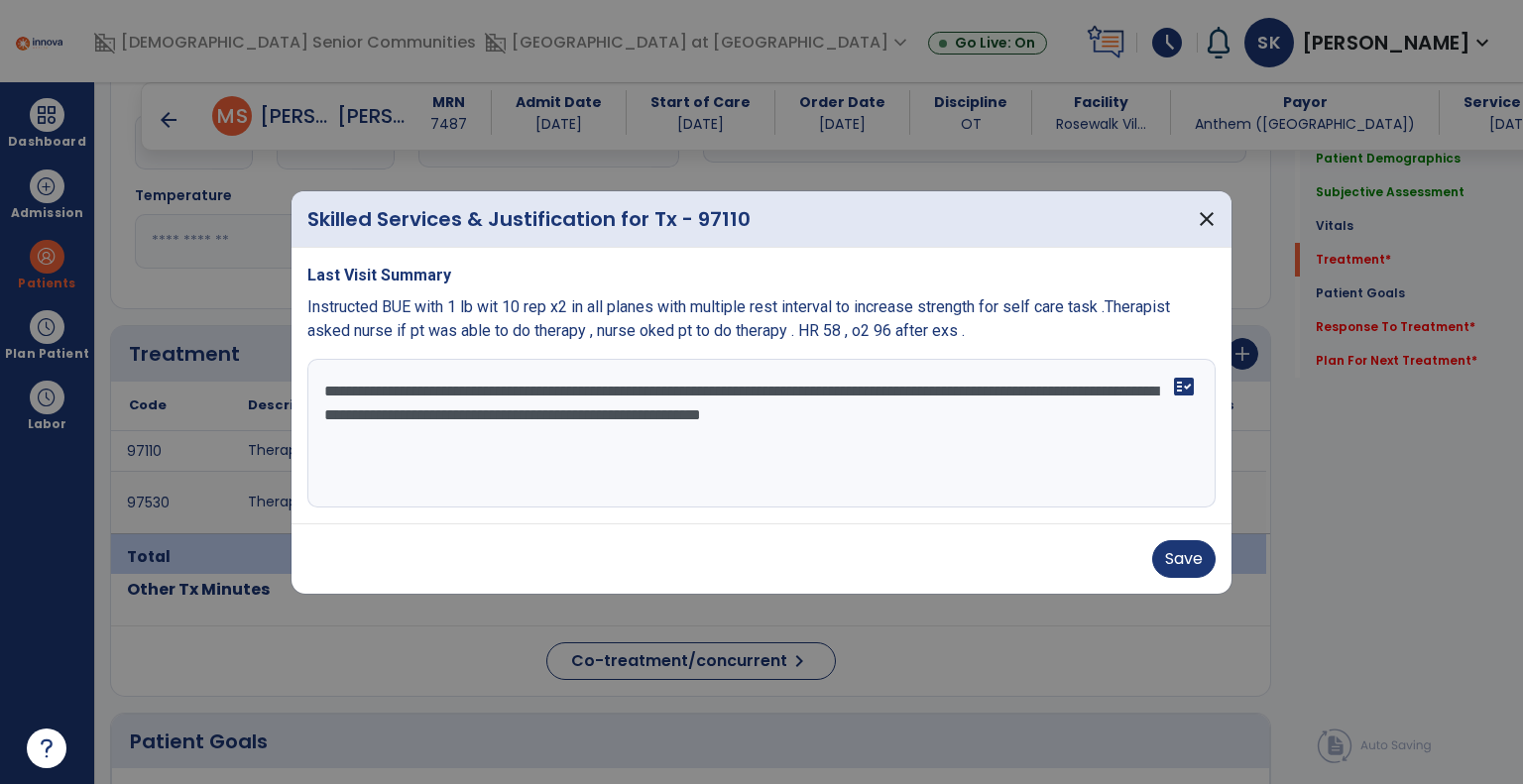 click on "**********" at bounding box center [762, 433] 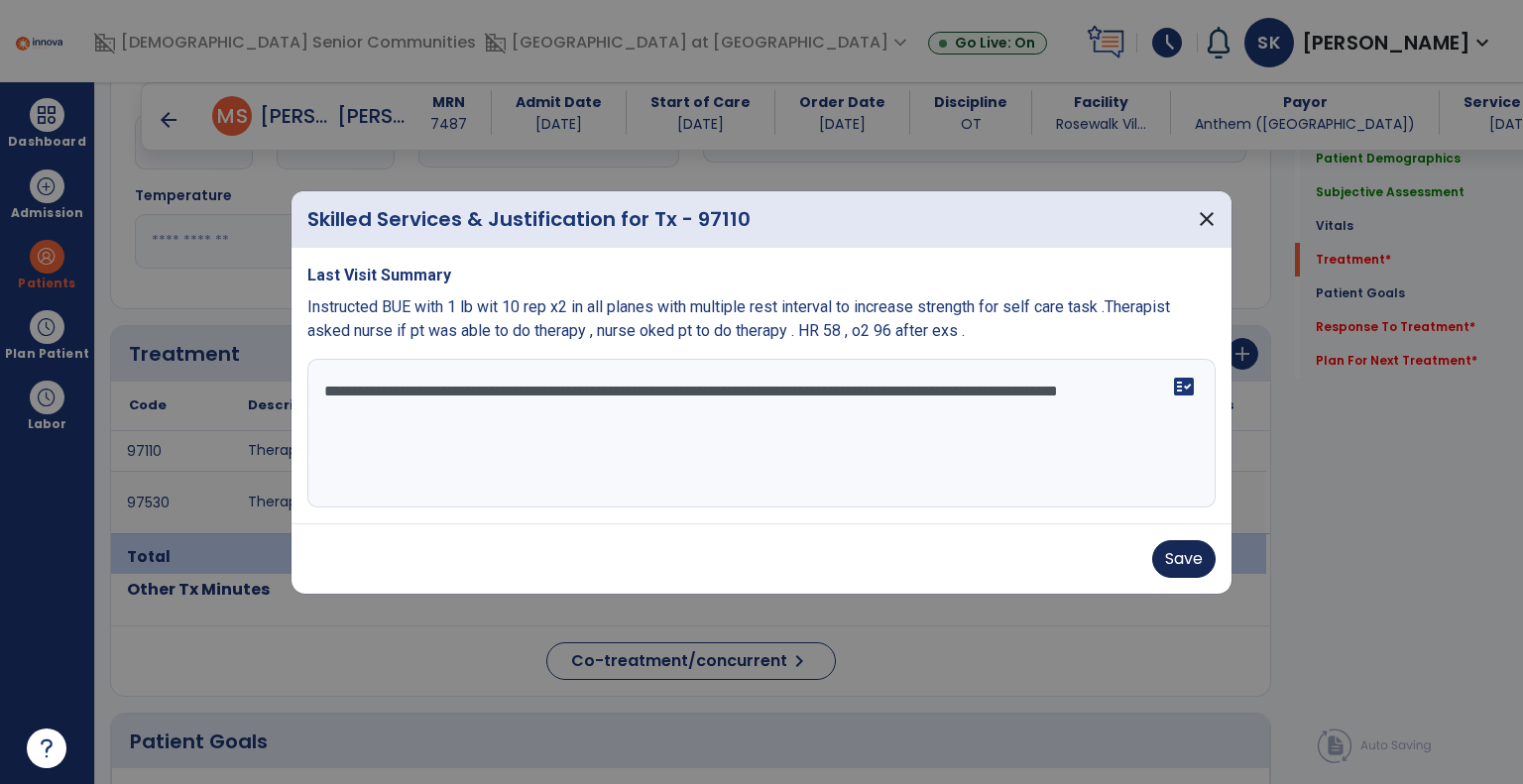 type on "**********" 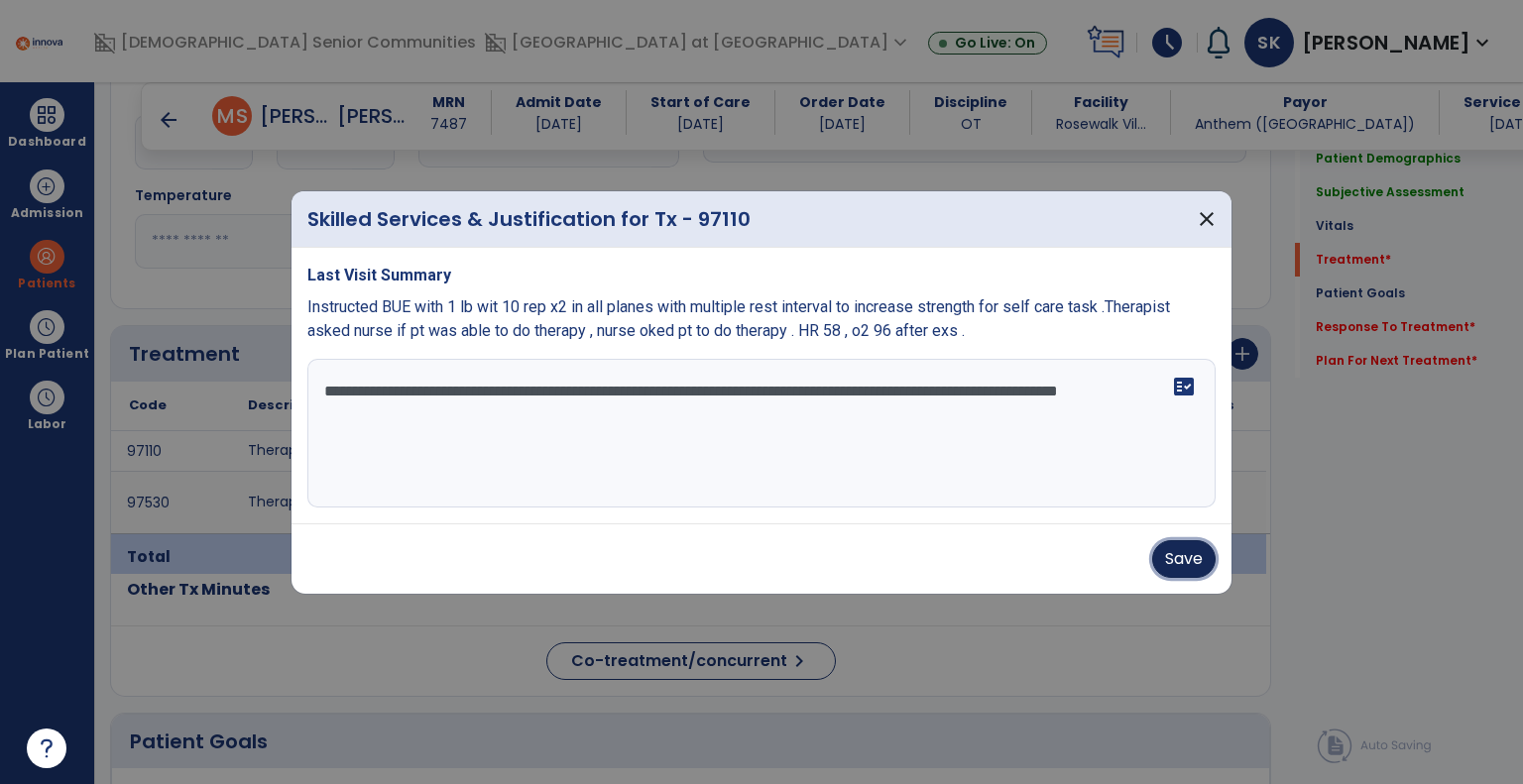 click on "Save" at bounding box center (1184, 559) 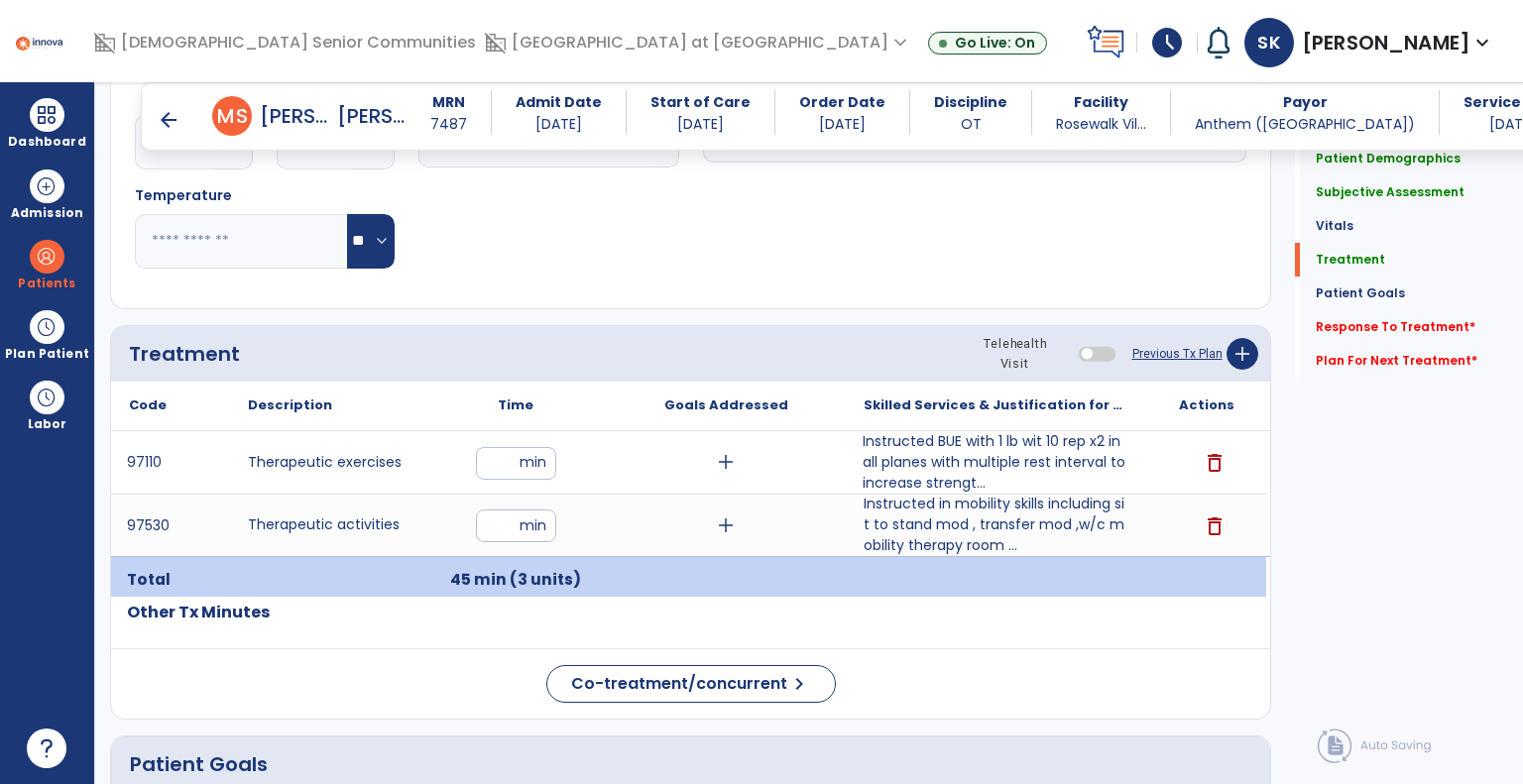 click on "arrow_back" at bounding box center (169, 120) 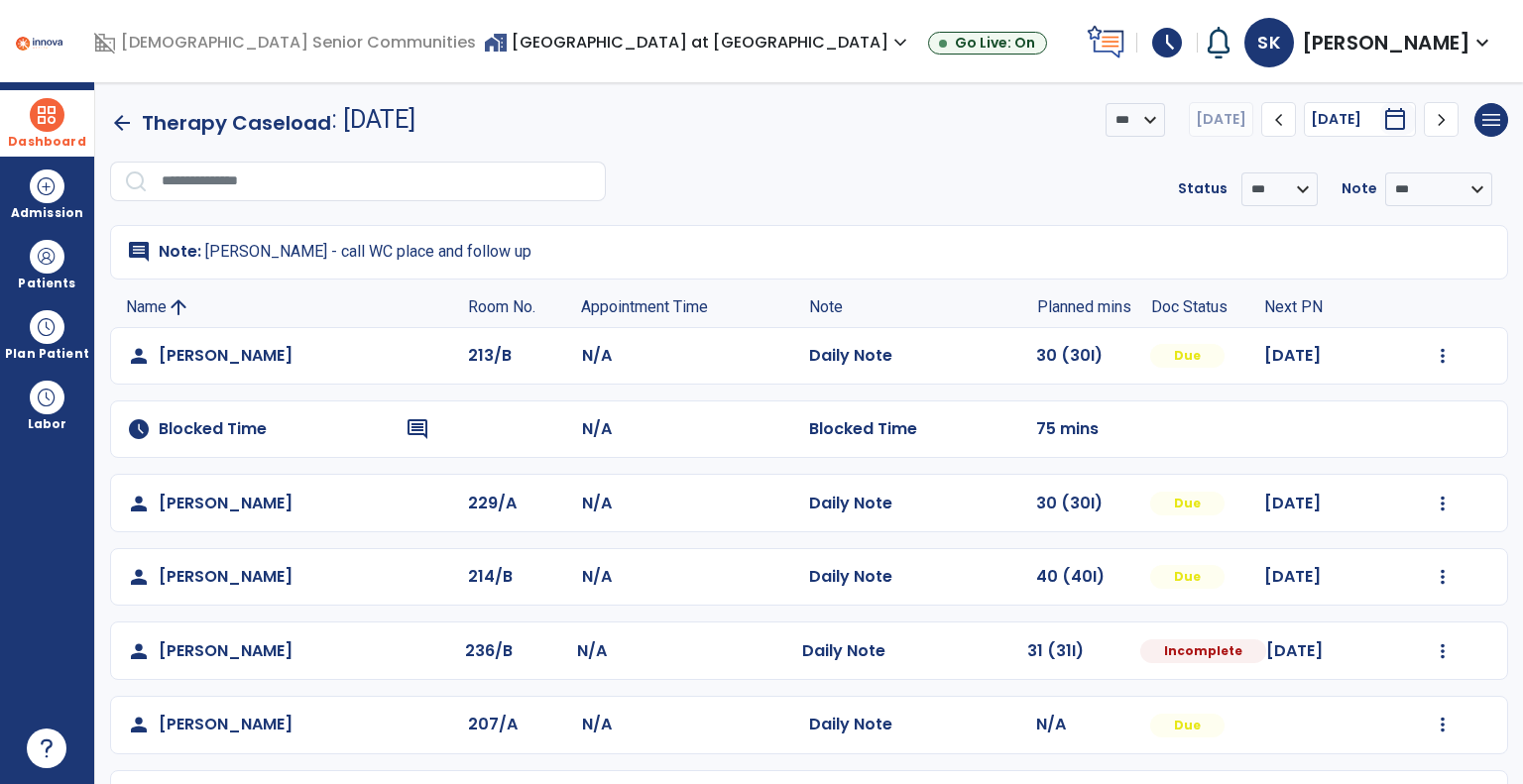 click at bounding box center (47, 115) 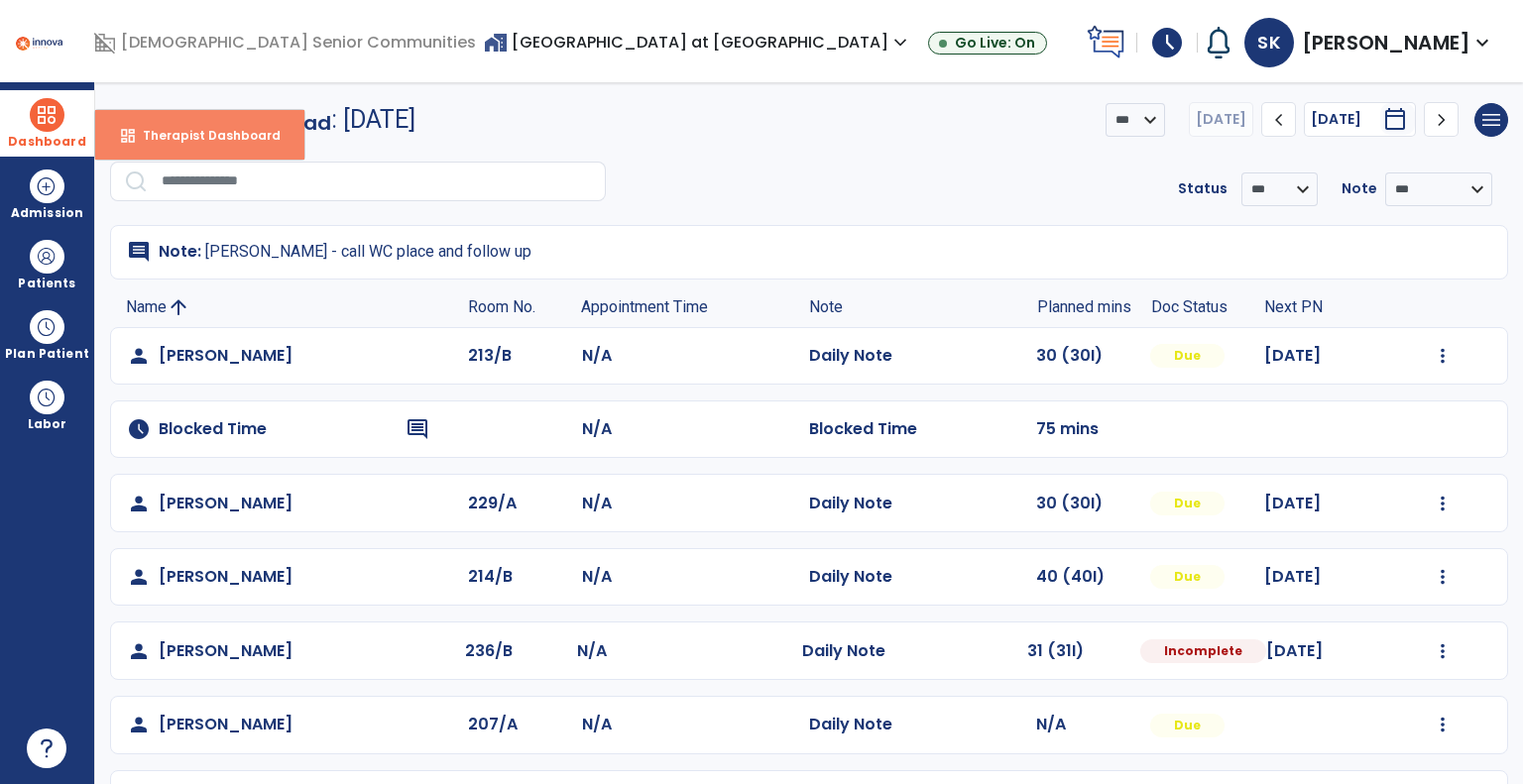 click on "dashboard" at bounding box center [128, 136] 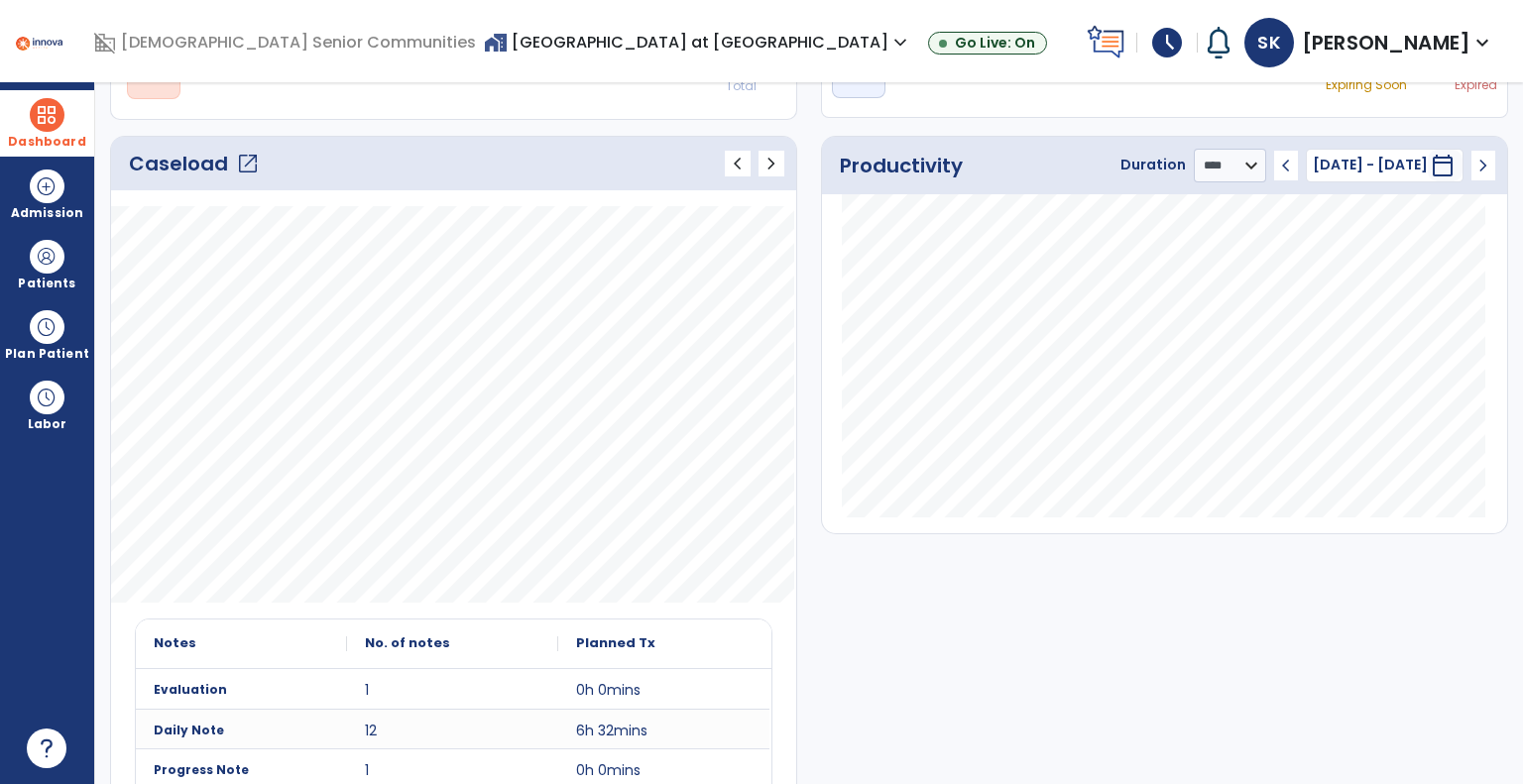 scroll, scrollTop: 198, scrollLeft: 0, axis: vertical 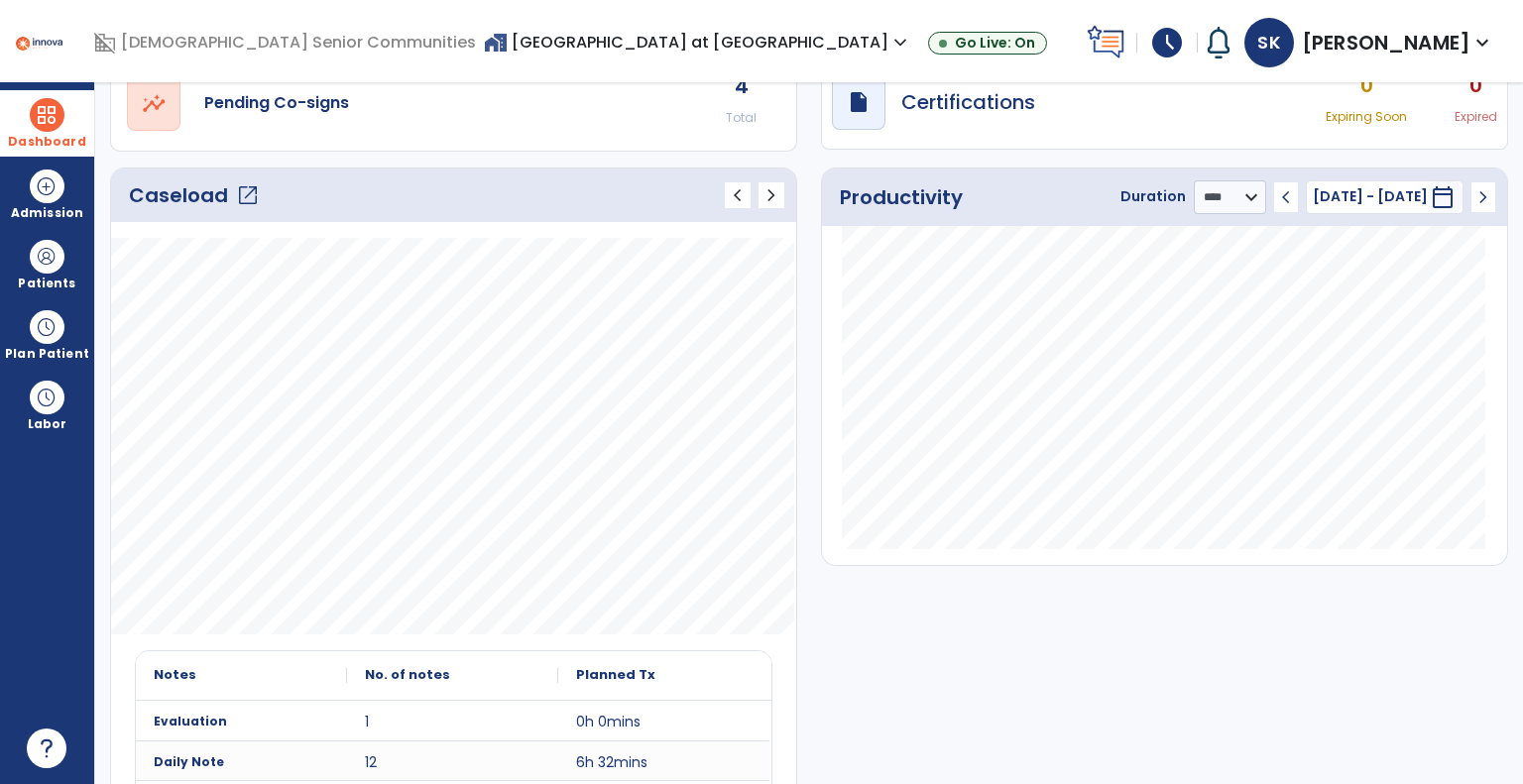 click on "open_in_new" 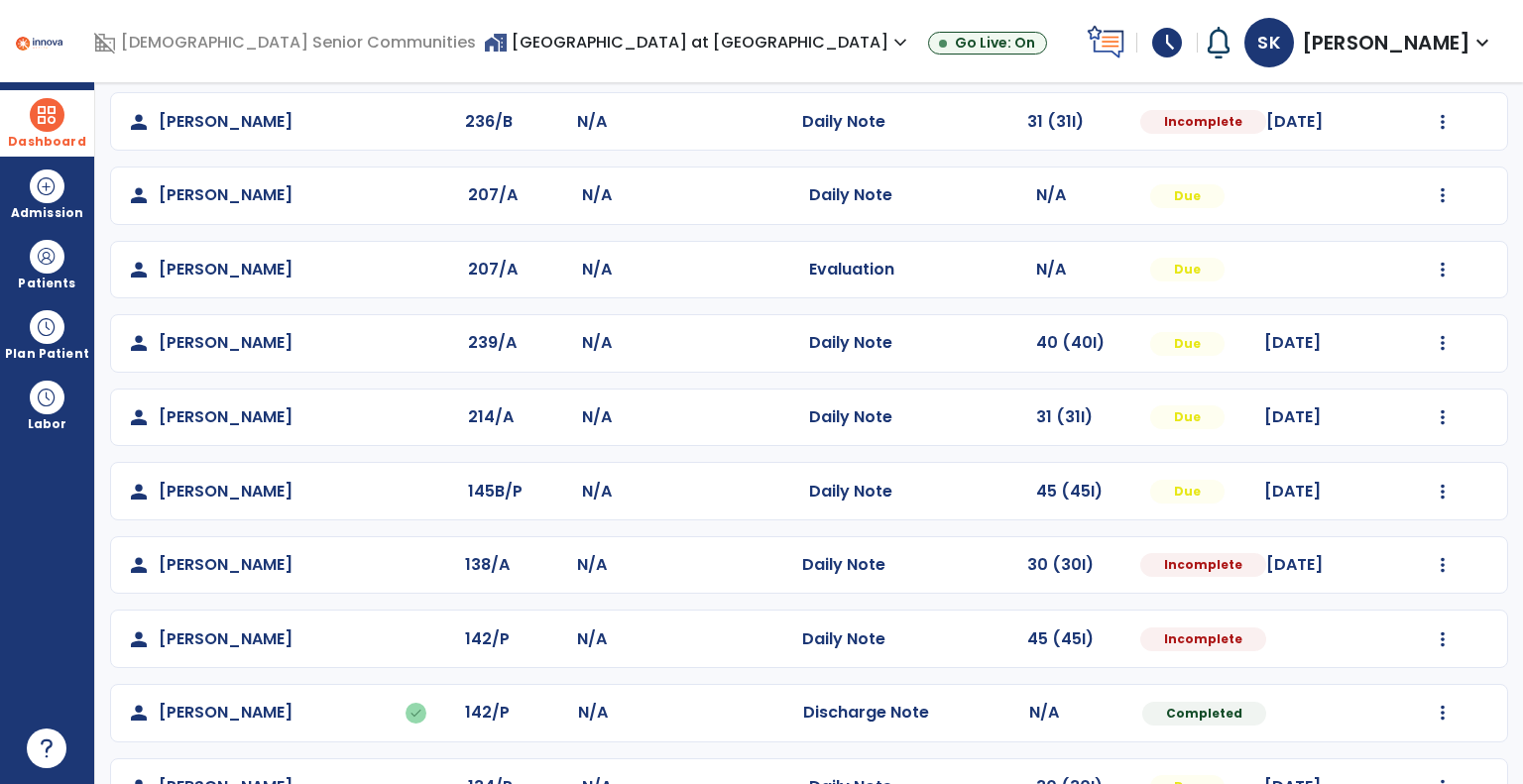 scroll, scrollTop: 734, scrollLeft: 0, axis: vertical 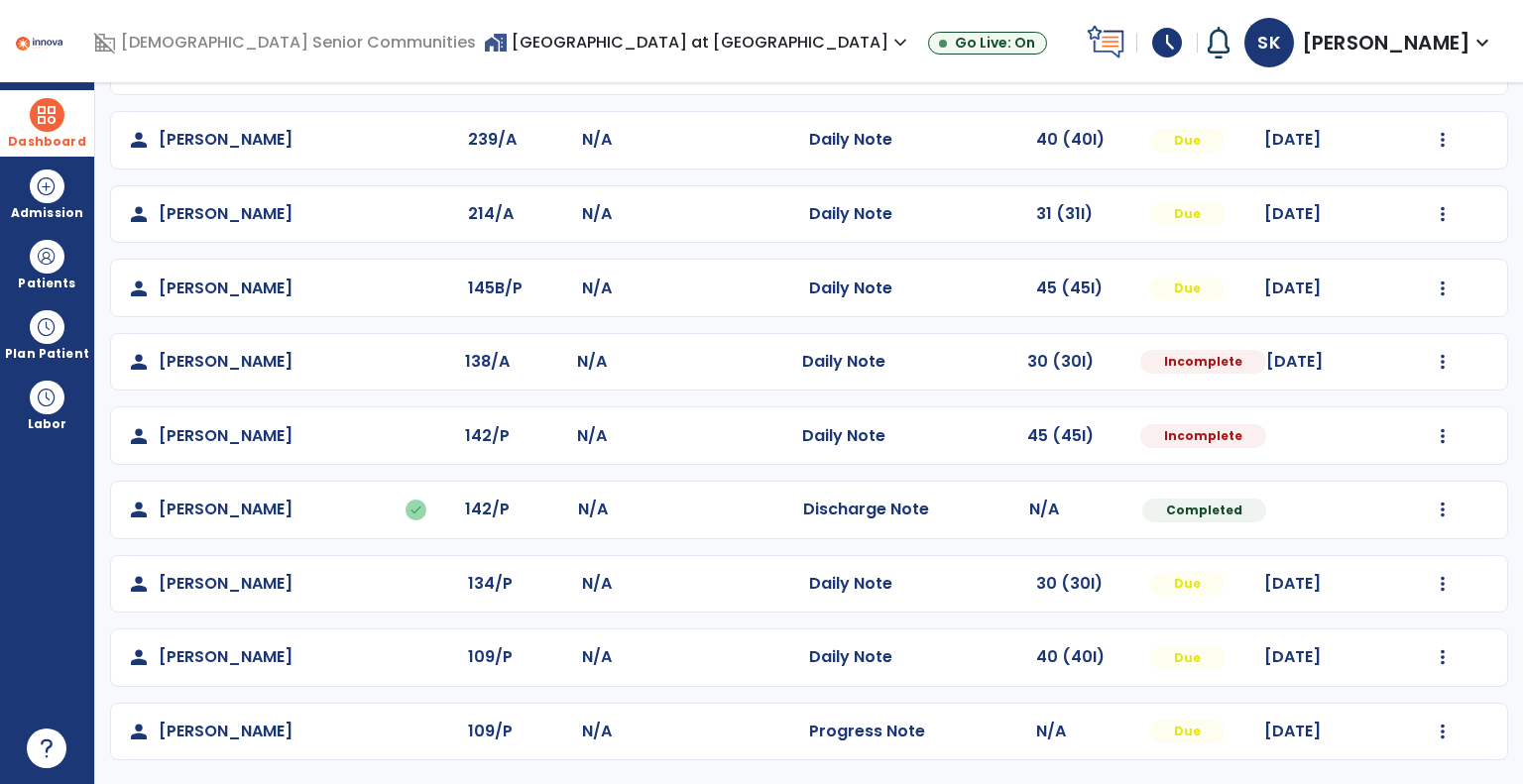 click on "Mark Visit As Complete   Reset Note   Open Document   G + C Mins" 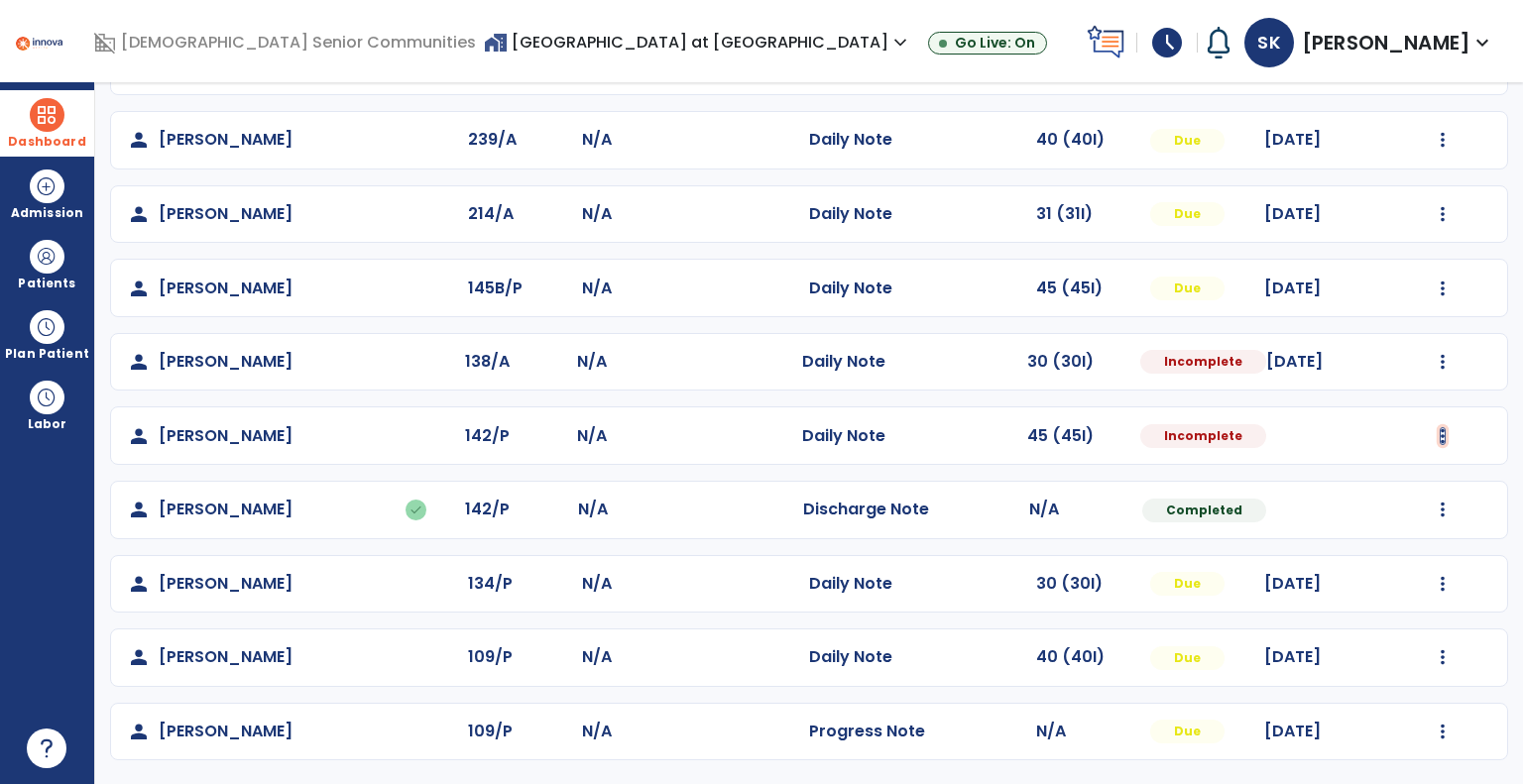 click at bounding box center [1443, -377] 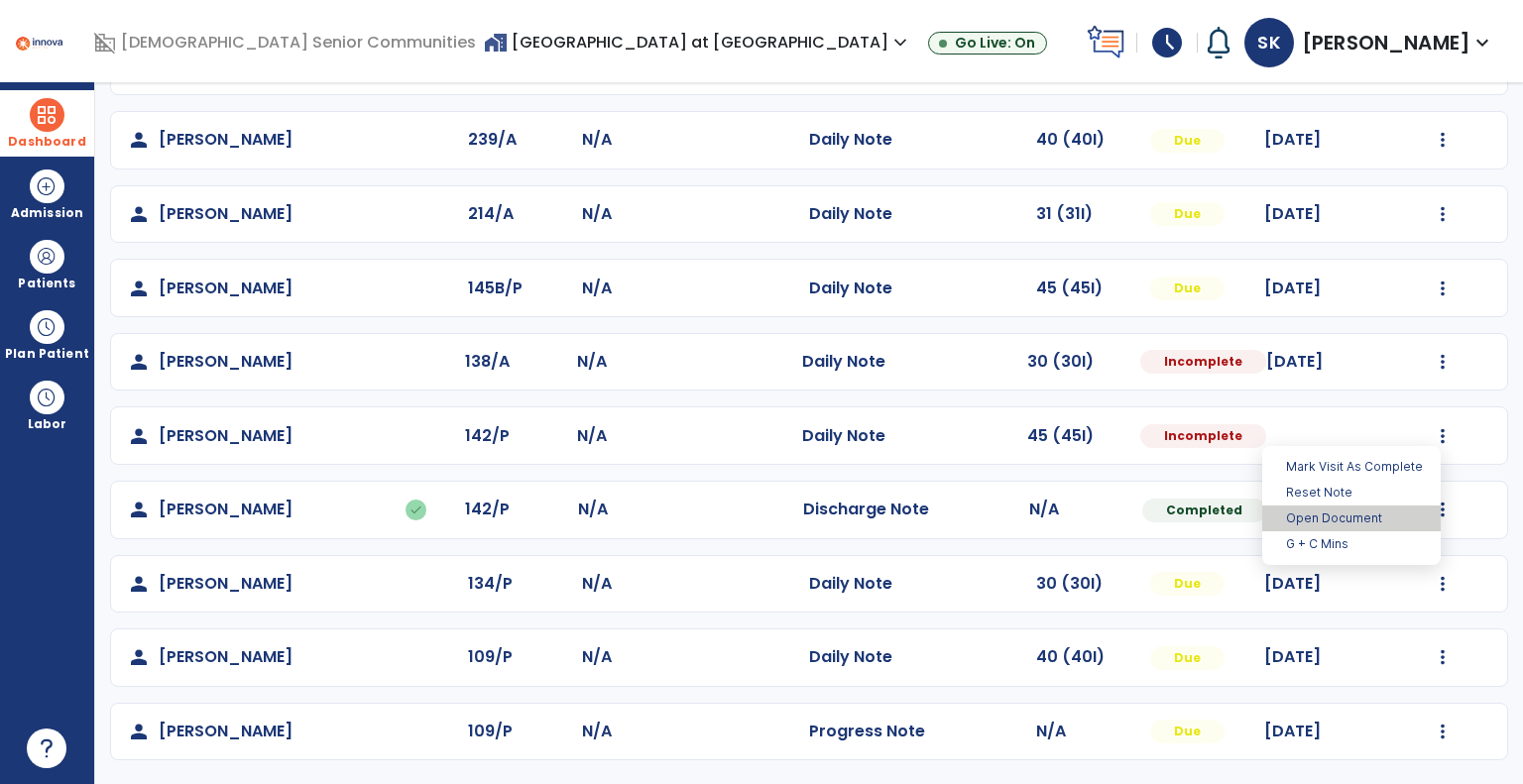 click on "Open Document" at bounding box center (1351, 518) 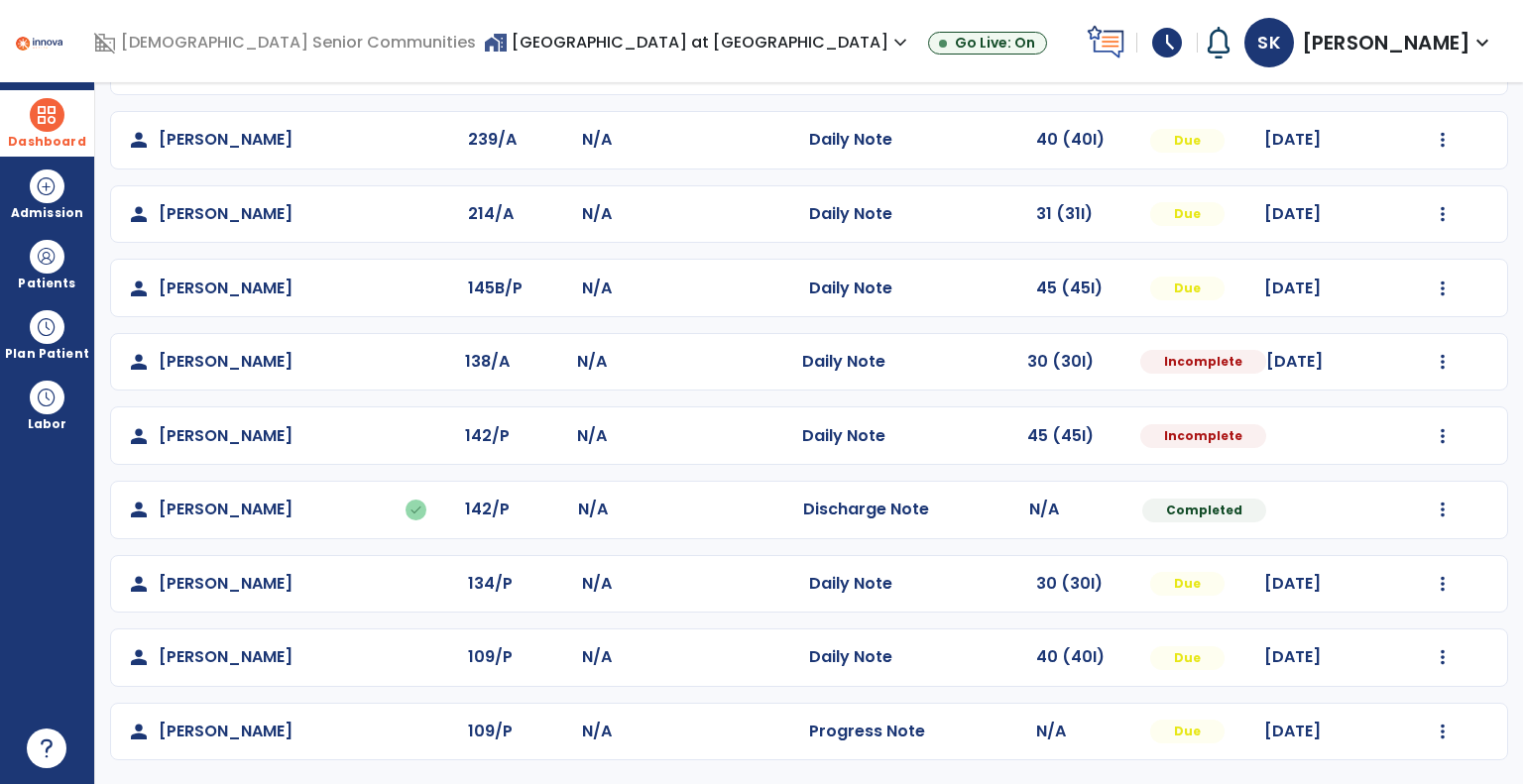 select on "*" 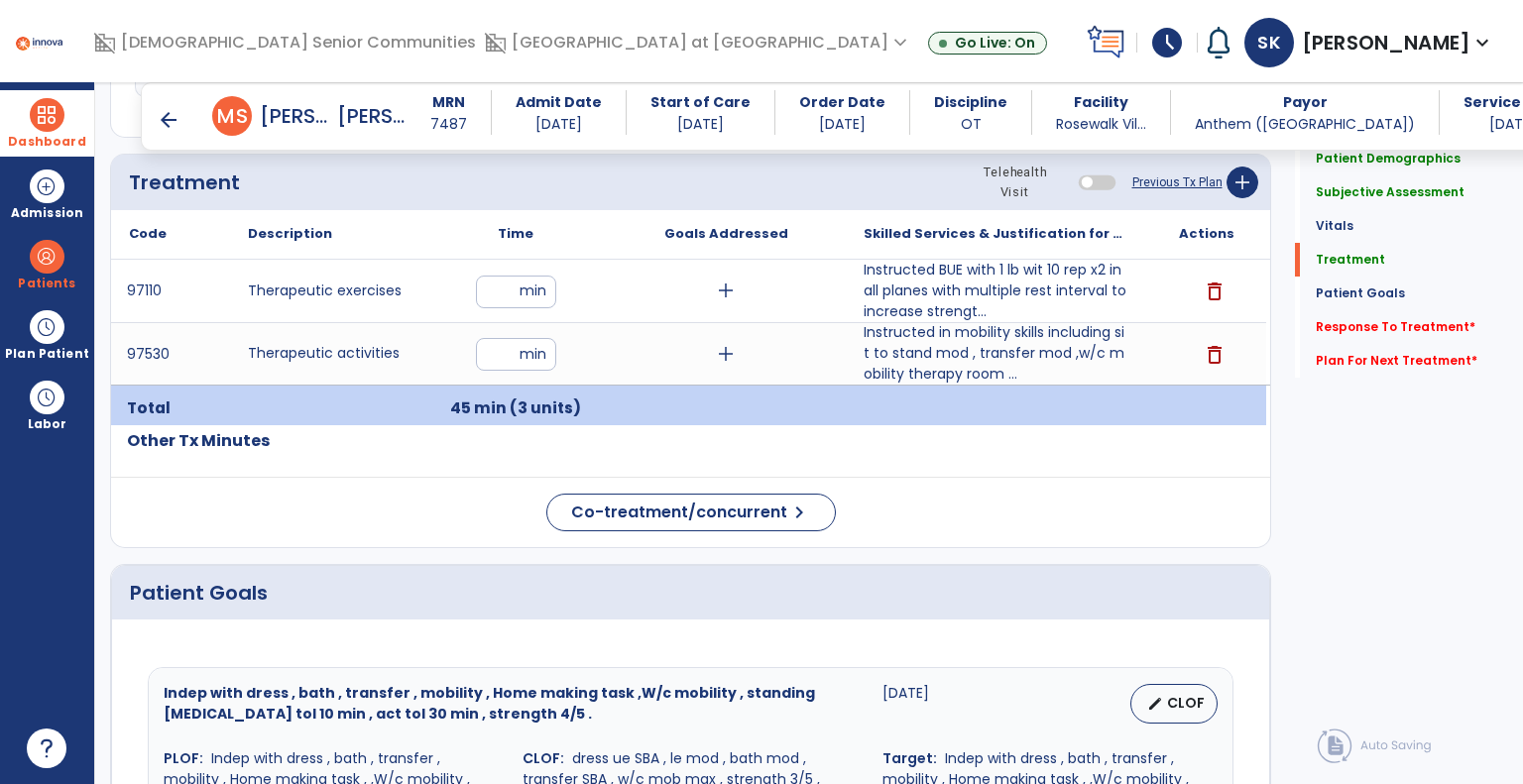 scroll, scrollTop: 1131, scrollLeft: 0, axis: vertical 